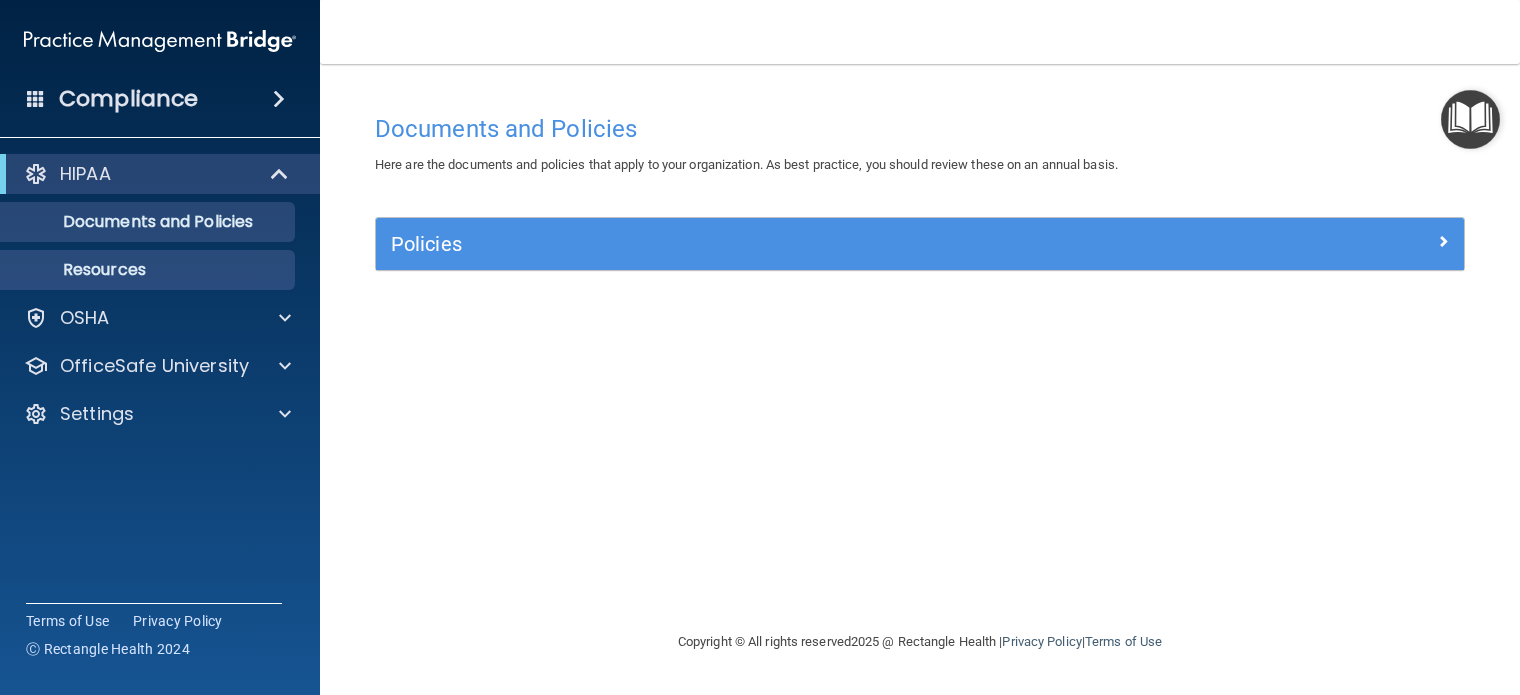 scroll, scrollTop: 0, scrollLeft: 0, axis: both 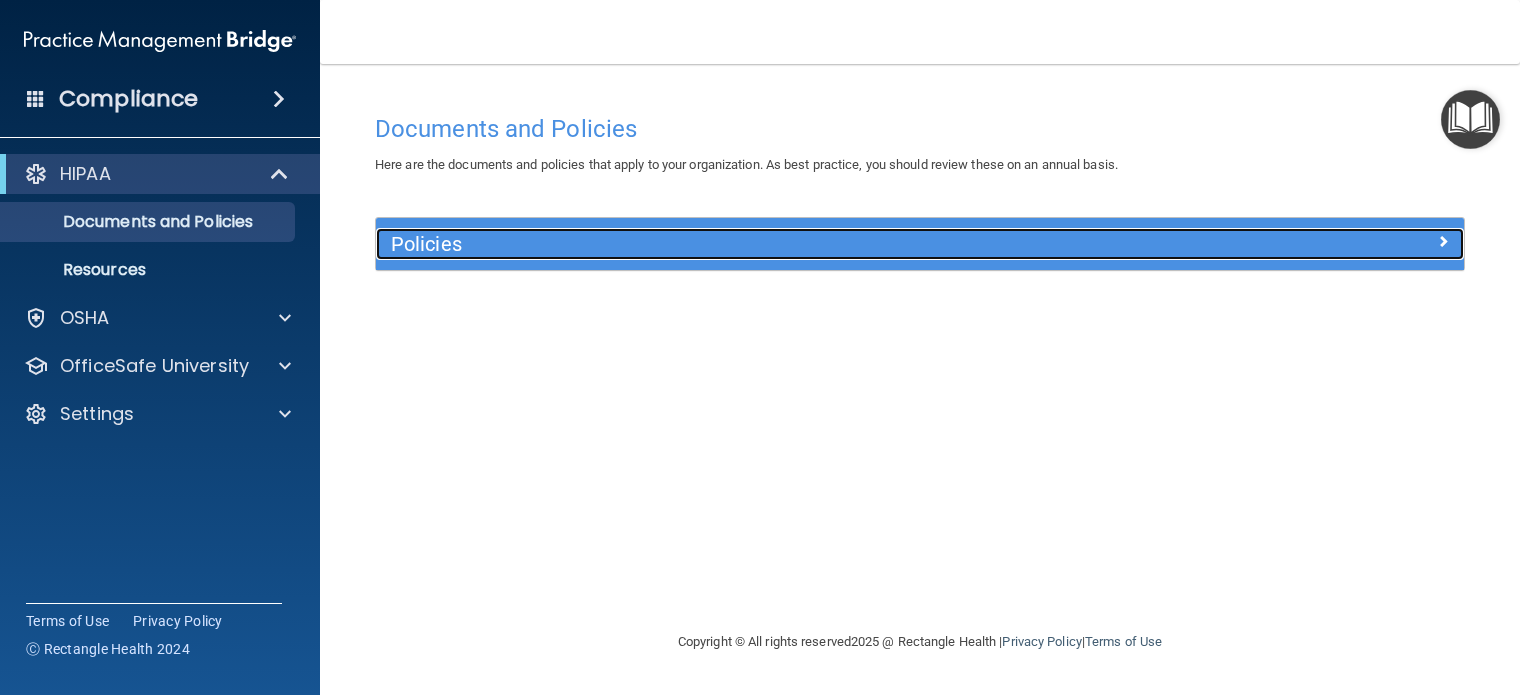 click on "Policies" at bounding box center (784, 244) 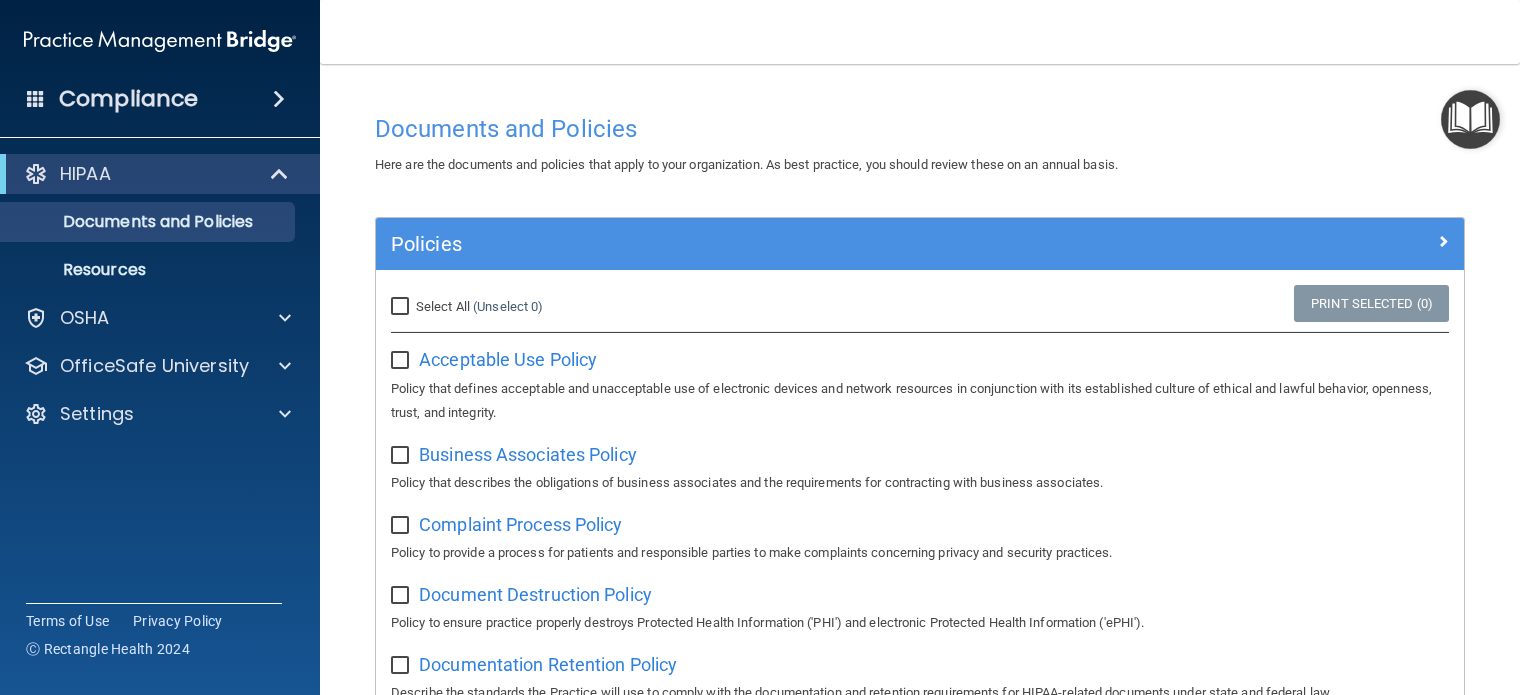 click on "Select All   (Unselect 0)    Unselect All" at bounding box center (402, 307) 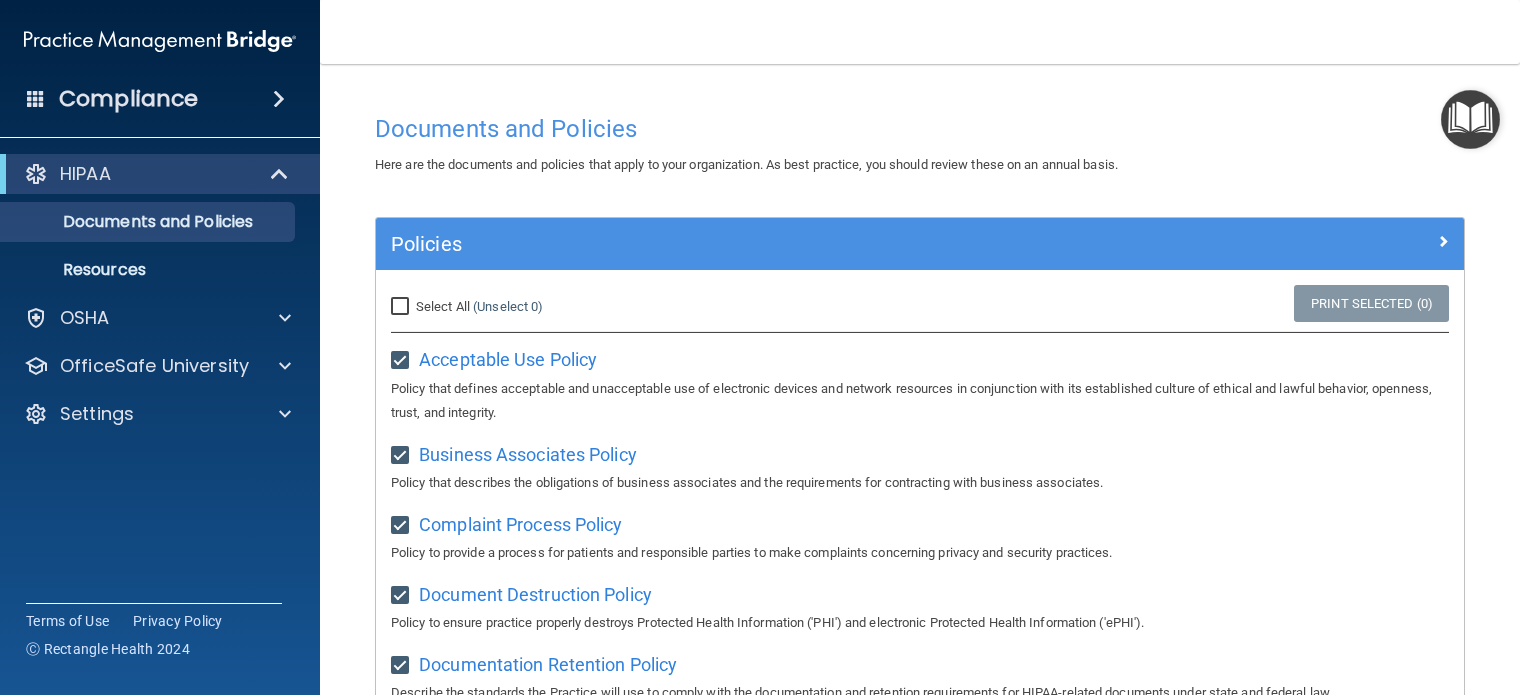 checkbox on "true" 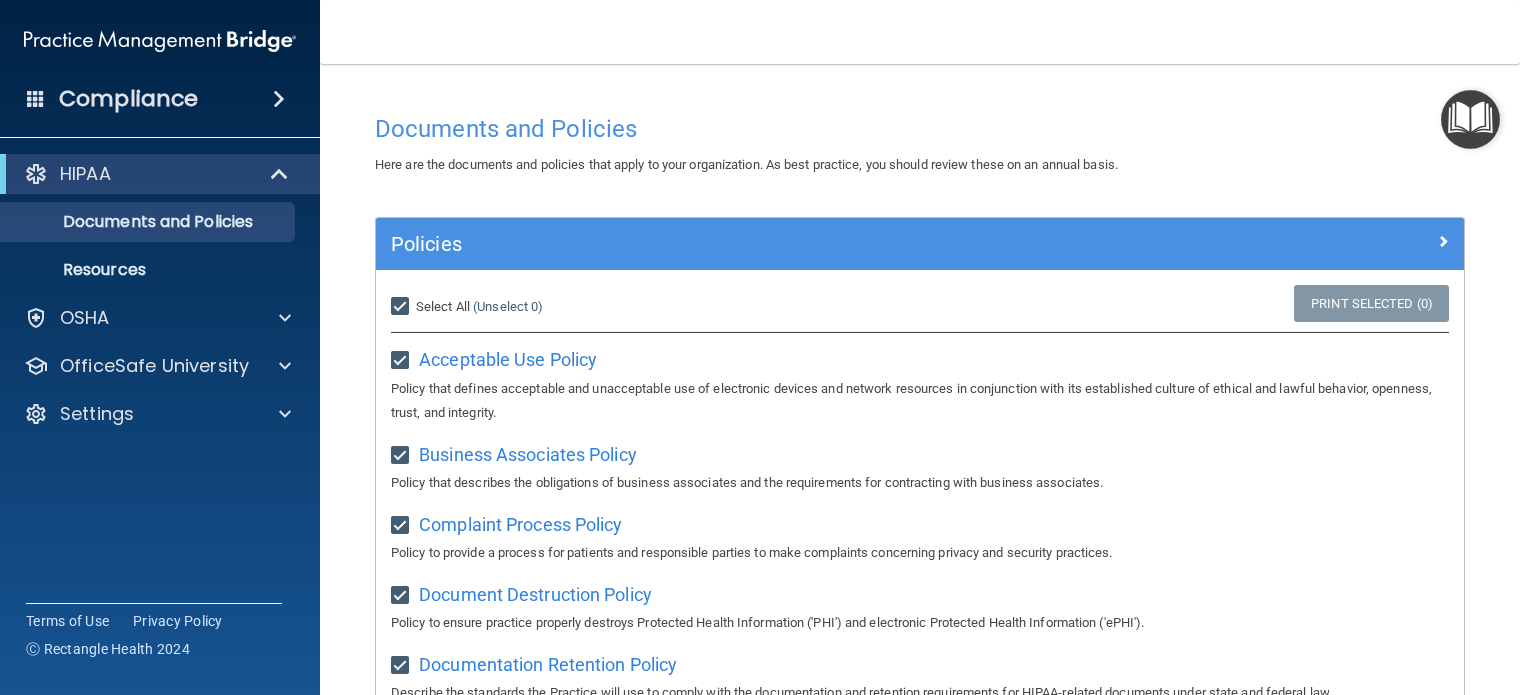 checkbox on "true" 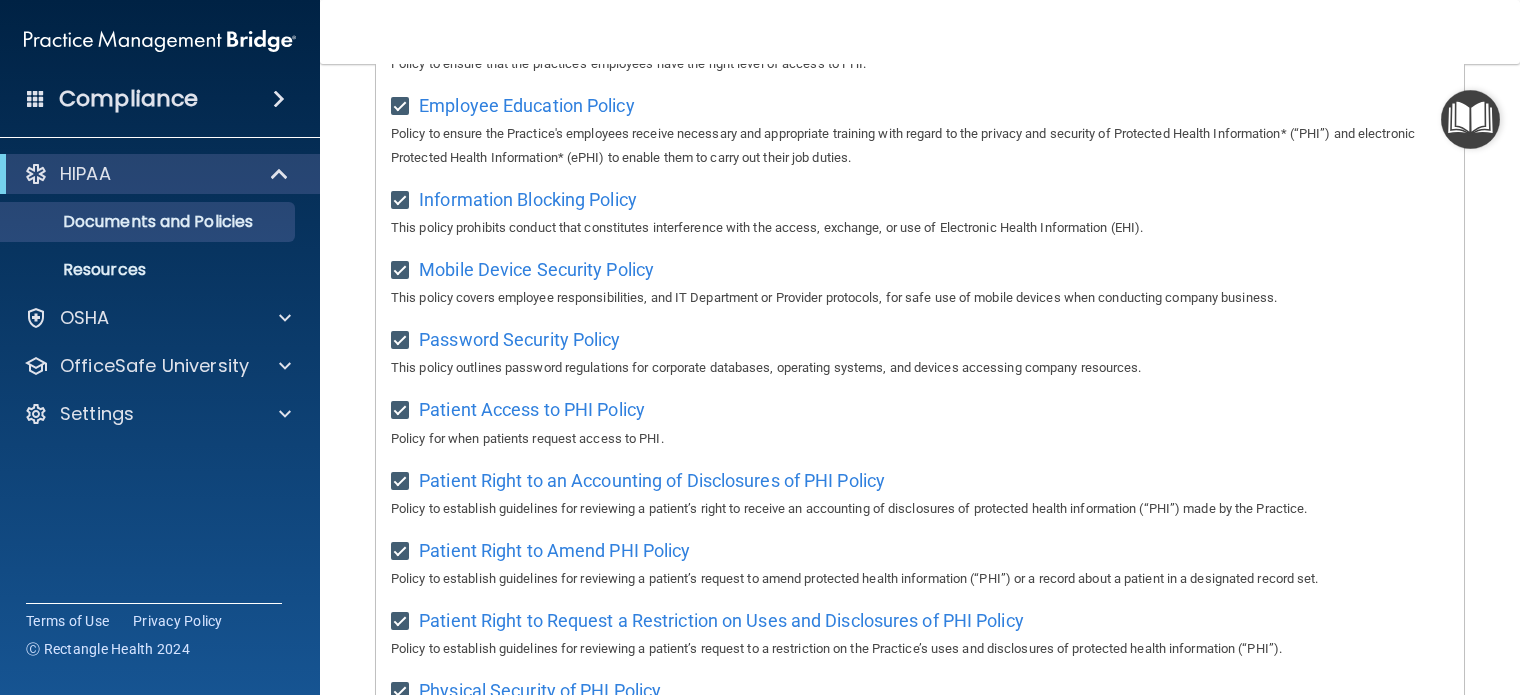 scroll, scrollTop: 1000, scrollLeft: 0, axis: vertical 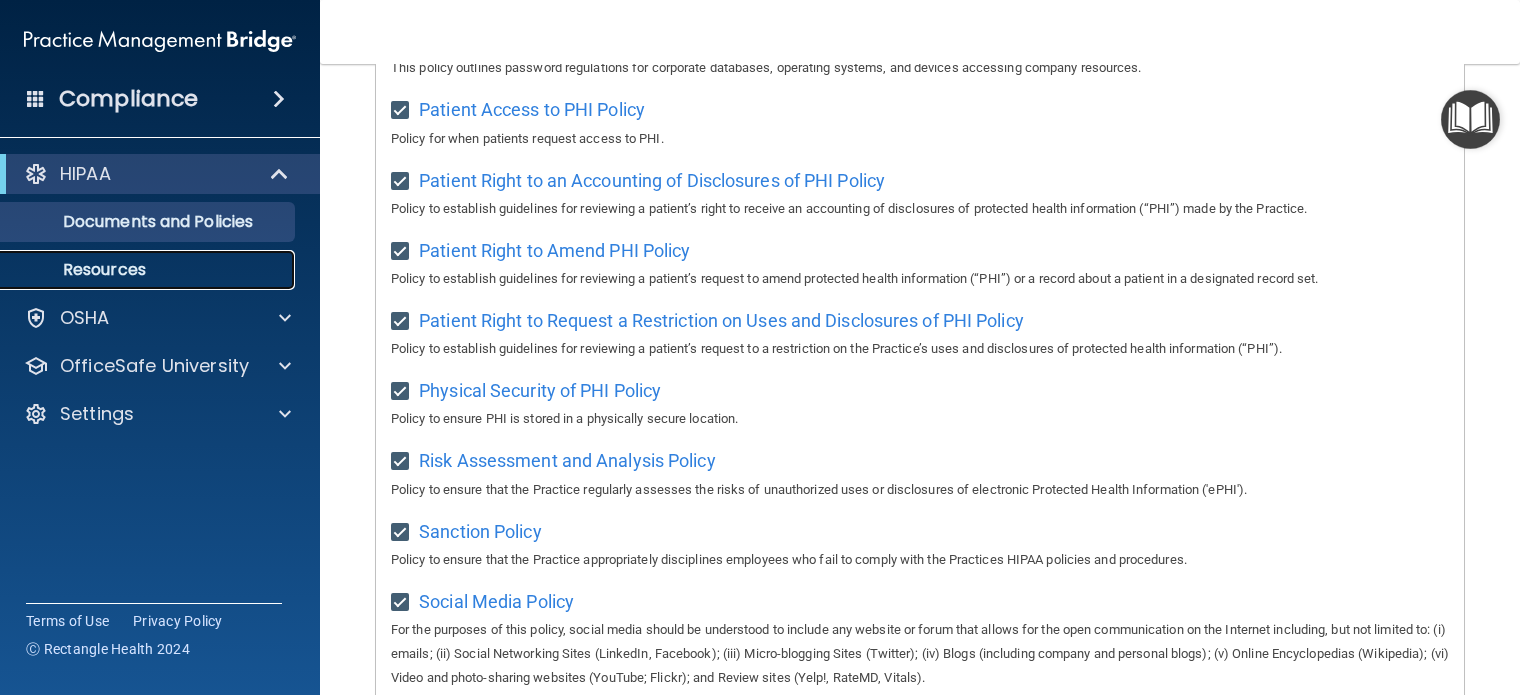 click on "Resources" at bounding box center [149, 270] 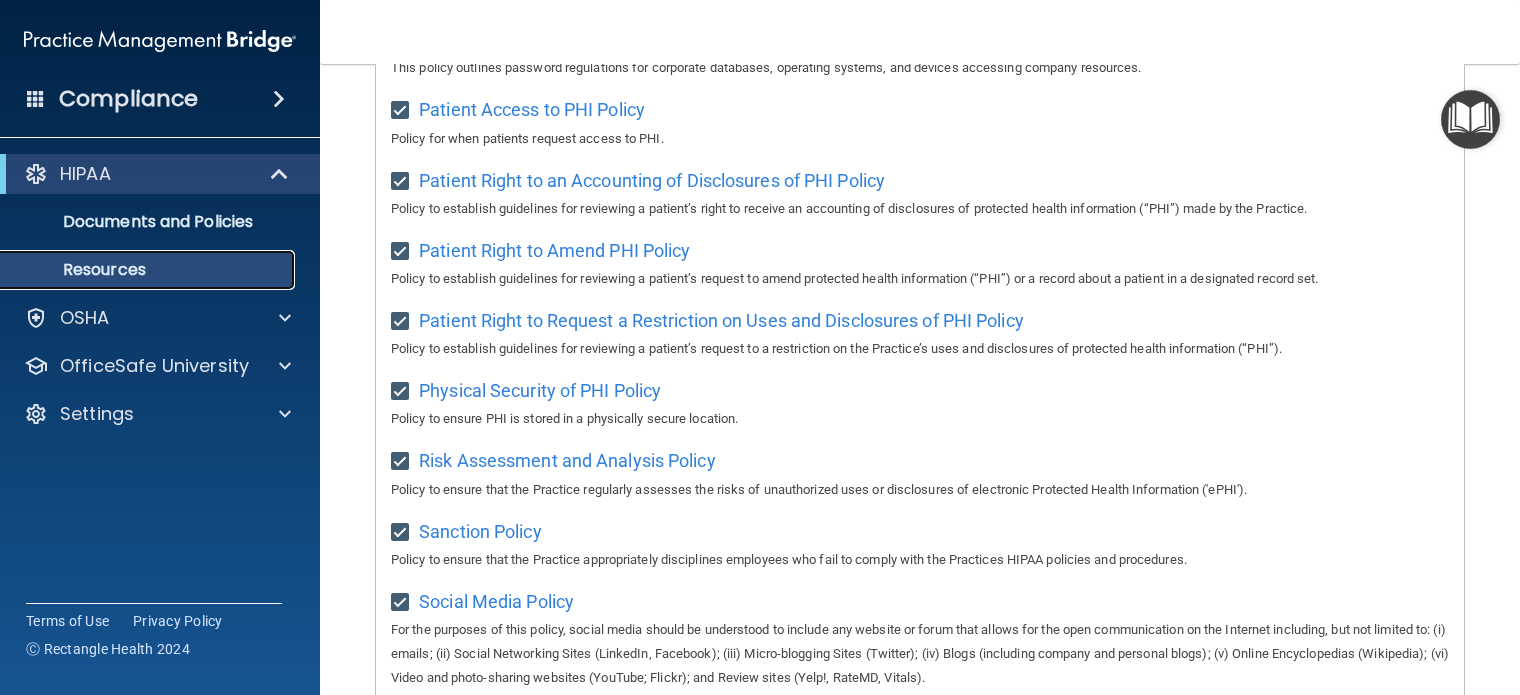 scroll, scrollTop: 0, scrollLeft: 0, axis: both 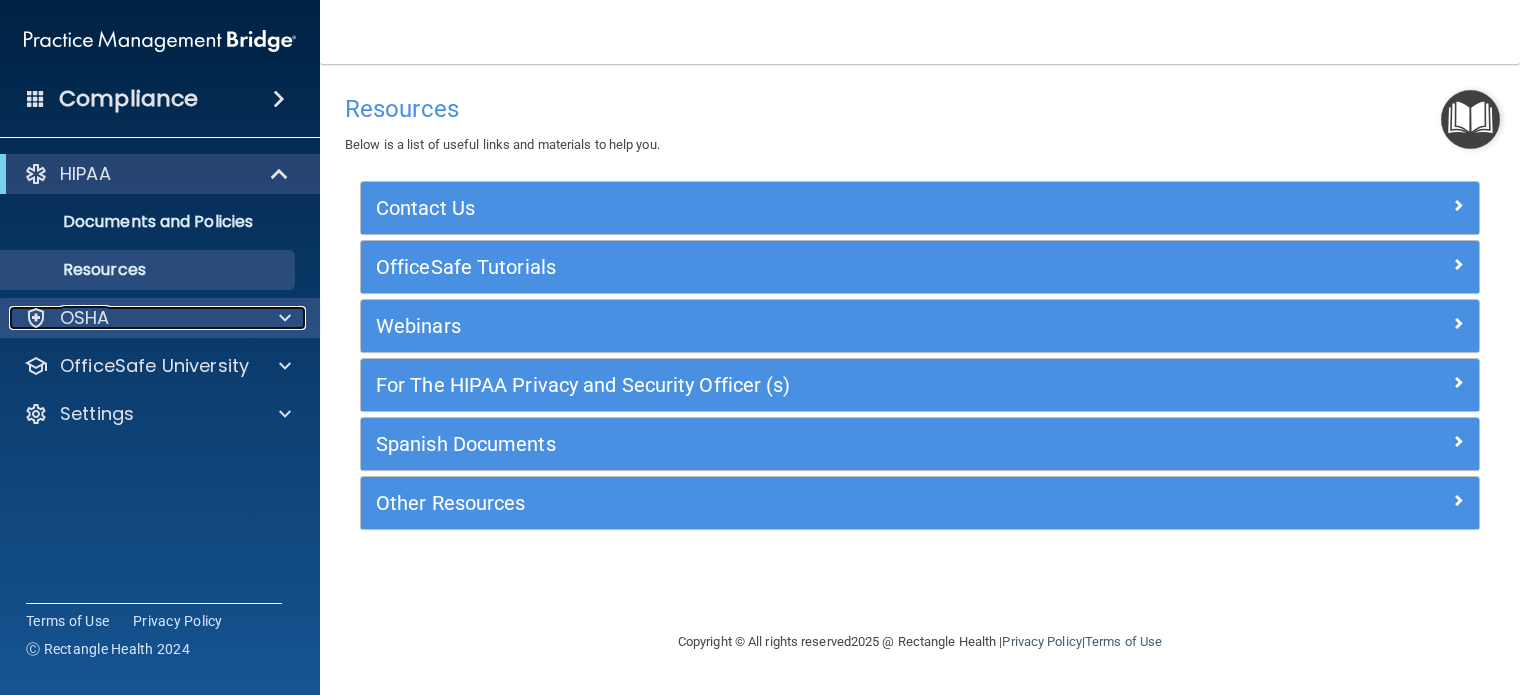 click on "OSHA" at bounding box center [133, 318] 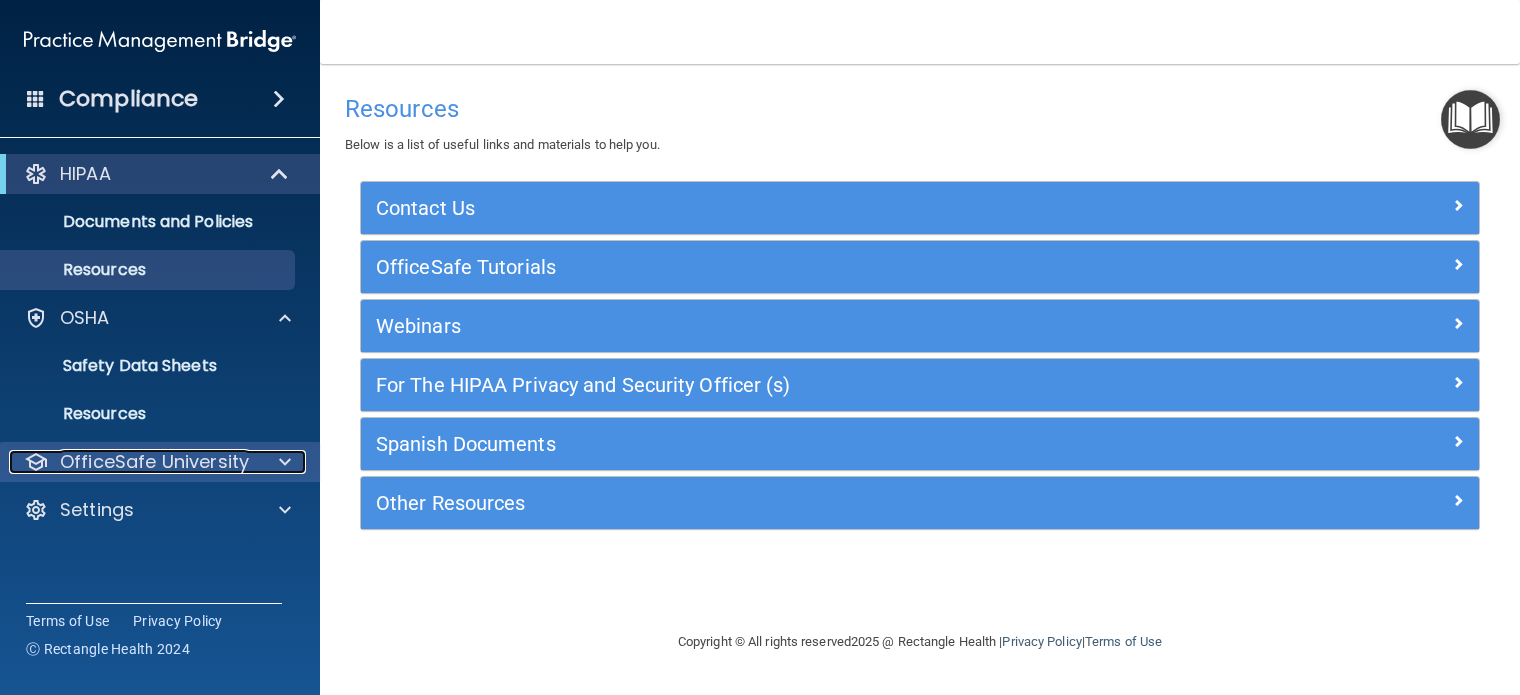 click on "OfficeSafe University" at bounding box center (154, 462) 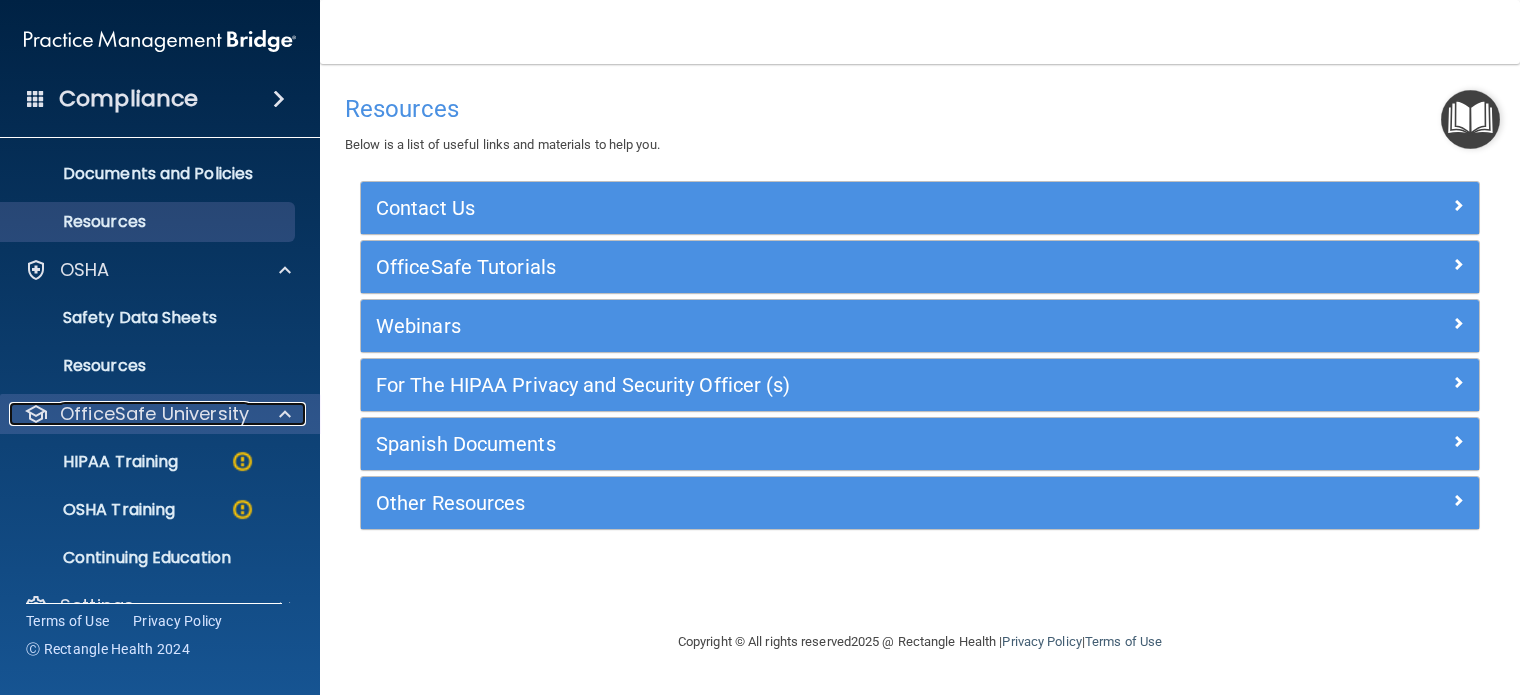 scroll, scrollTop: 86, scrollLeft: 0, axis: vertical 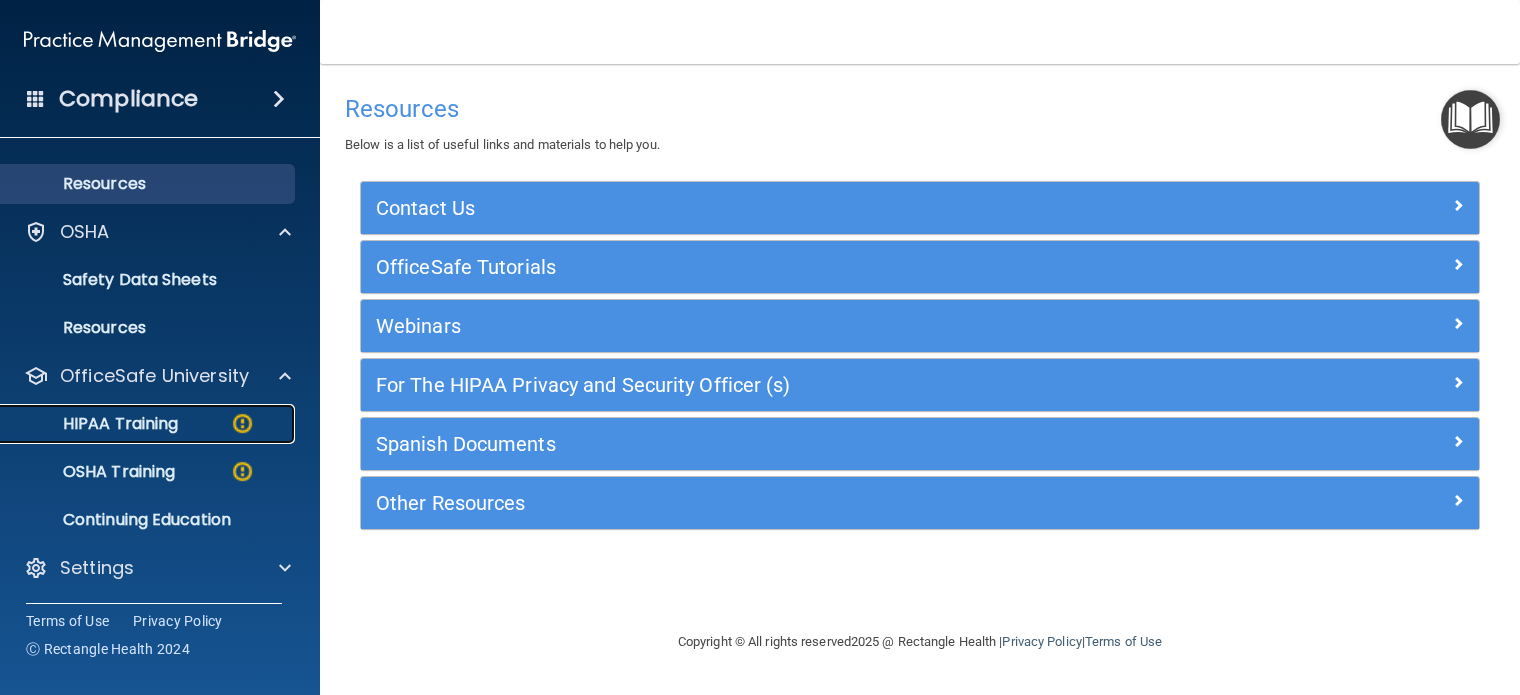 click on "HIPAA Training" at bounding box center (95, 424) 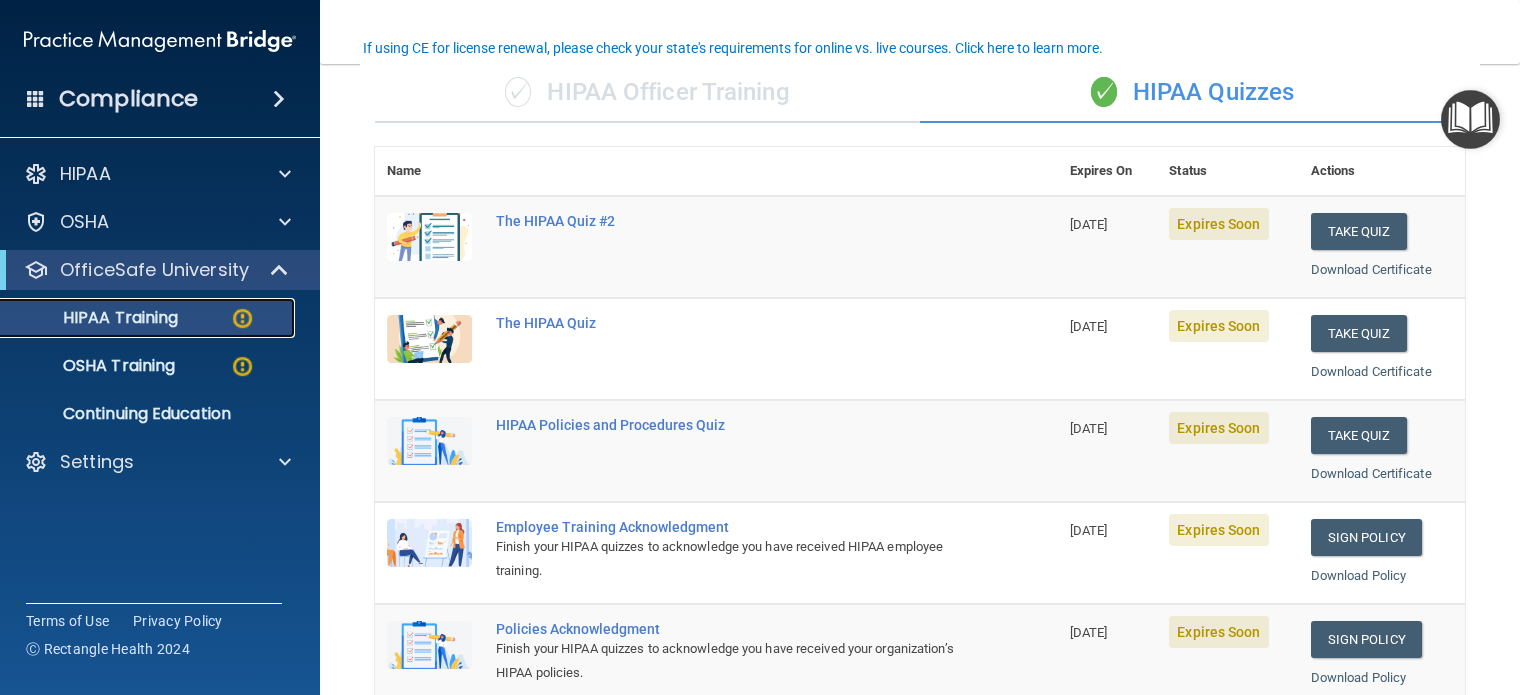 scroll, scrollTop: 200, scrollLeft: 0, axis: vertical 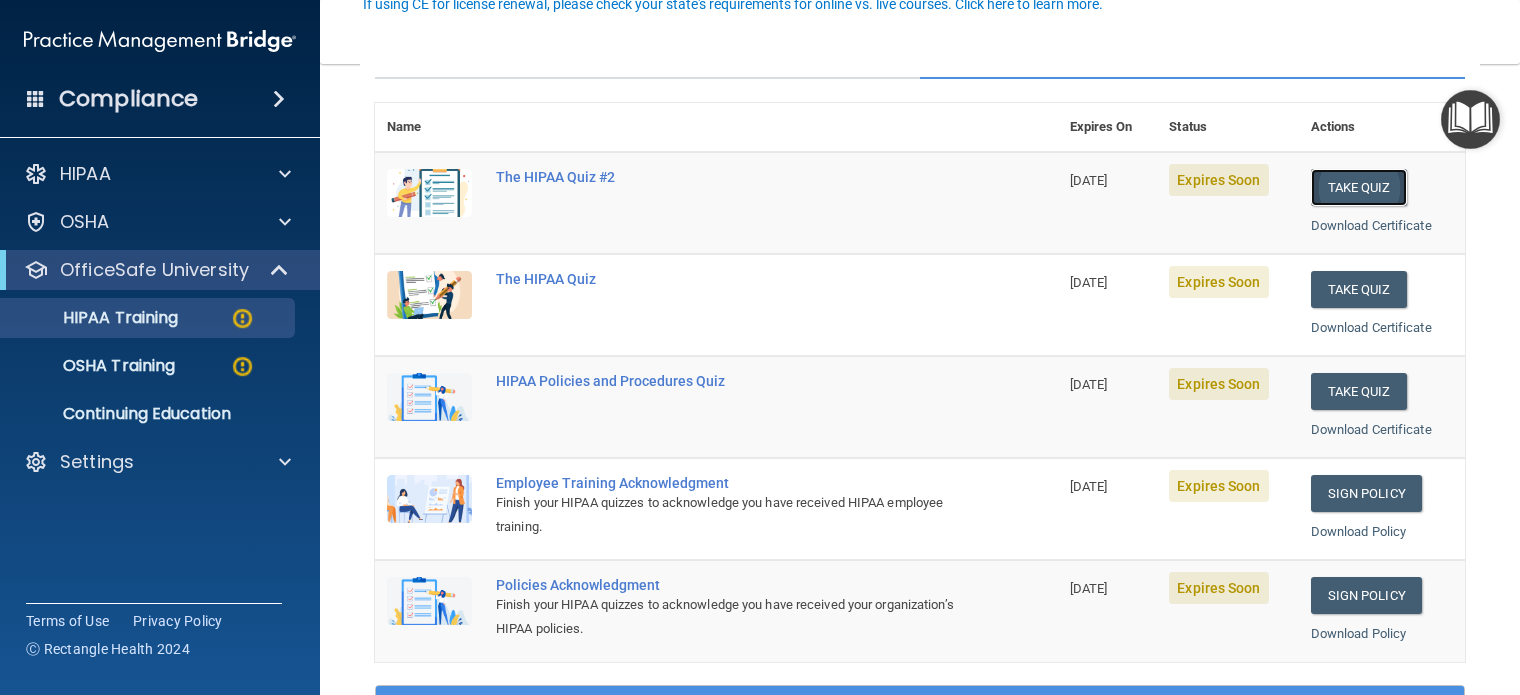 click on "Take Quiz" at bounding box center (1359, 187) 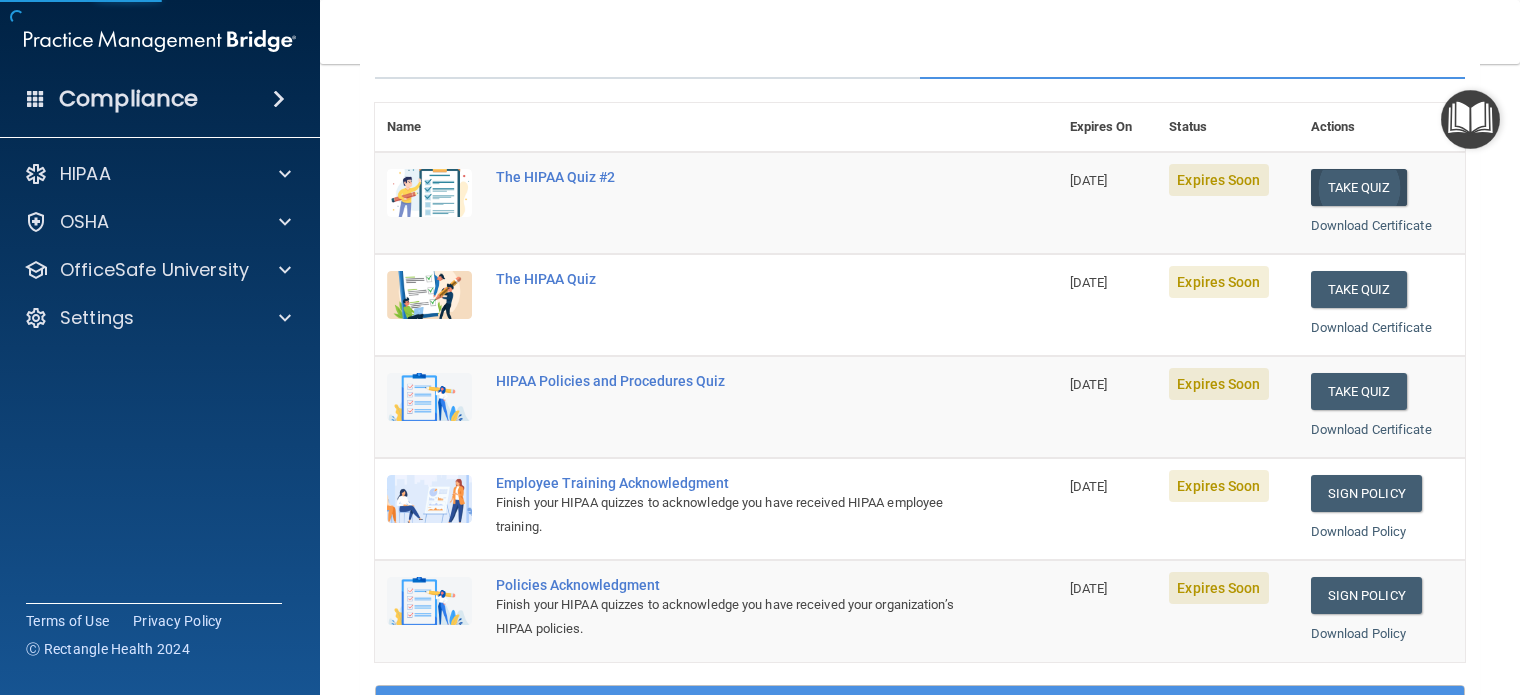 scroll, scrollTop: 0, scrollLeft: 0, axis: both 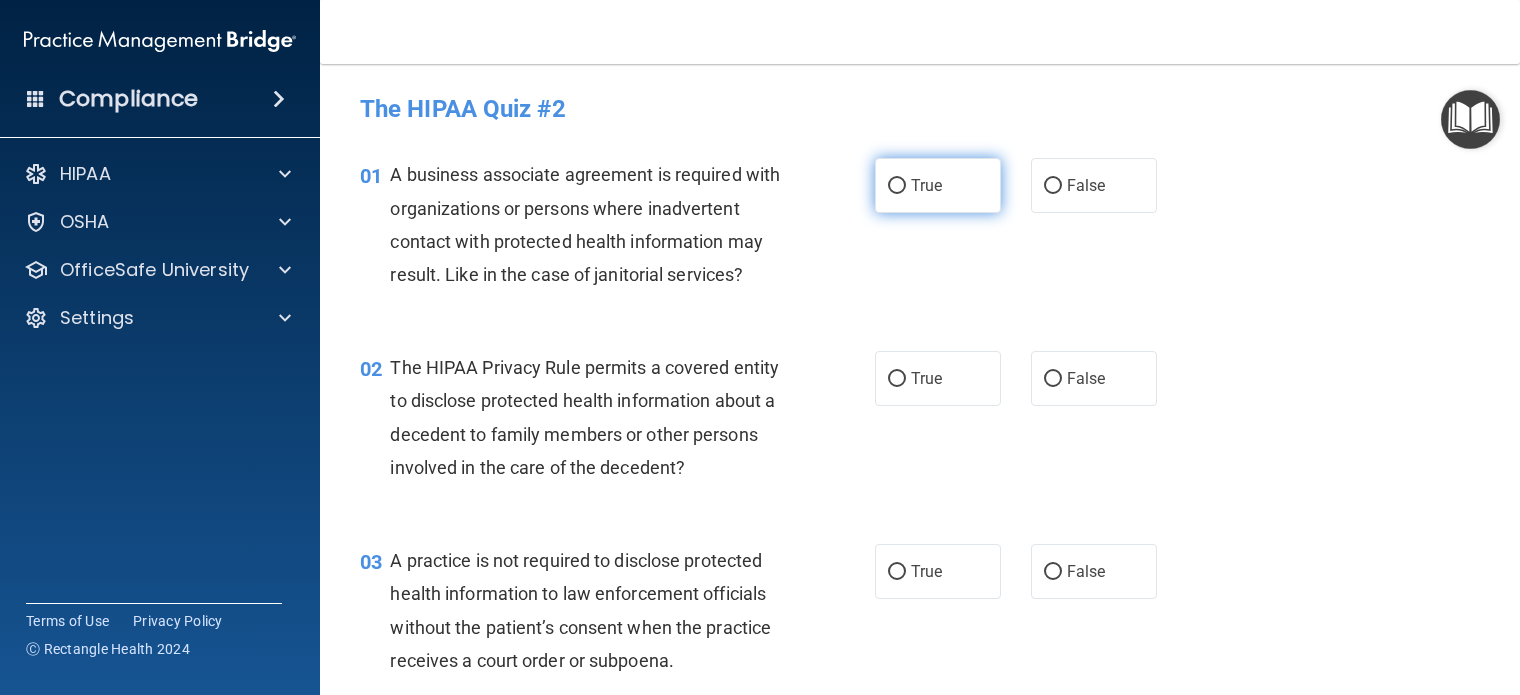 click on "True" at bounding box center (897, 186) 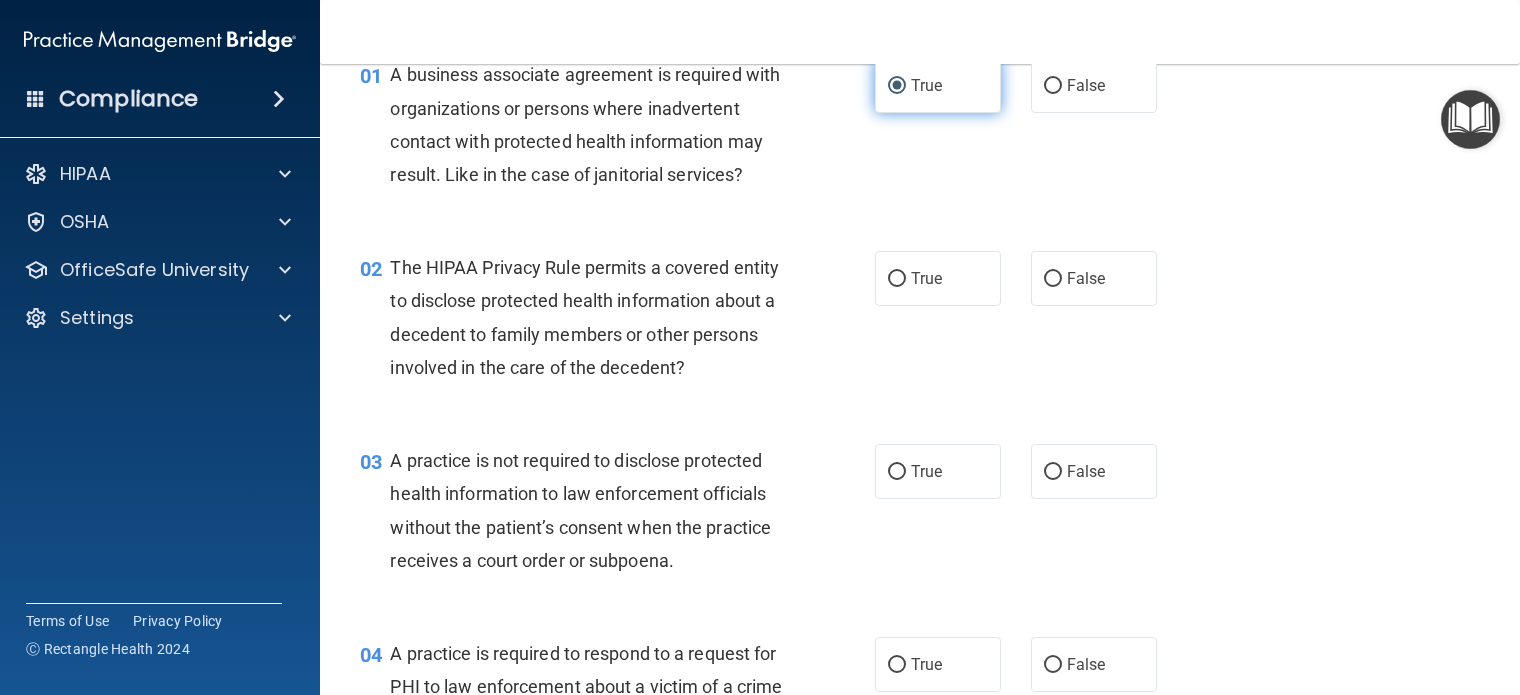 scroll, scrollTop: 200, scrollLeft: 0, axis: vertical 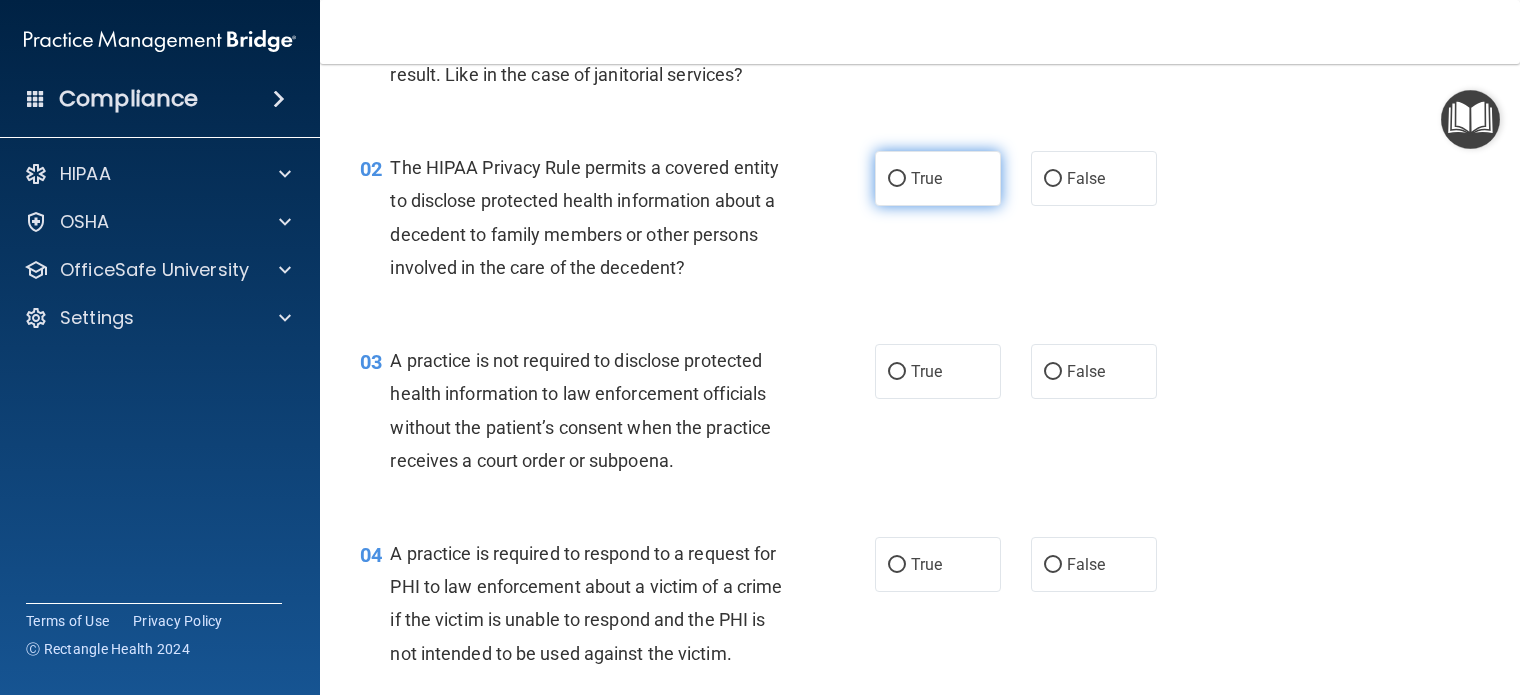 click on "True" at bounding box center (938, 178) 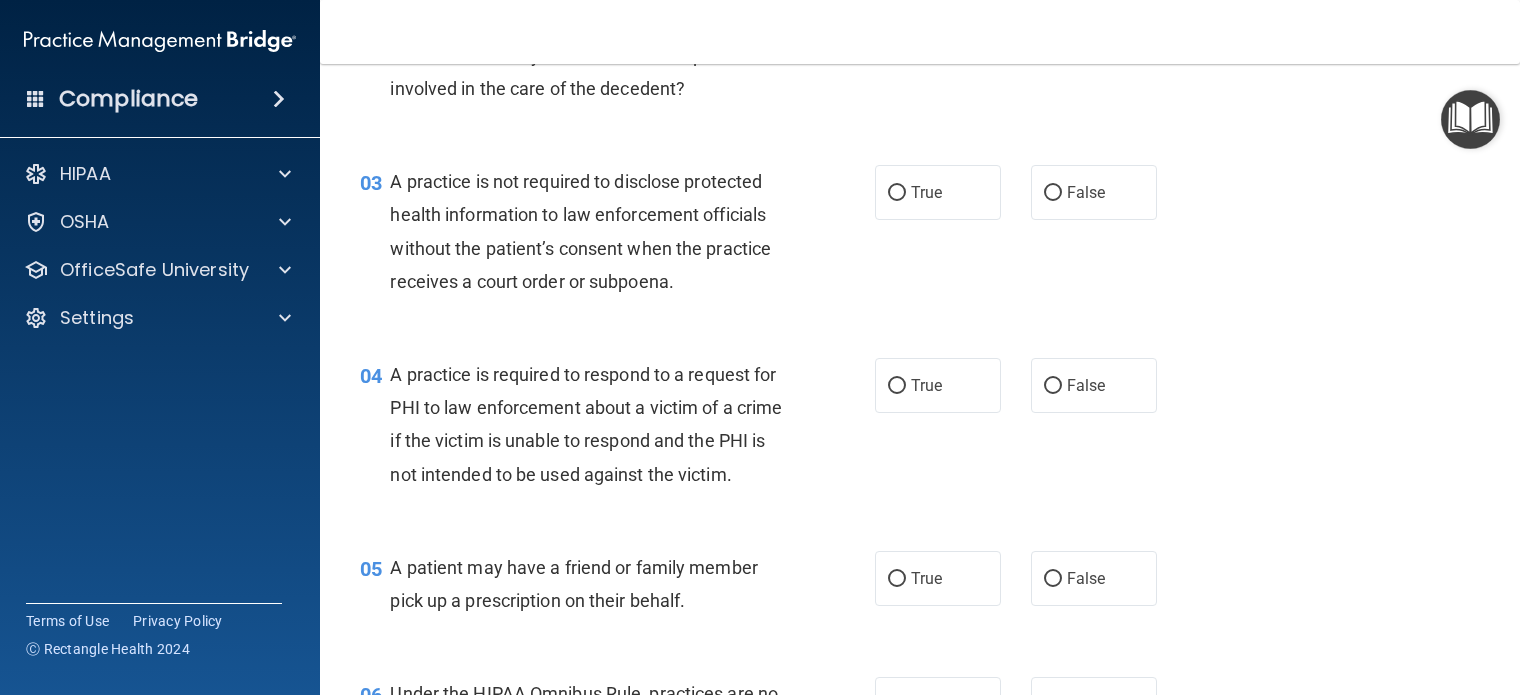 scroll, scrollTop: 400, scrollLeft: 0, axis: vertical 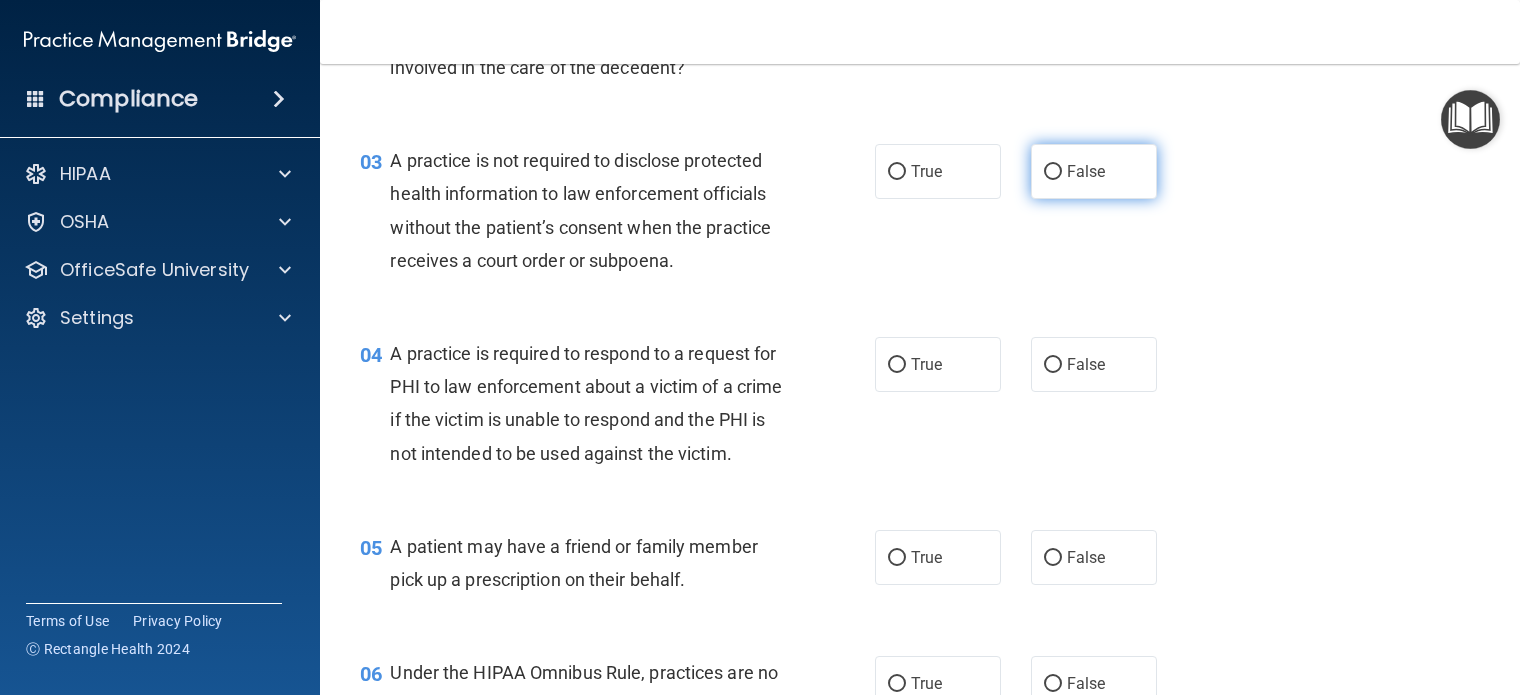 click on "False" at bounding box center (1086, 171) 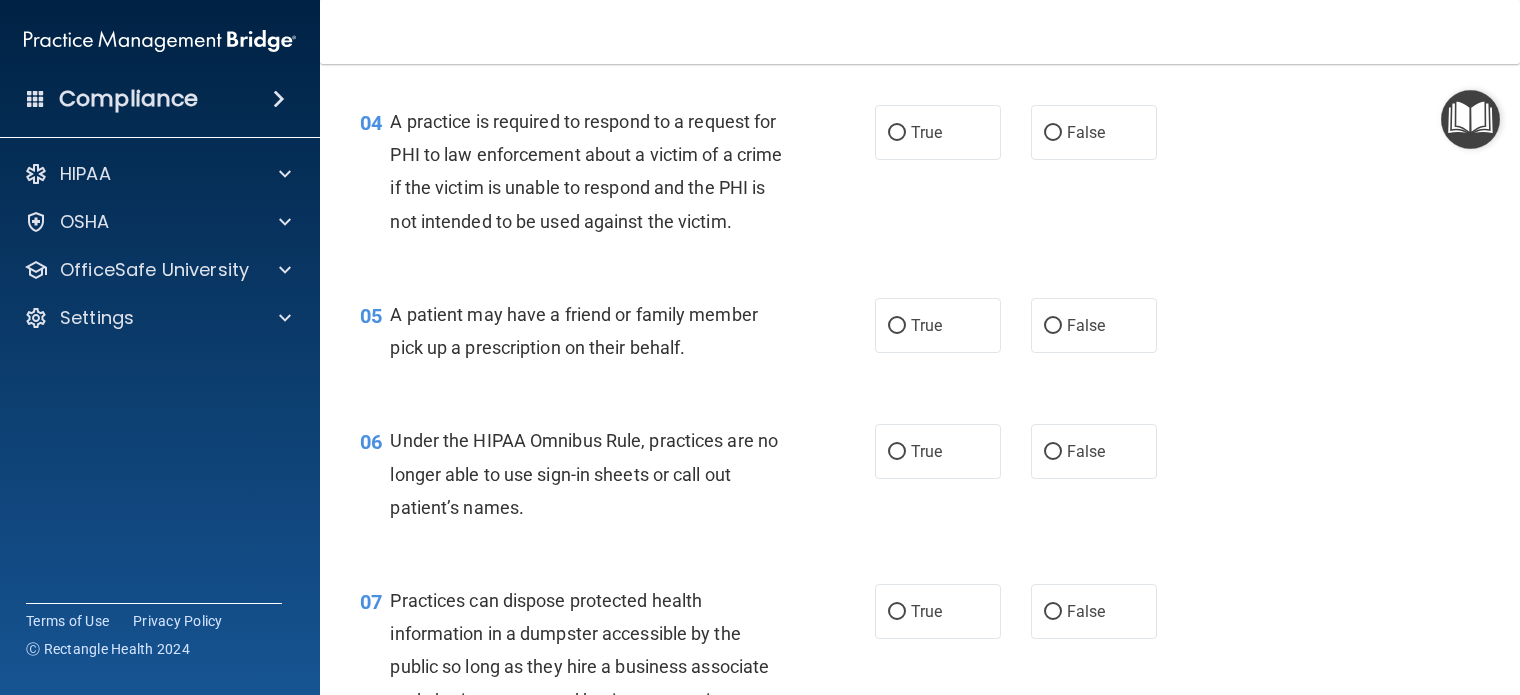 scroll, scrollTop: 700, scrollLeft: 0, axis: vertical 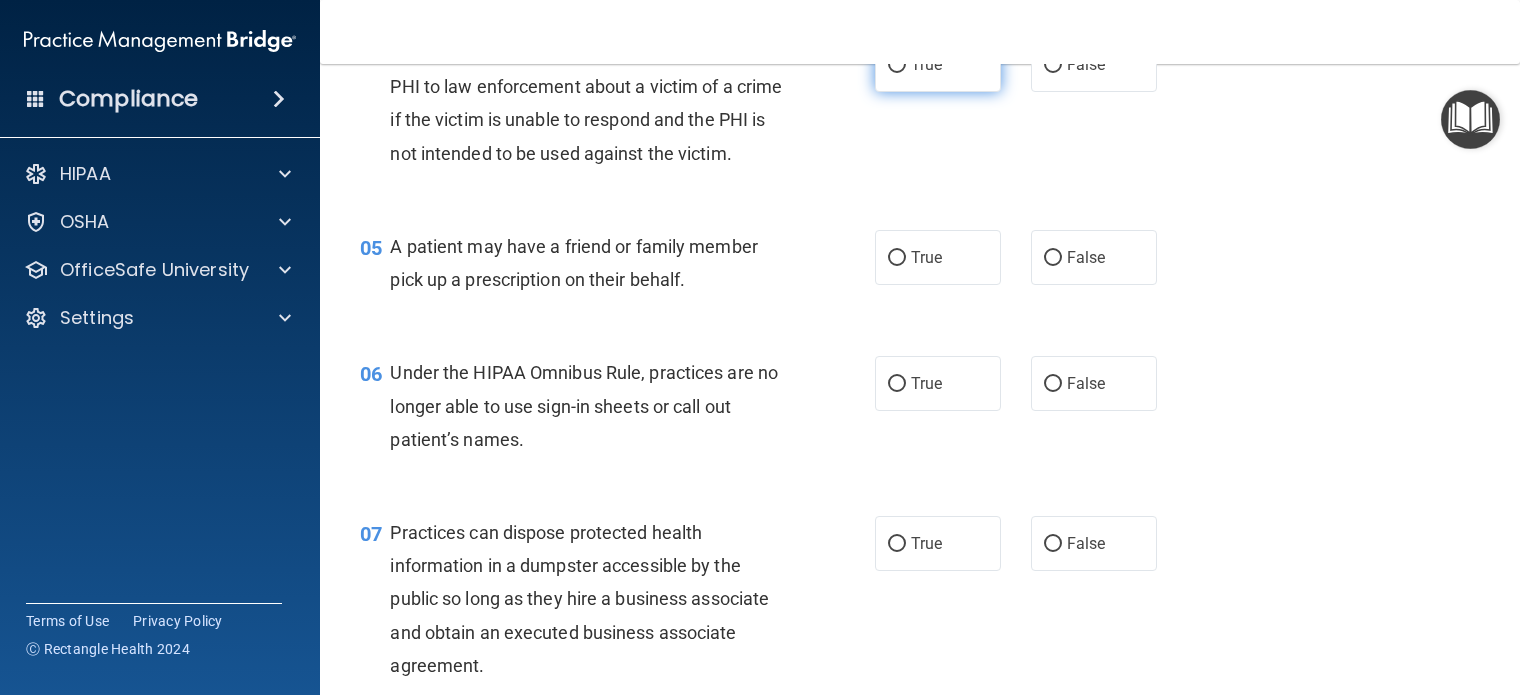 click on "True" at bounding box center (897, 65) 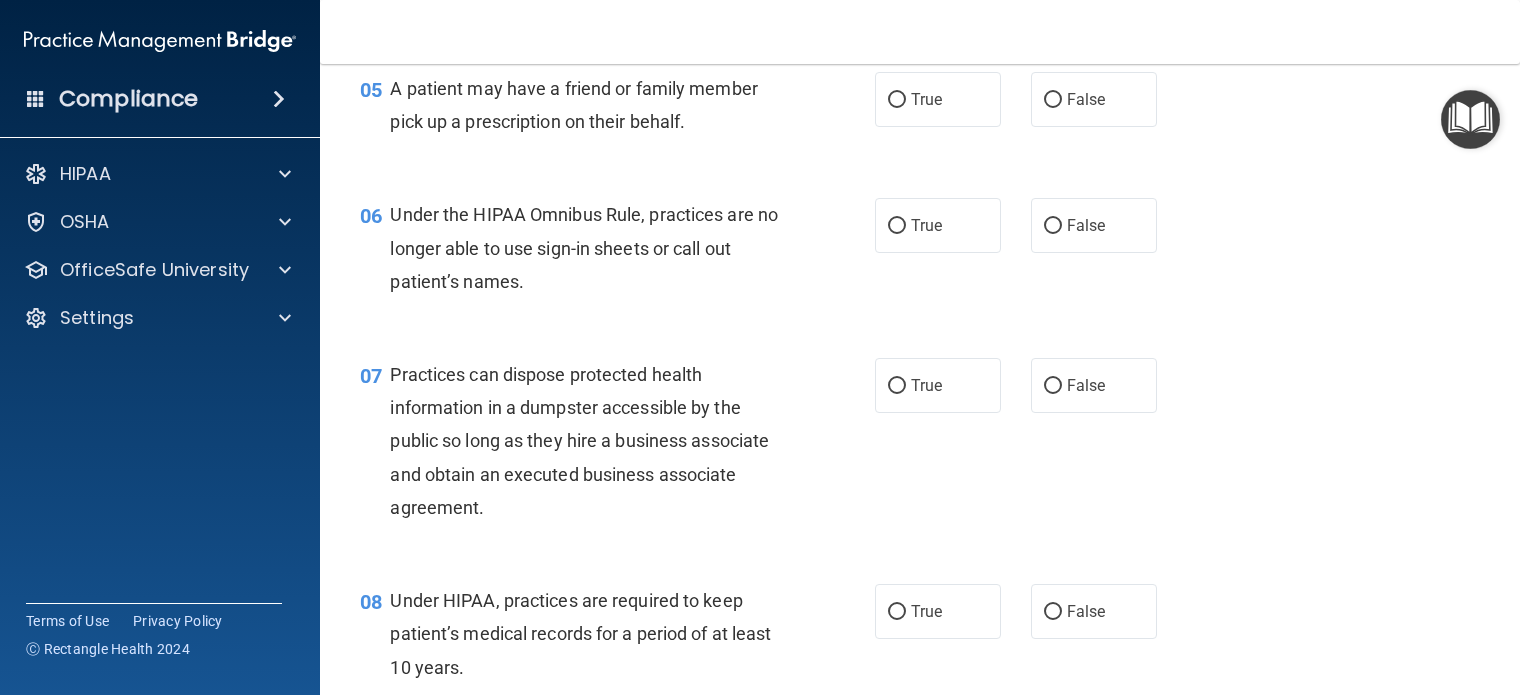 scroll, scrollTop: 900, scrollLeft: 0, axis: vertical 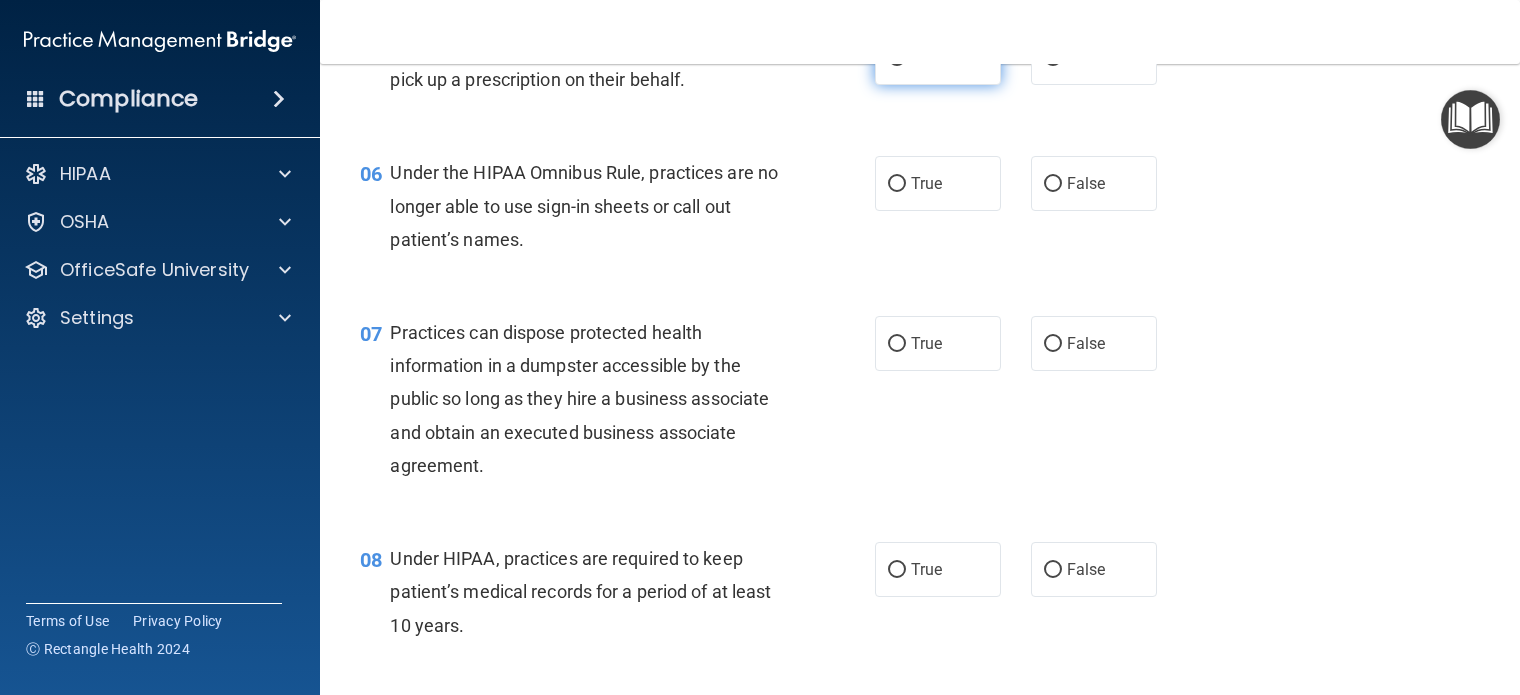 click on "True" at bounding box center [938, 57] 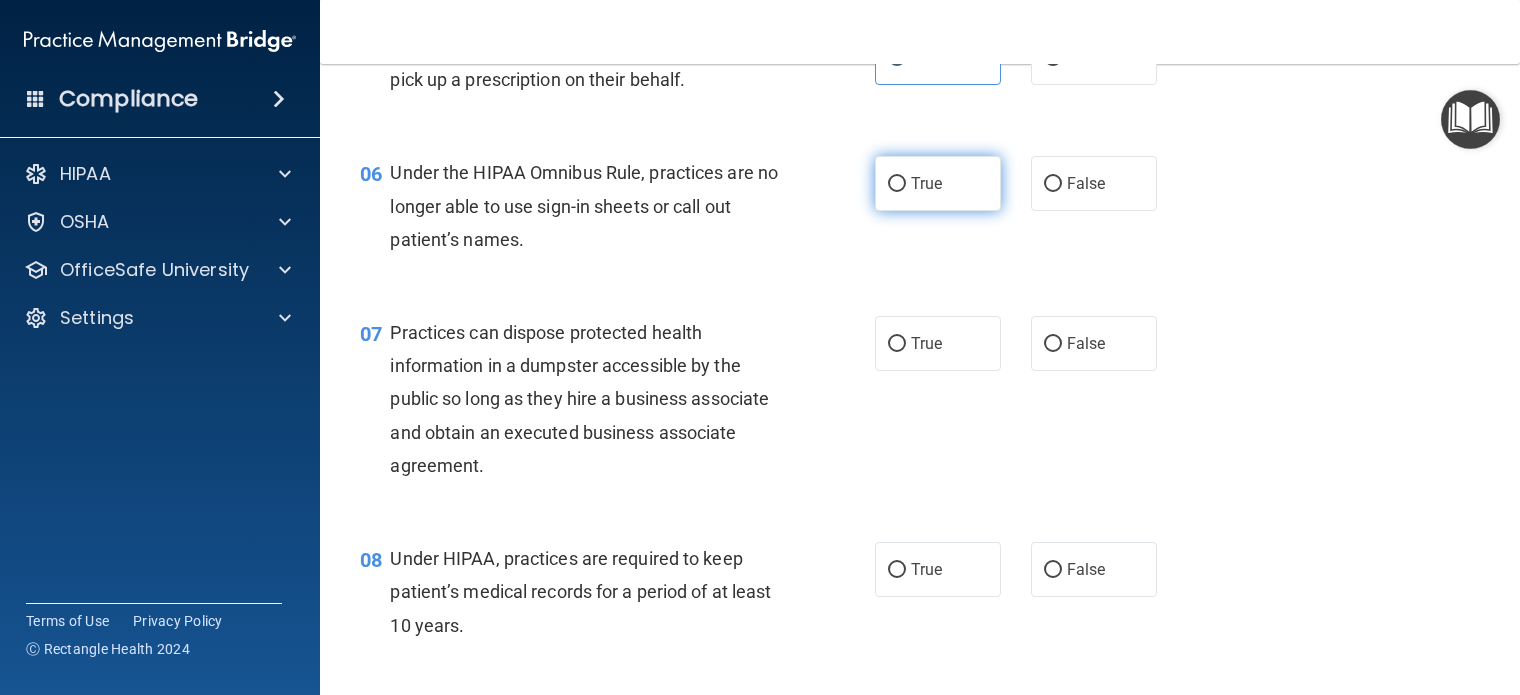 click on "True" at bounding box center (938, 183) 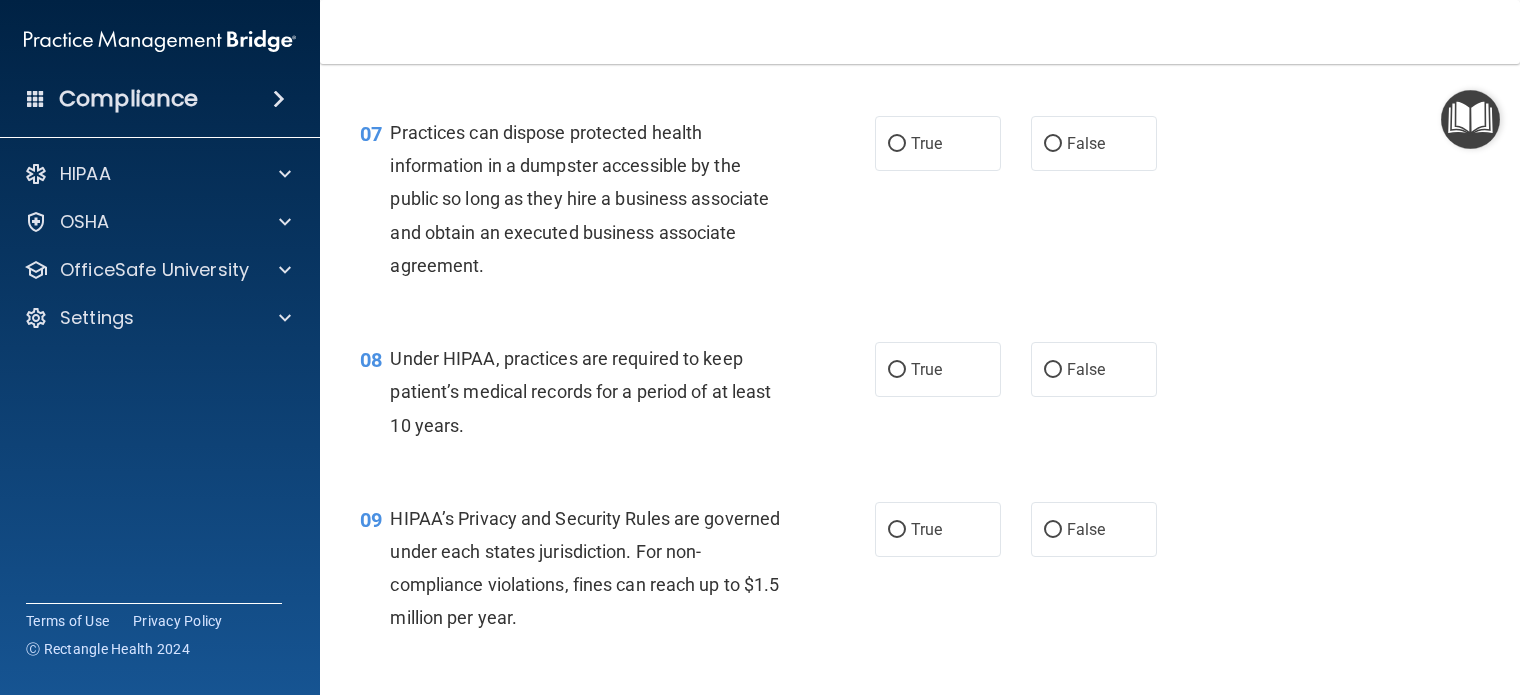 scroll, scrollTop: 900, scrollLeft: 0, axis: vertical 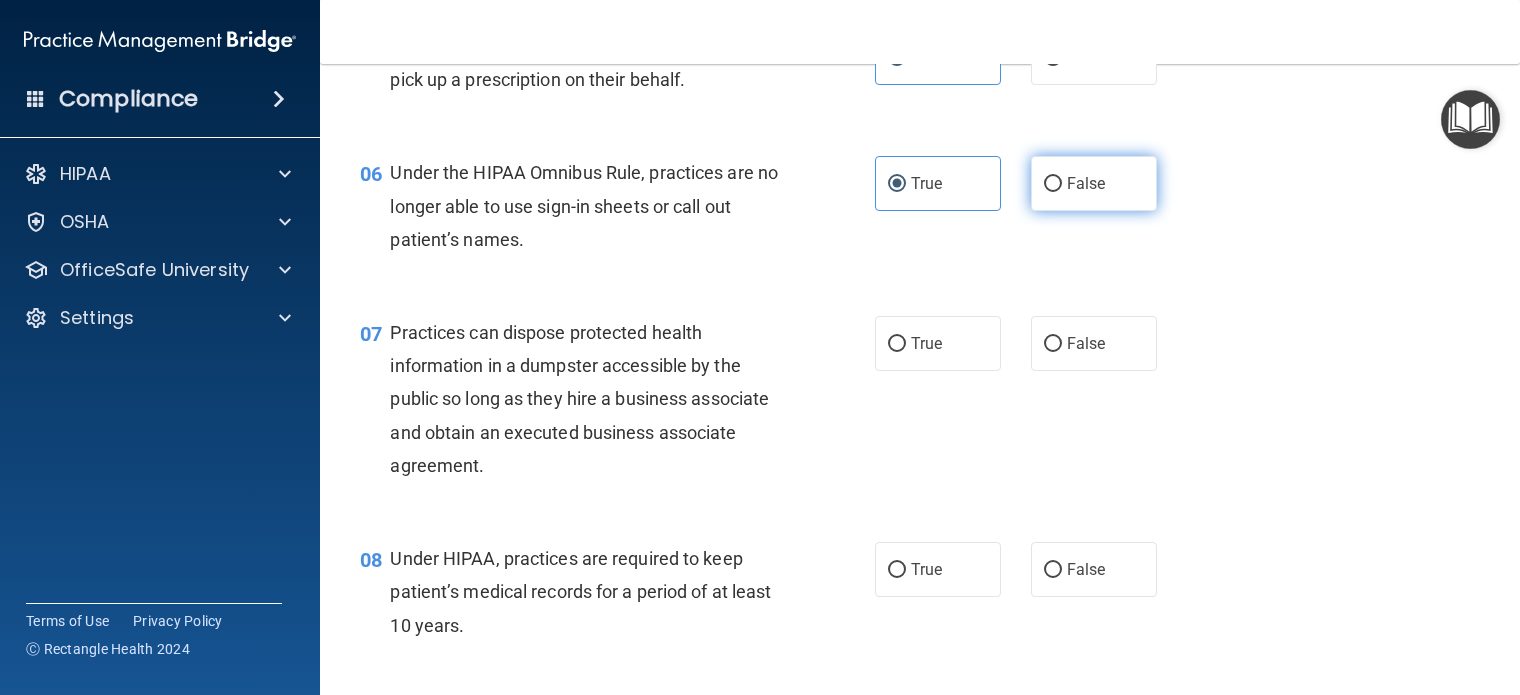 drag, startPoint x: 1065, startPoint y: 239, endPoint x: 1022, endPoint y: 251, distance: 44.64303 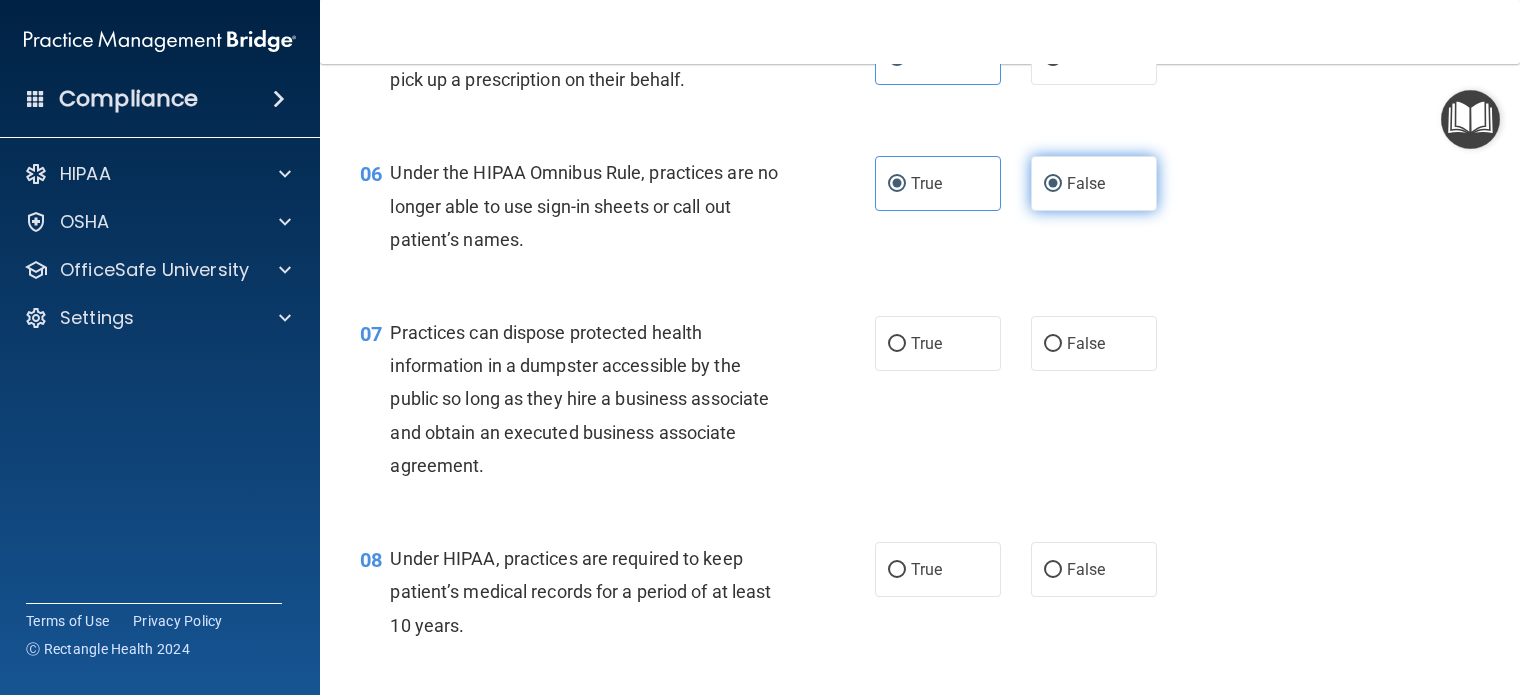 radio on "false" 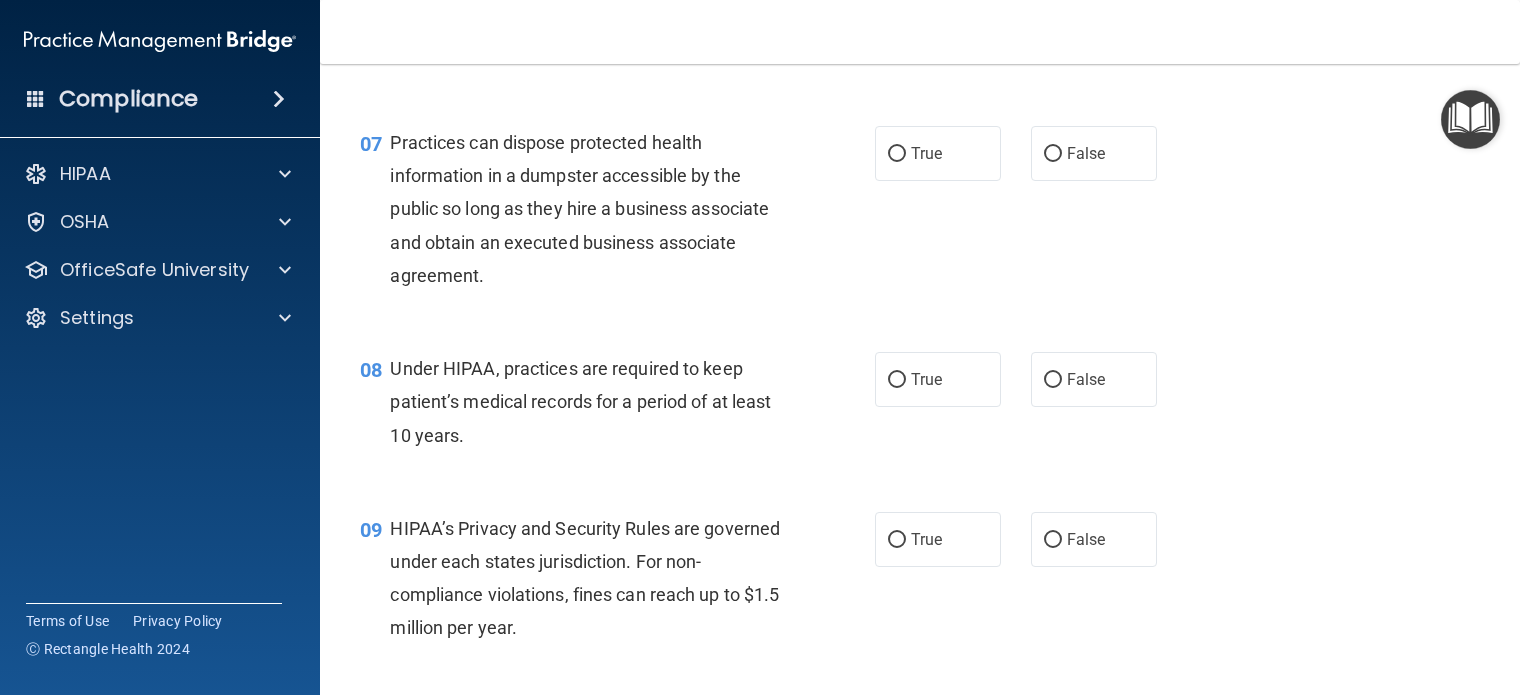 scroll, scrollTop: 1100, scrollLeft: 0, axis: vertical 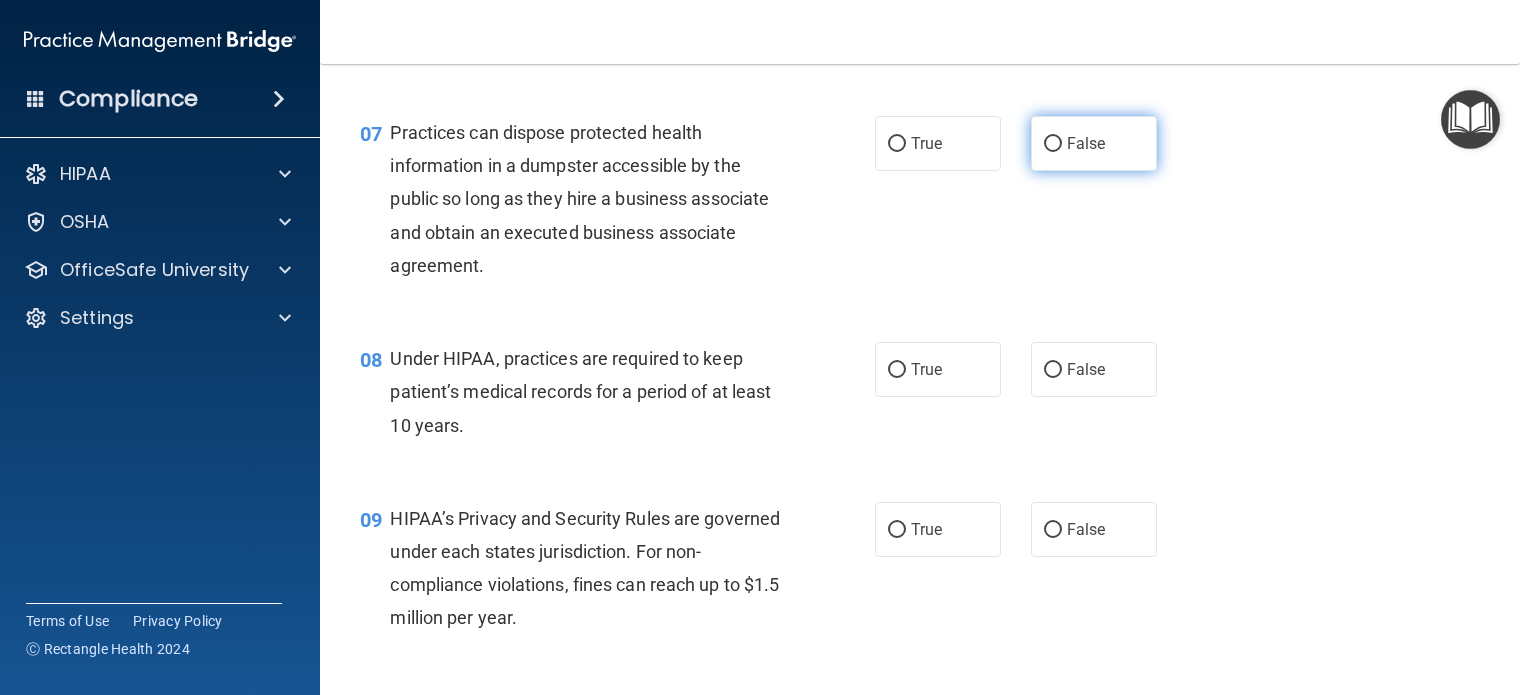 click on "False" at bounding box center (1094, 143) 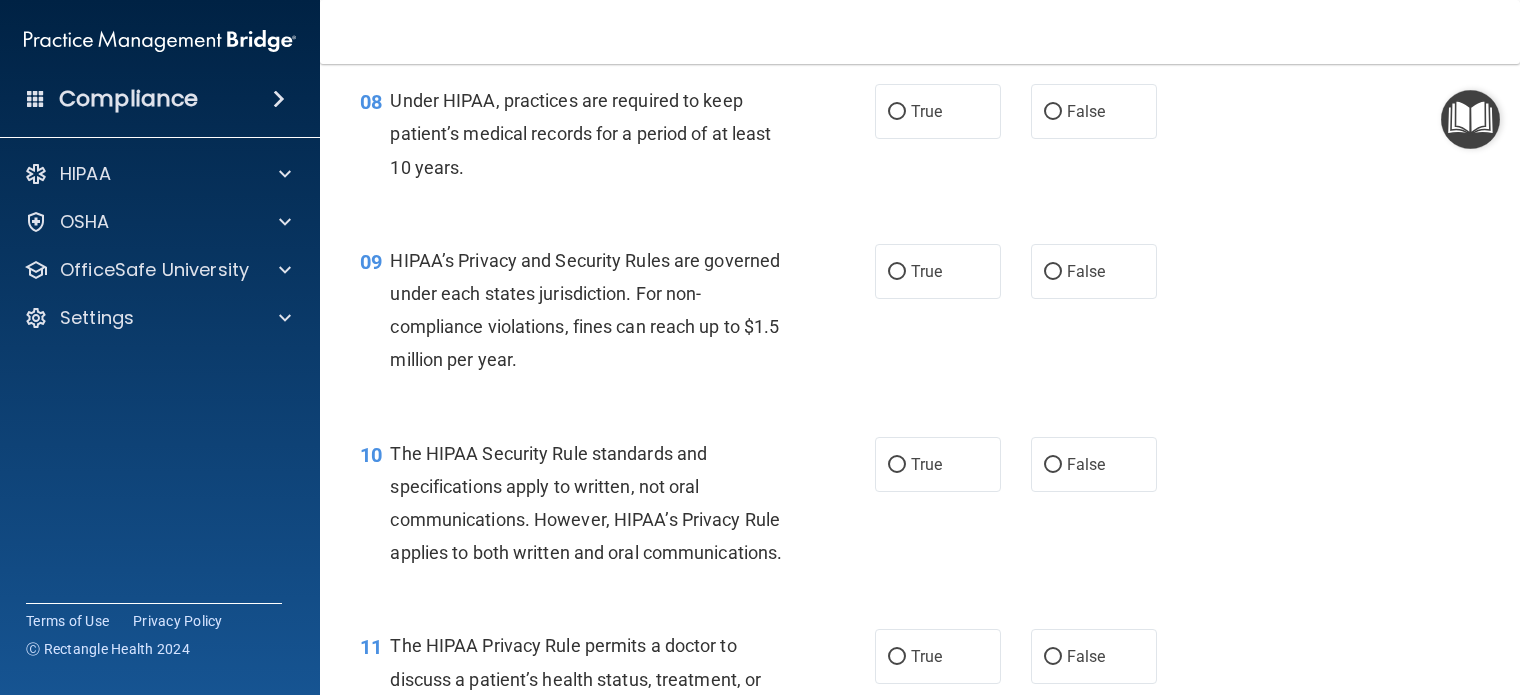 scroll, scrollTop: 1400, scrollLeft: 0, axis: vertical 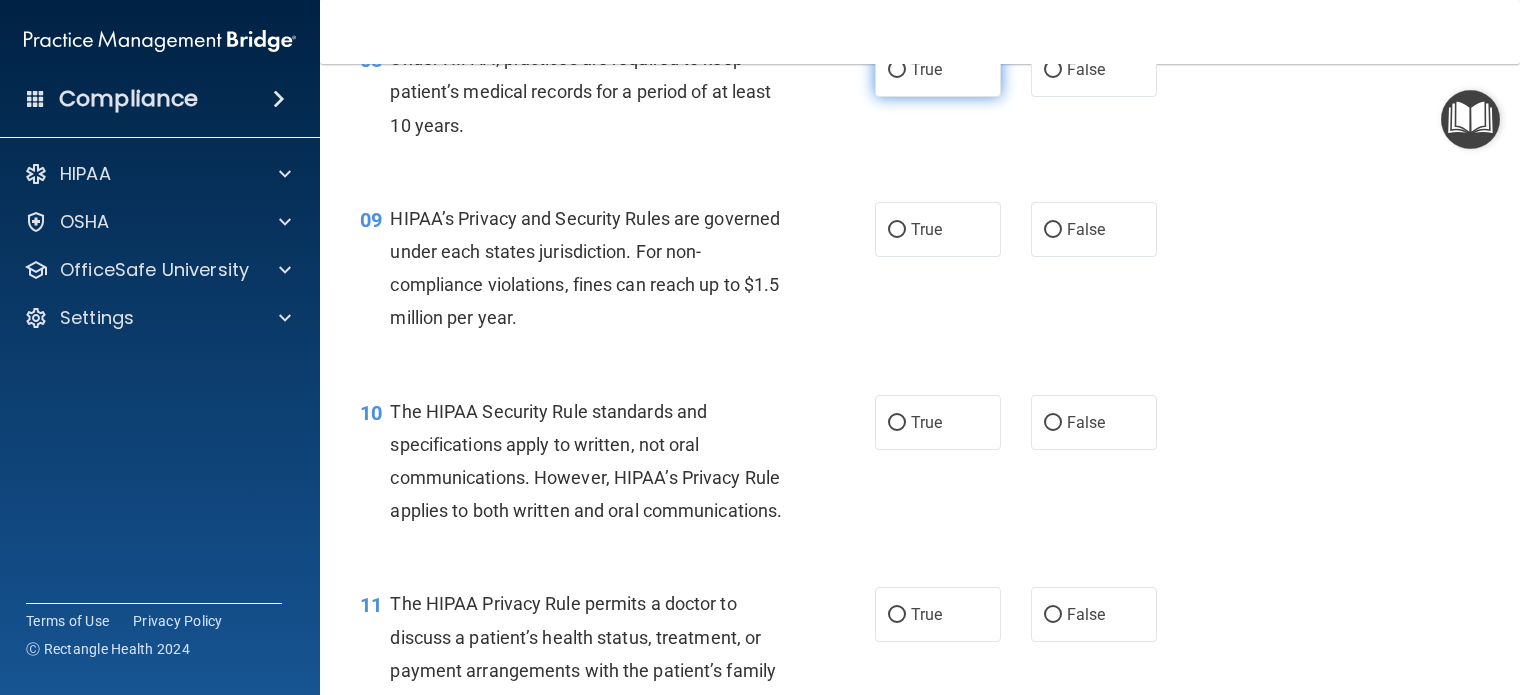 click on "True" at bounding box center (897, 70) 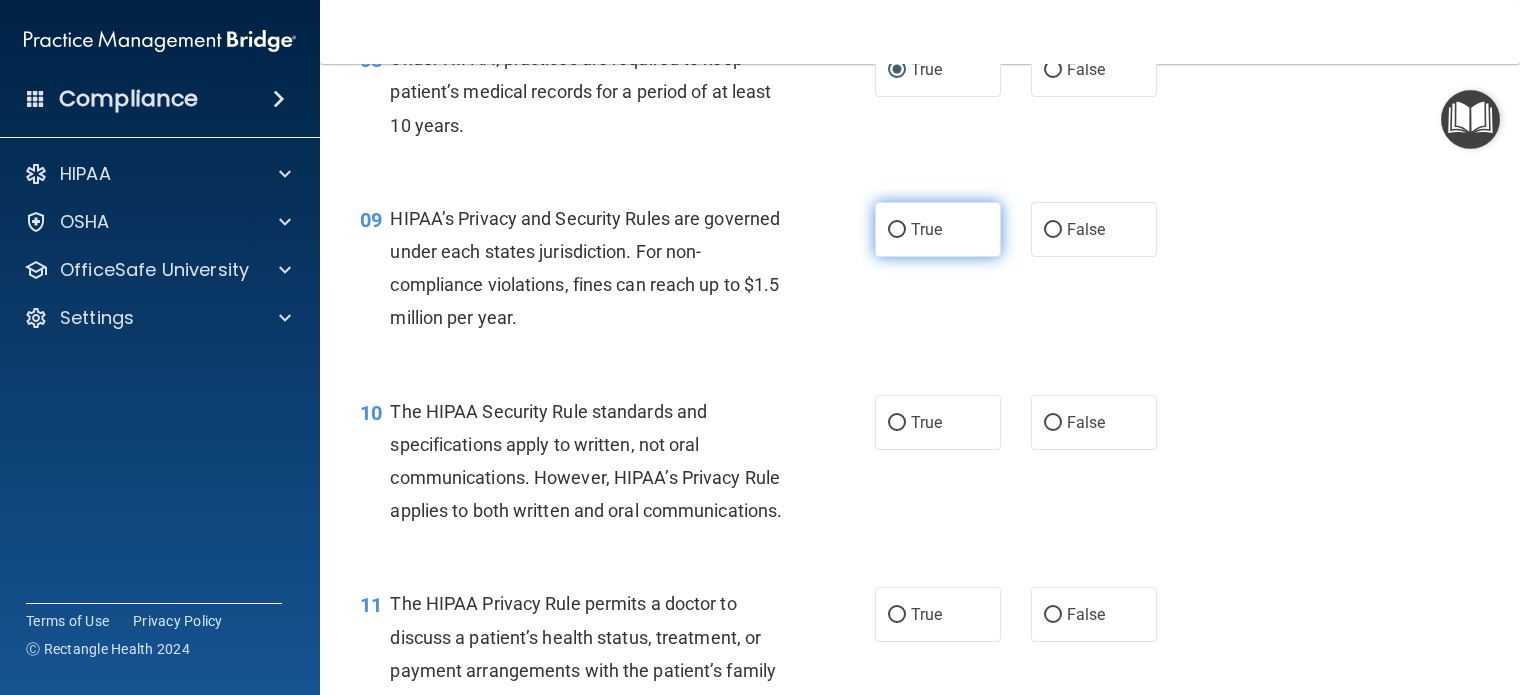 click on "True" at bounding box center (926, 229) 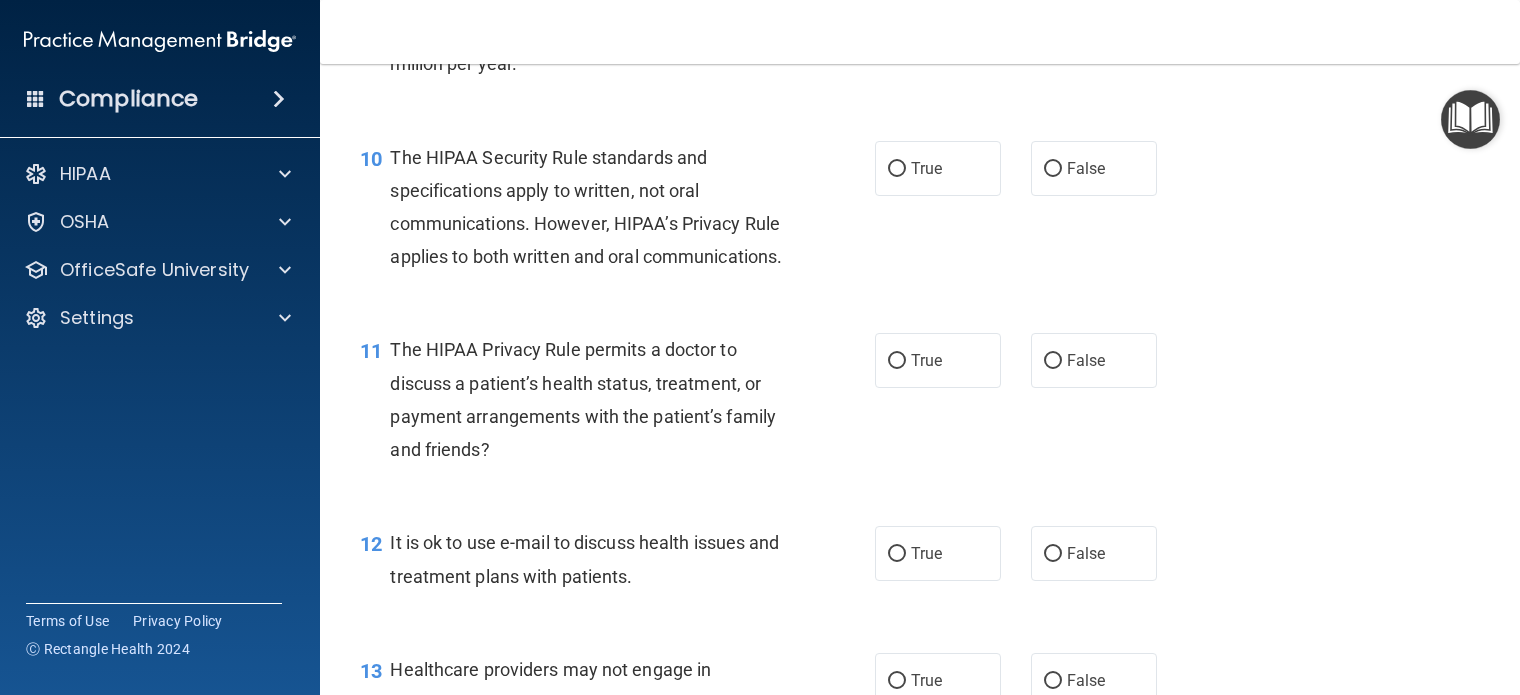 scroll, scrollTop: 1700, scrollLeft: 0, axis: vertical 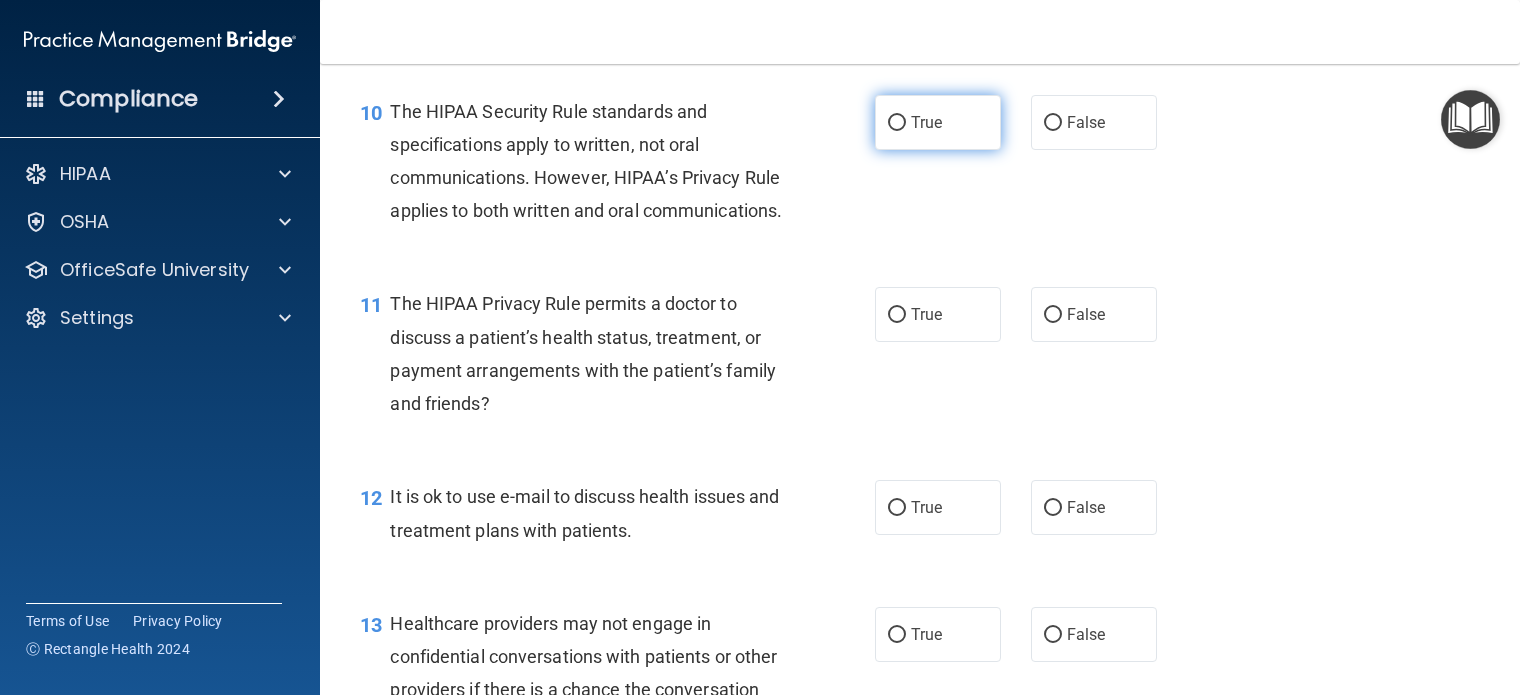 click on "True" at bounding box center [926, 122] 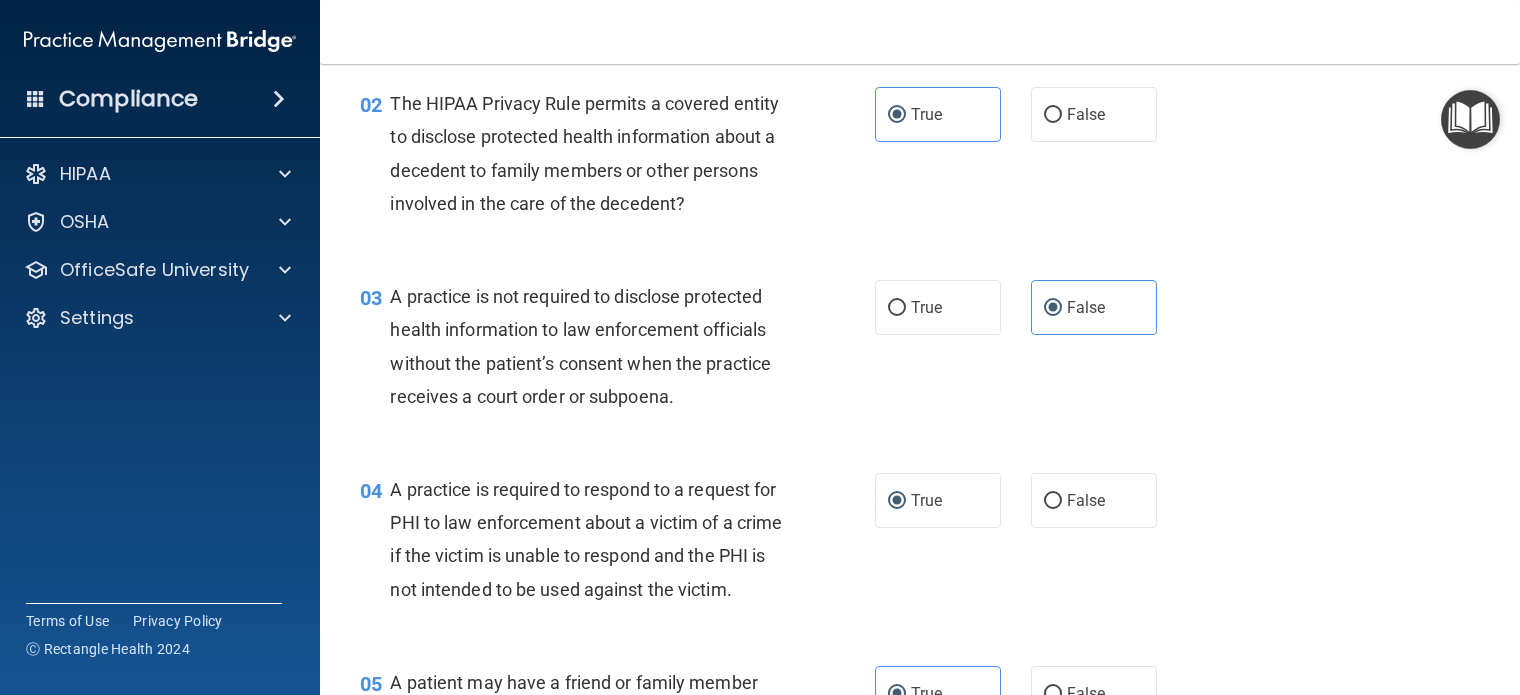 scroll, scrollTop: 300, scrollLeft: 0, axis: vertical 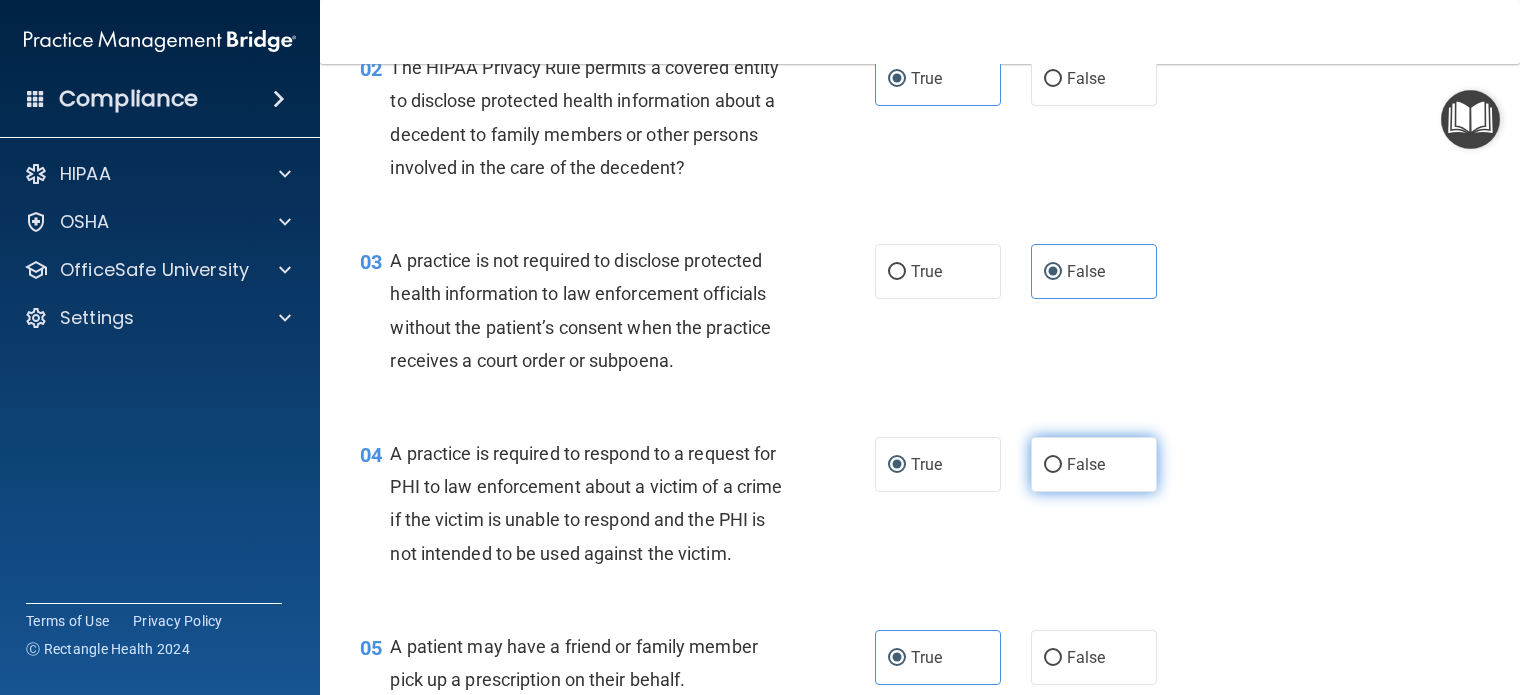 click on "False" at bounding box center (1086, 464) 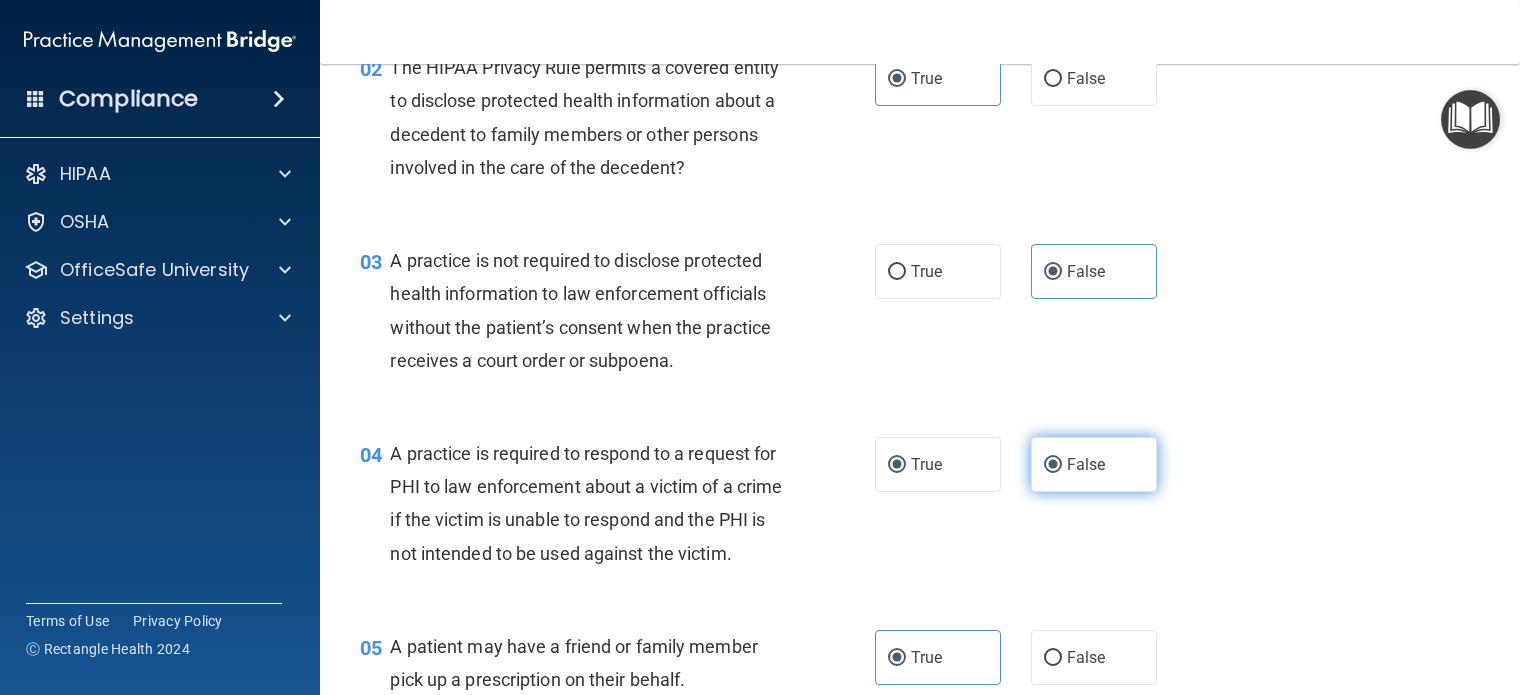 radio on "false" 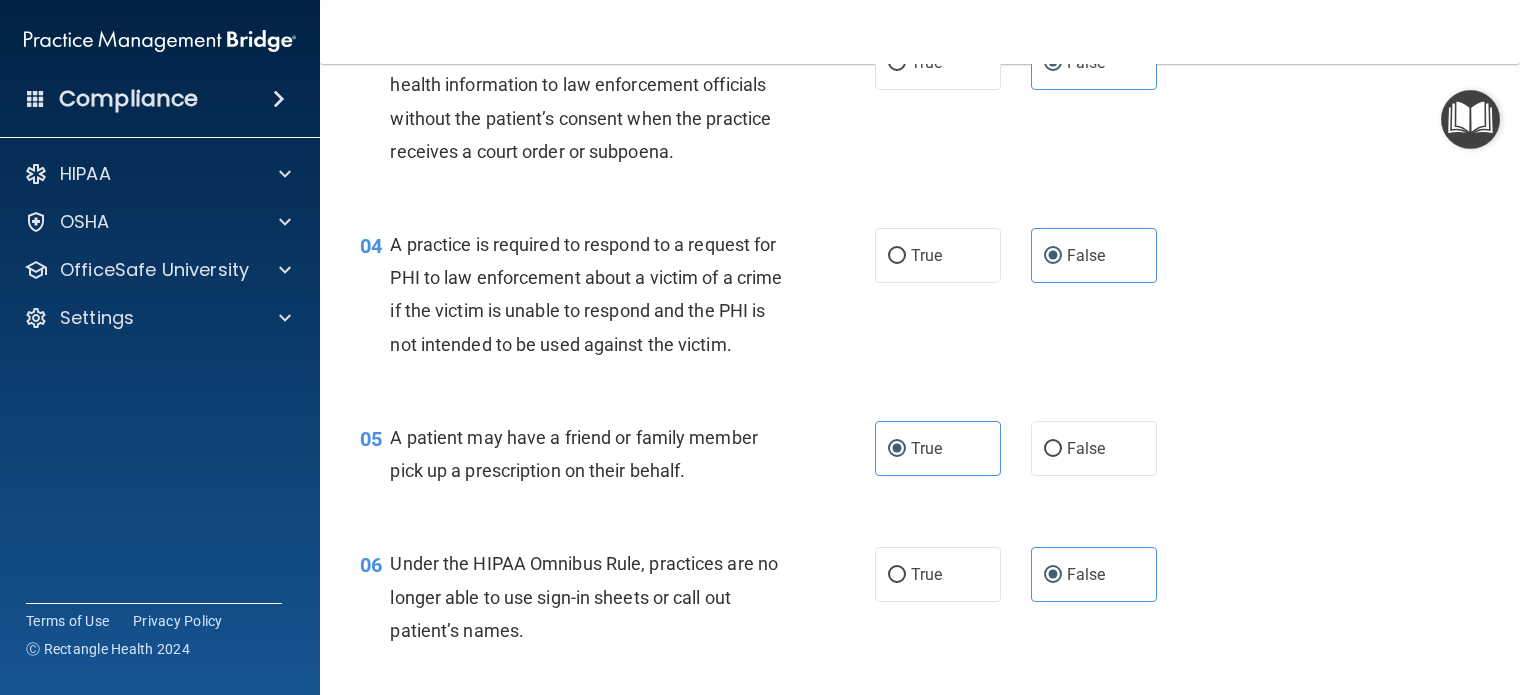 scroll, scrollTop: 600, scrollLeft: 0, axis: vertical 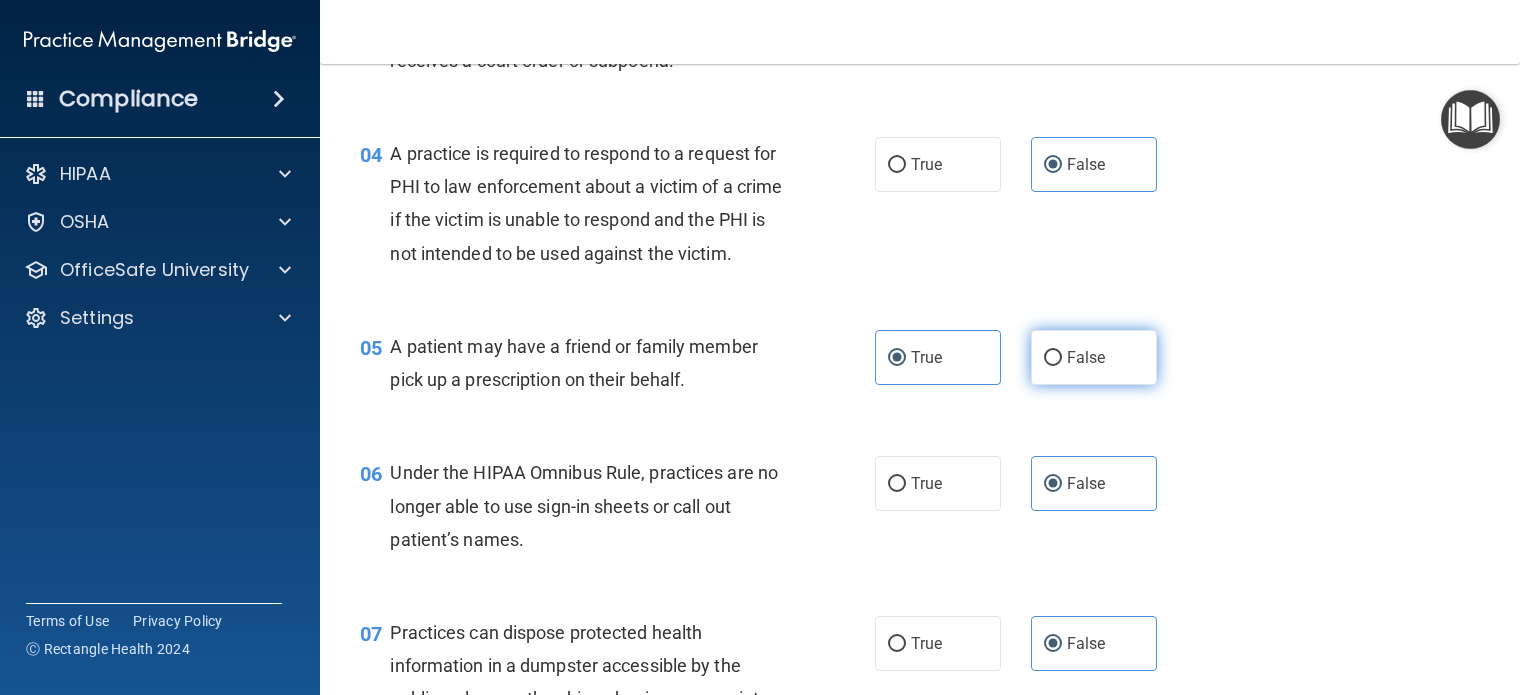 click on "False" at bounding box center [1094, 357] 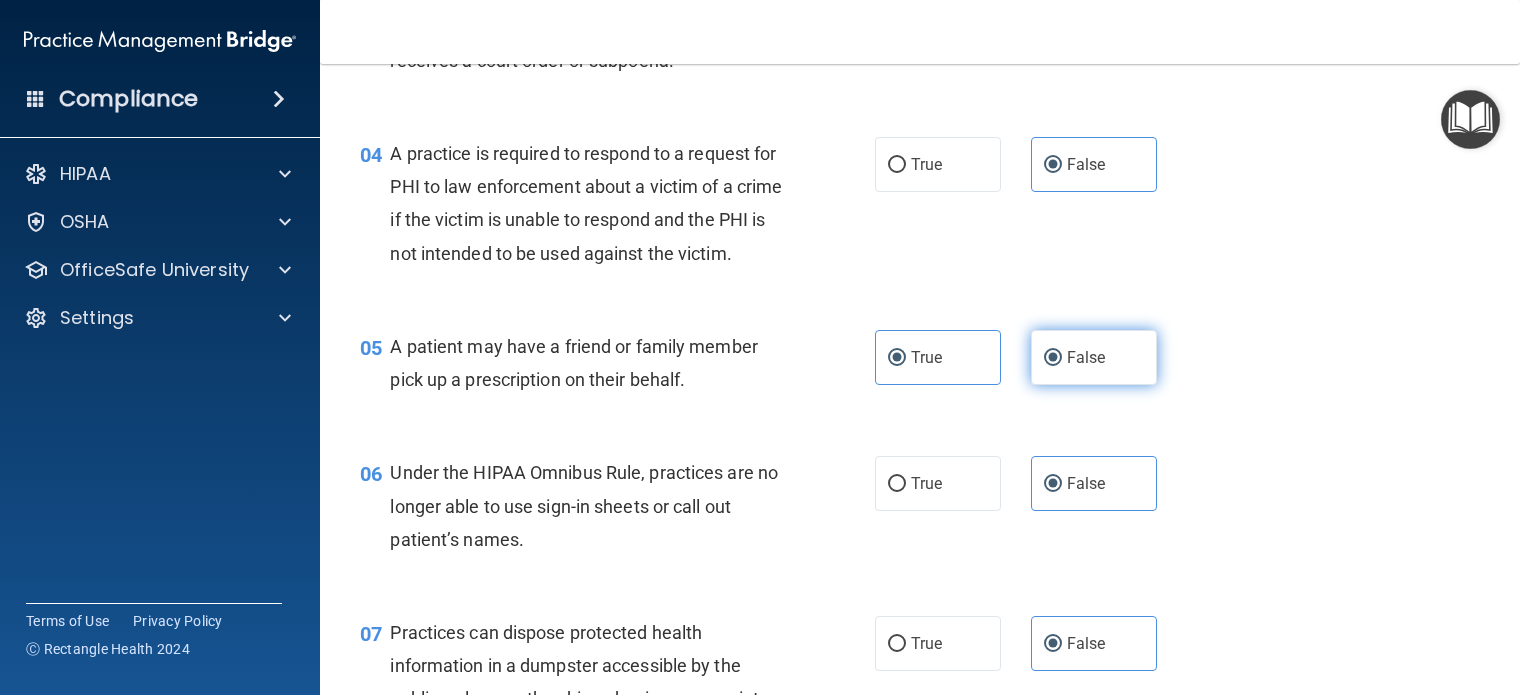 radio on "false" 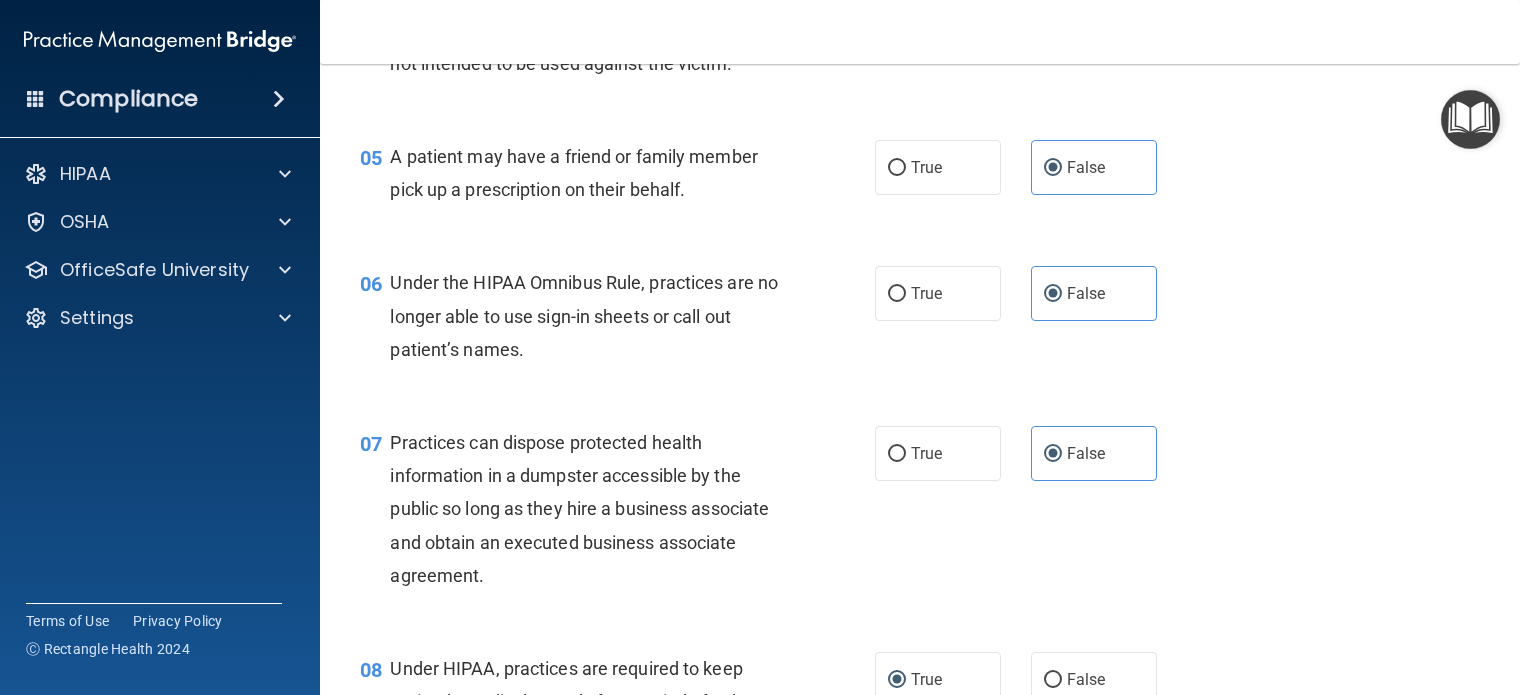 scroll, scrollTop: 800, scrollLeft: 0, axis: vertical 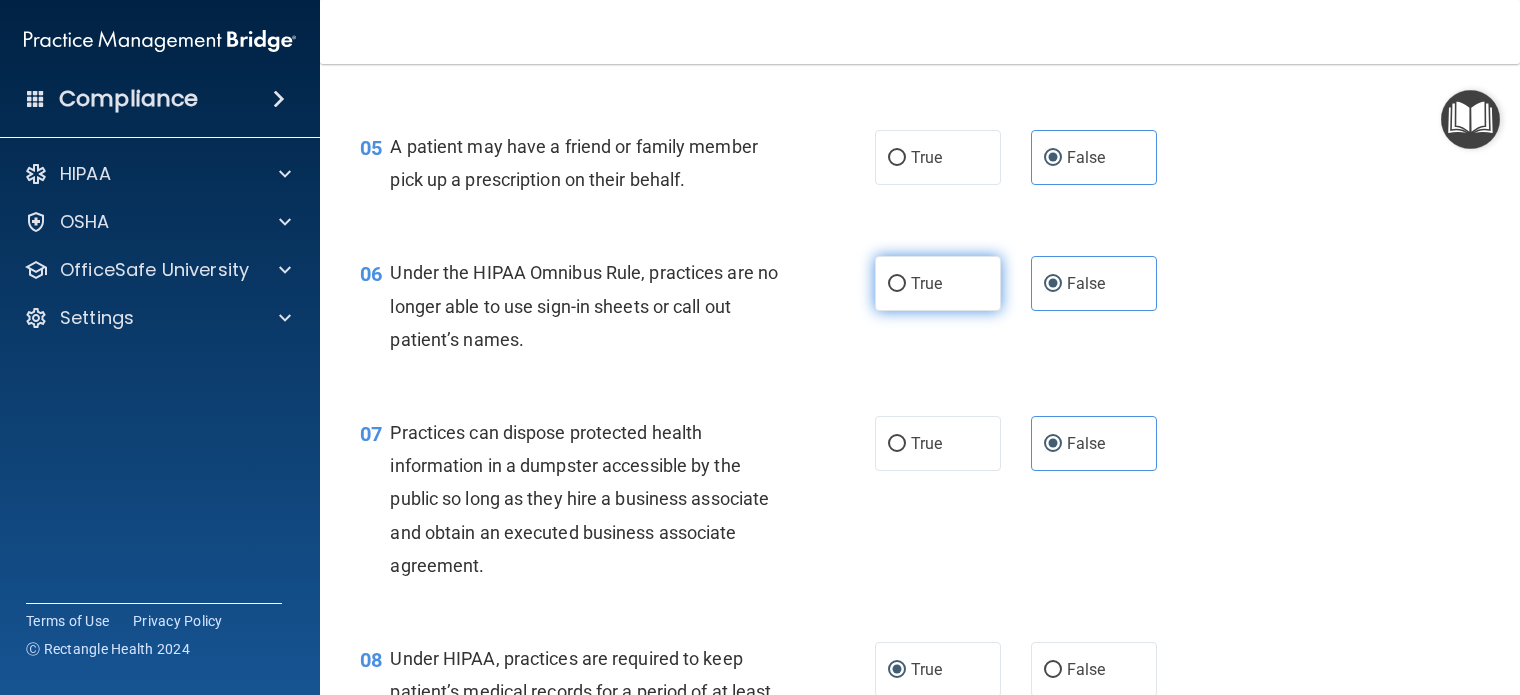 click on "True" at bounding box center [938, 283] 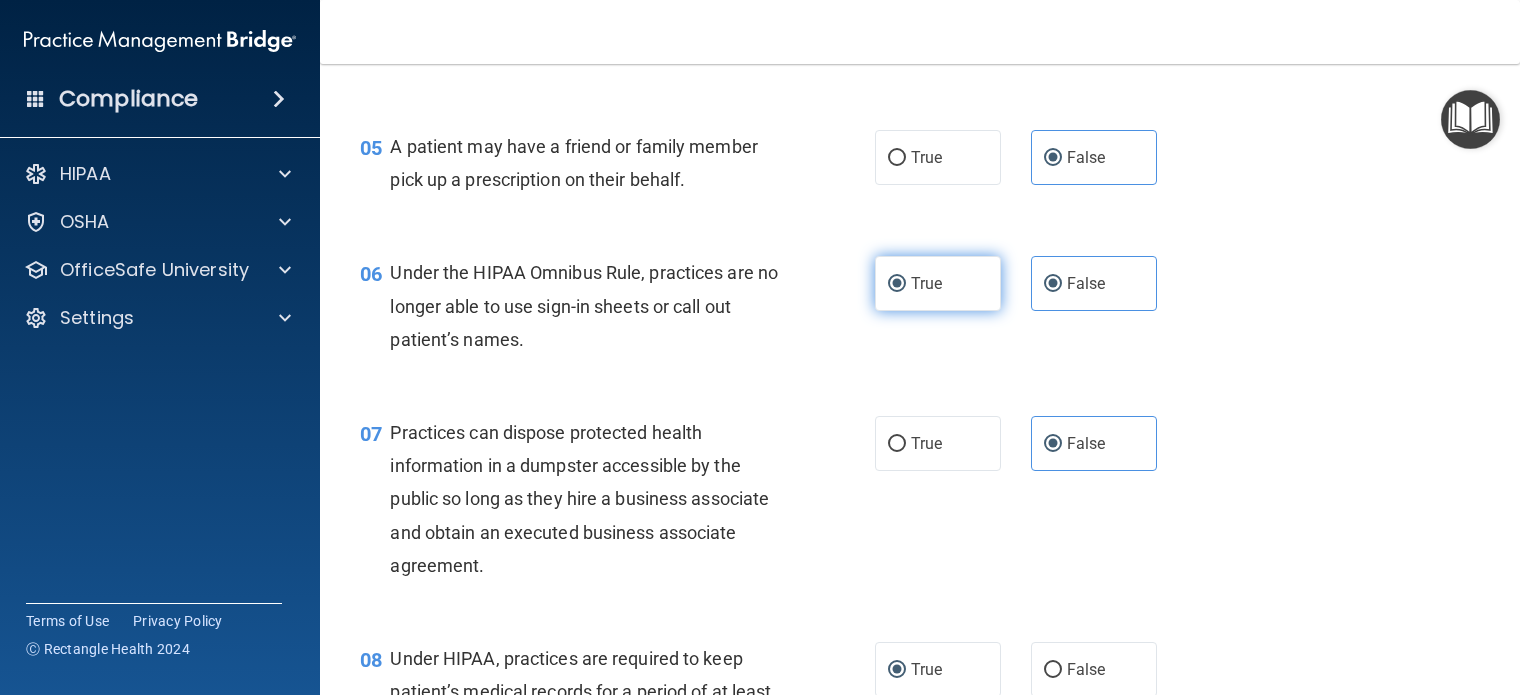 radio on "false" 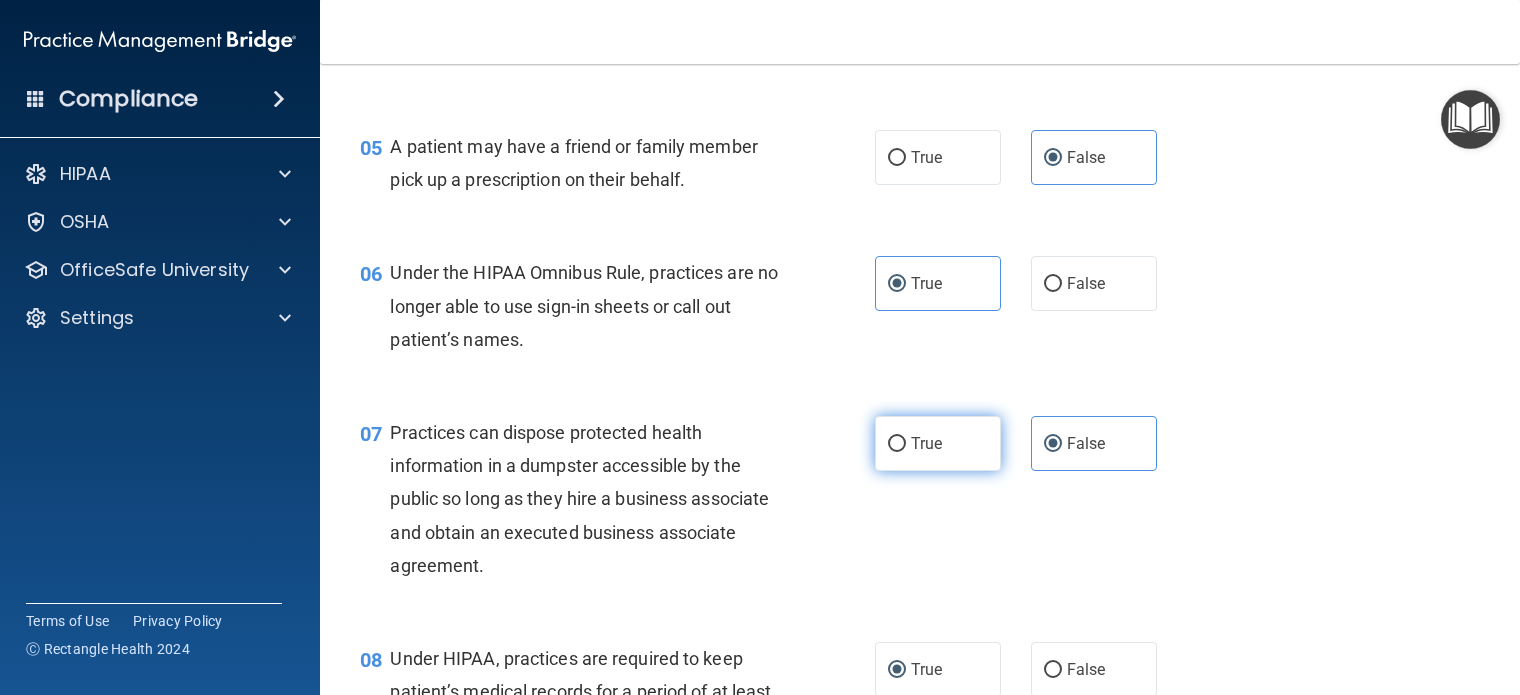 click on "True" at bounding box center (926, 443) 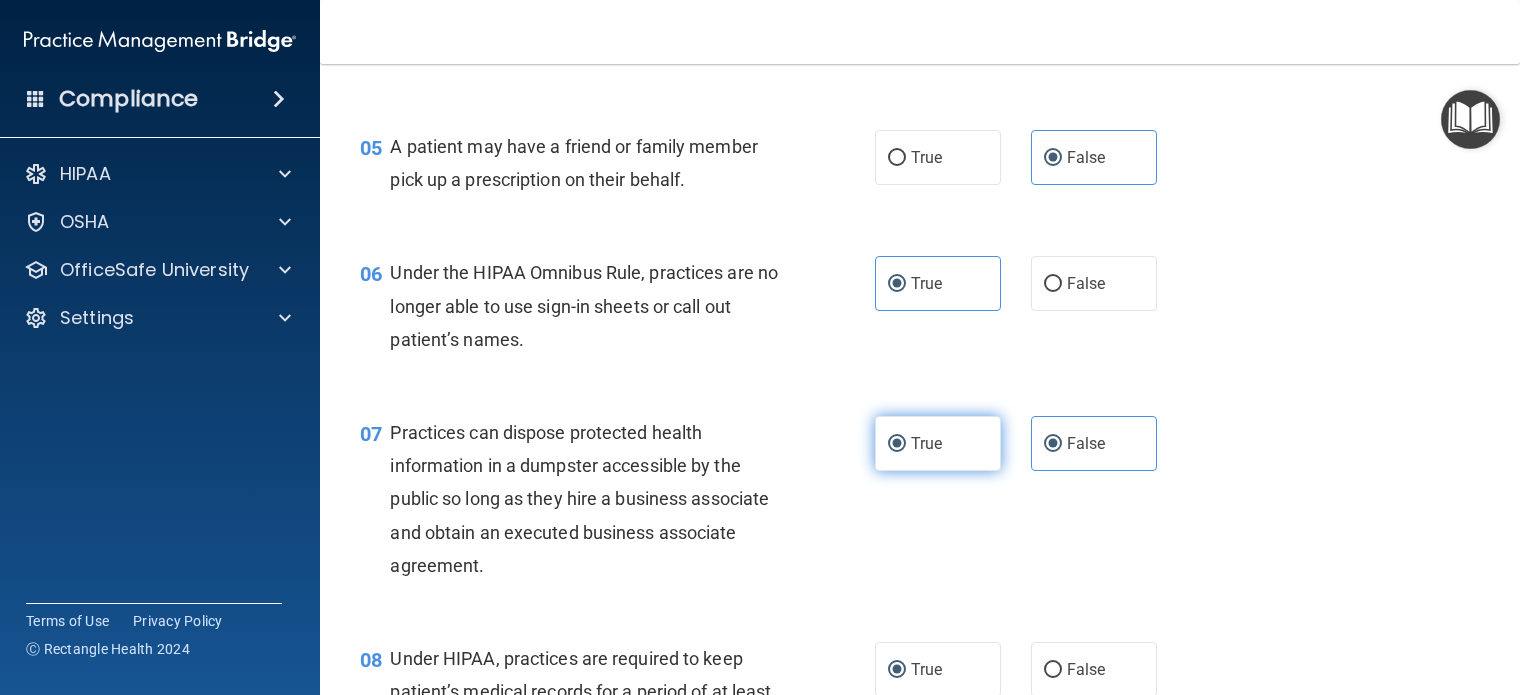radio on "false" 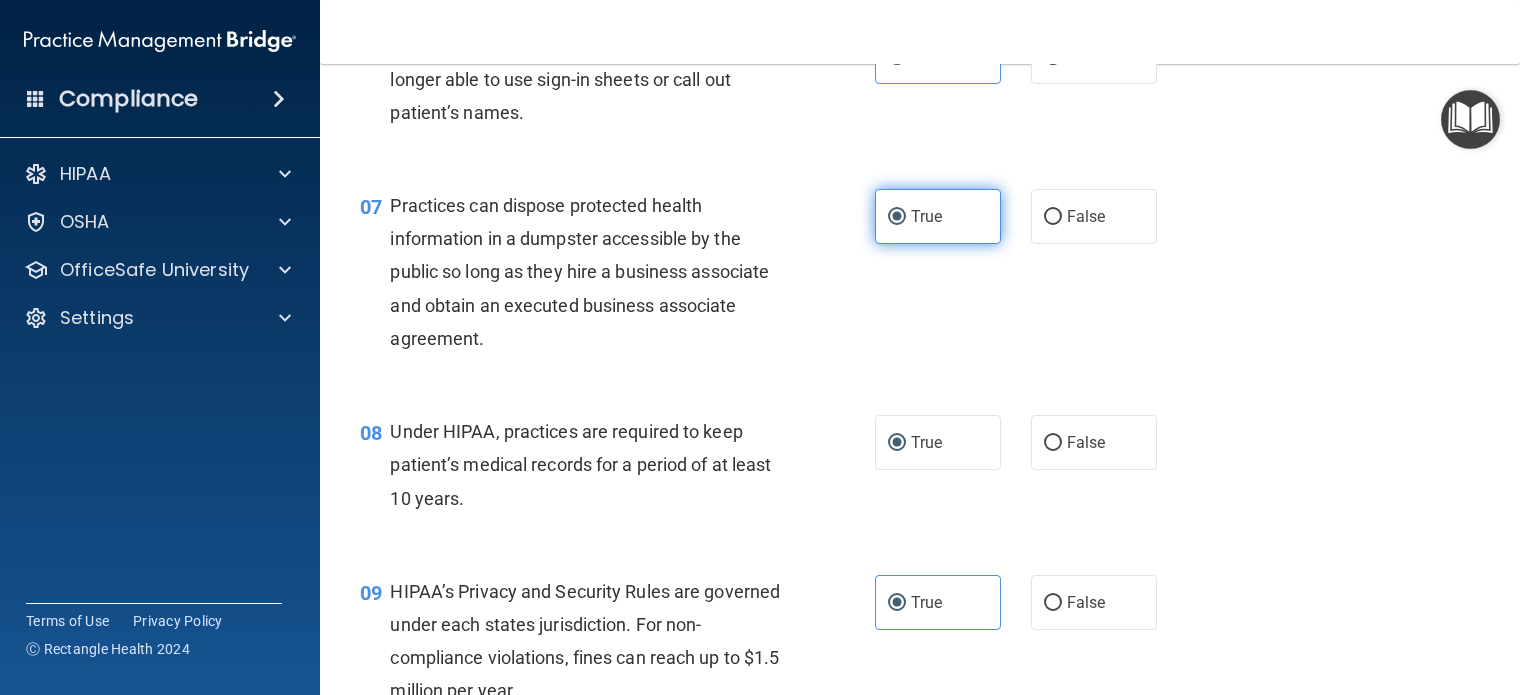 scroll, scrollTop: 1100, scrollLeft: 0, axis: vertical 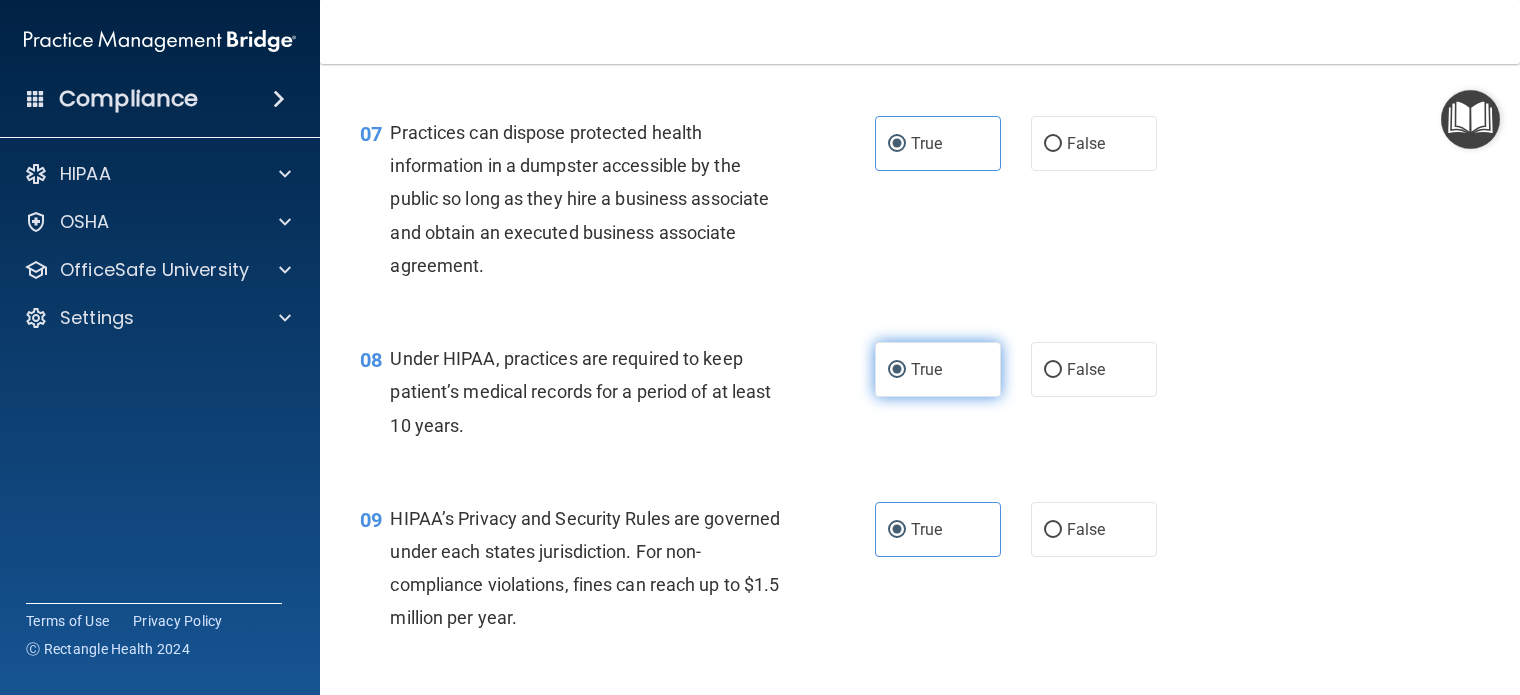 click on "True" at bounding box center (926, 369) 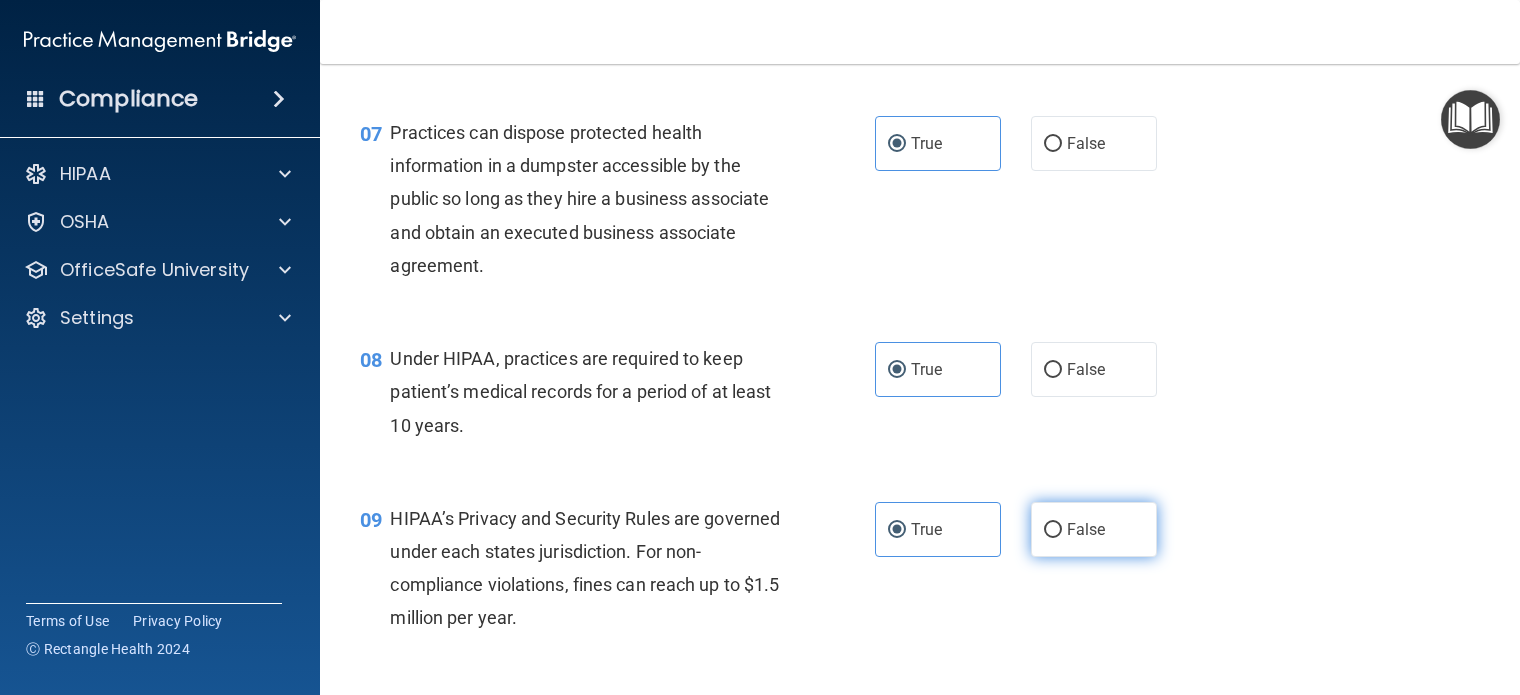 click on "False" at bounding box center (1086, 529) 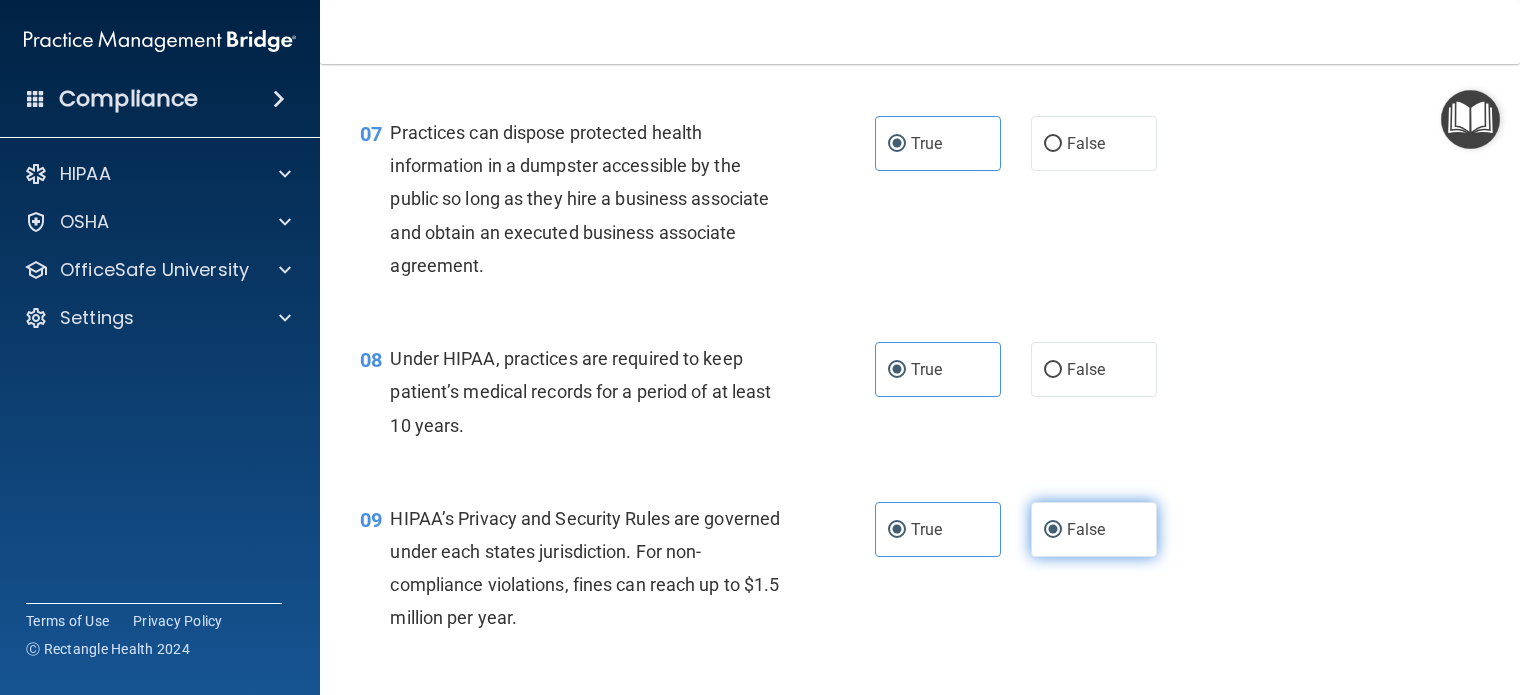 radio on "false" 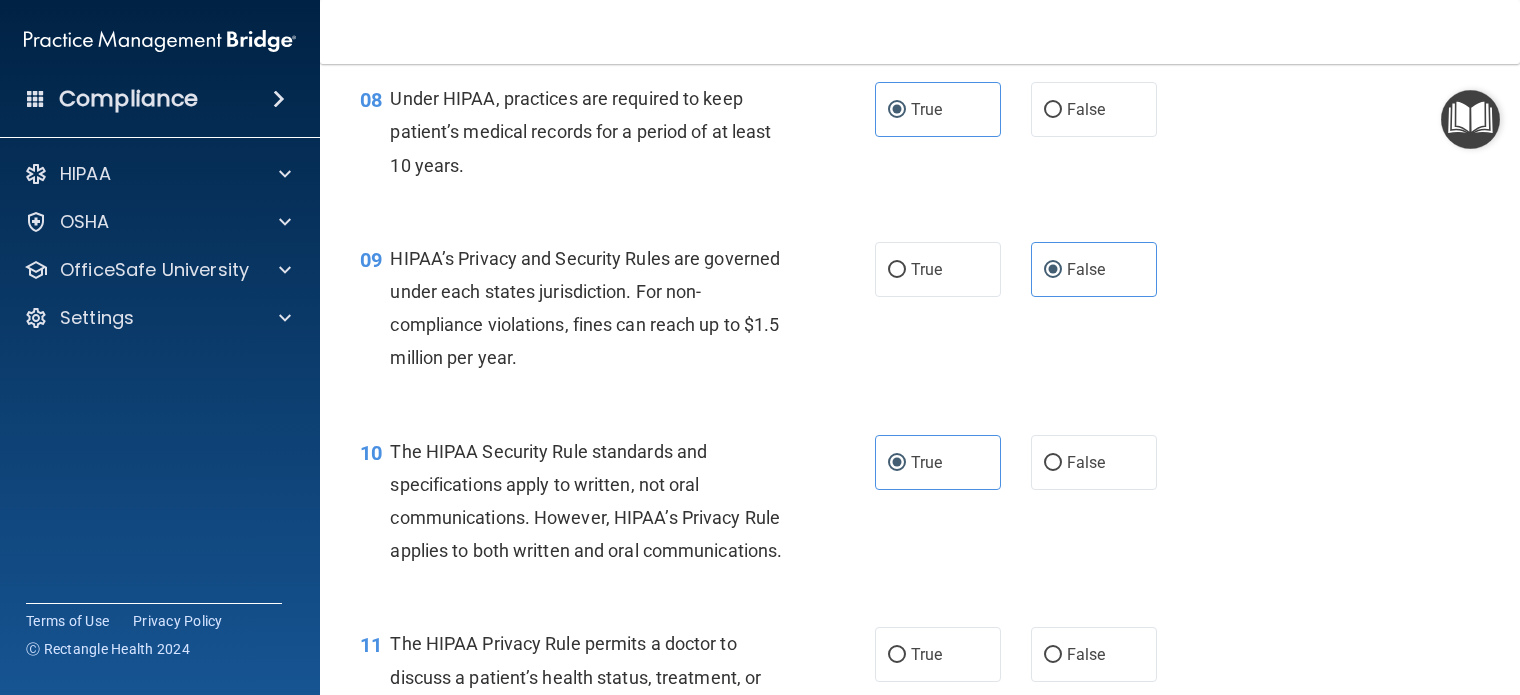 scroll, scrollTop: 1400, scrollLeft: 0, axis: vertical 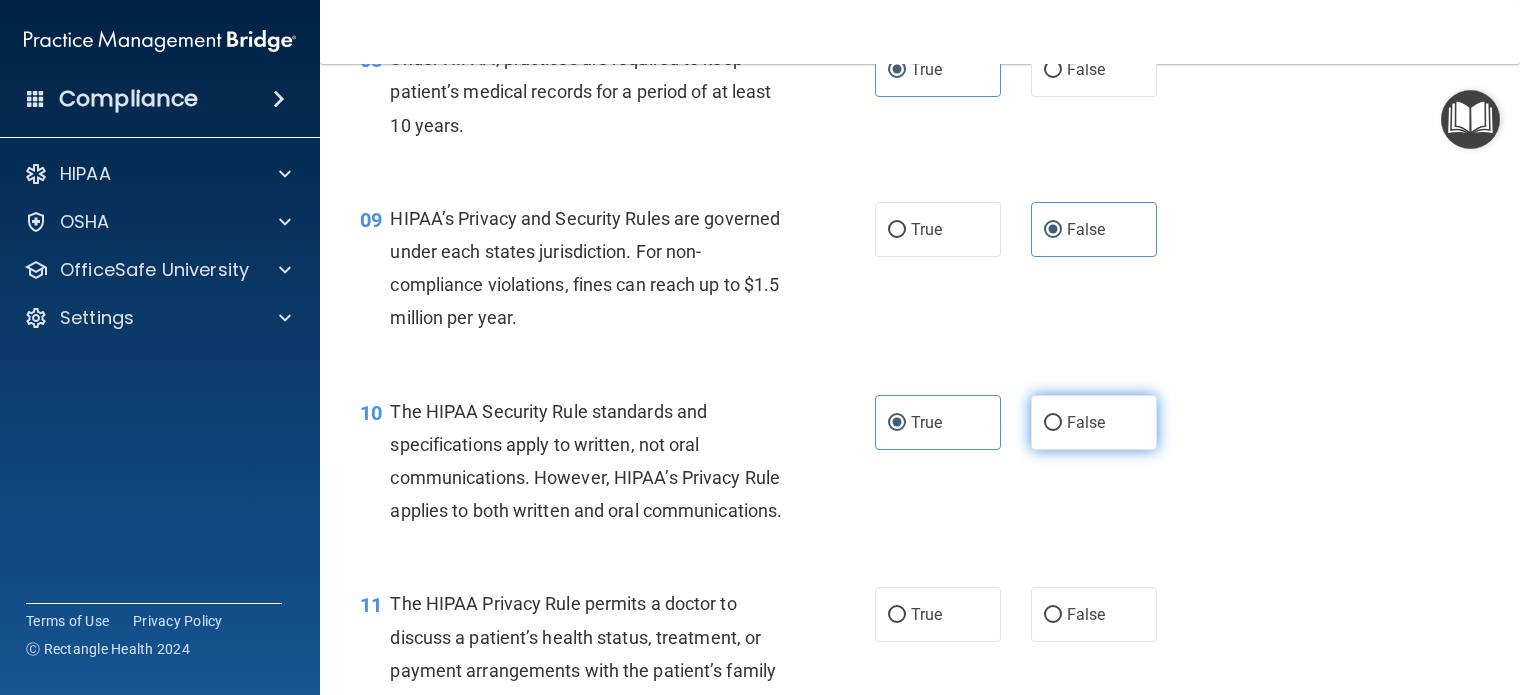 click on "False" at bounding box center [1086, 422] 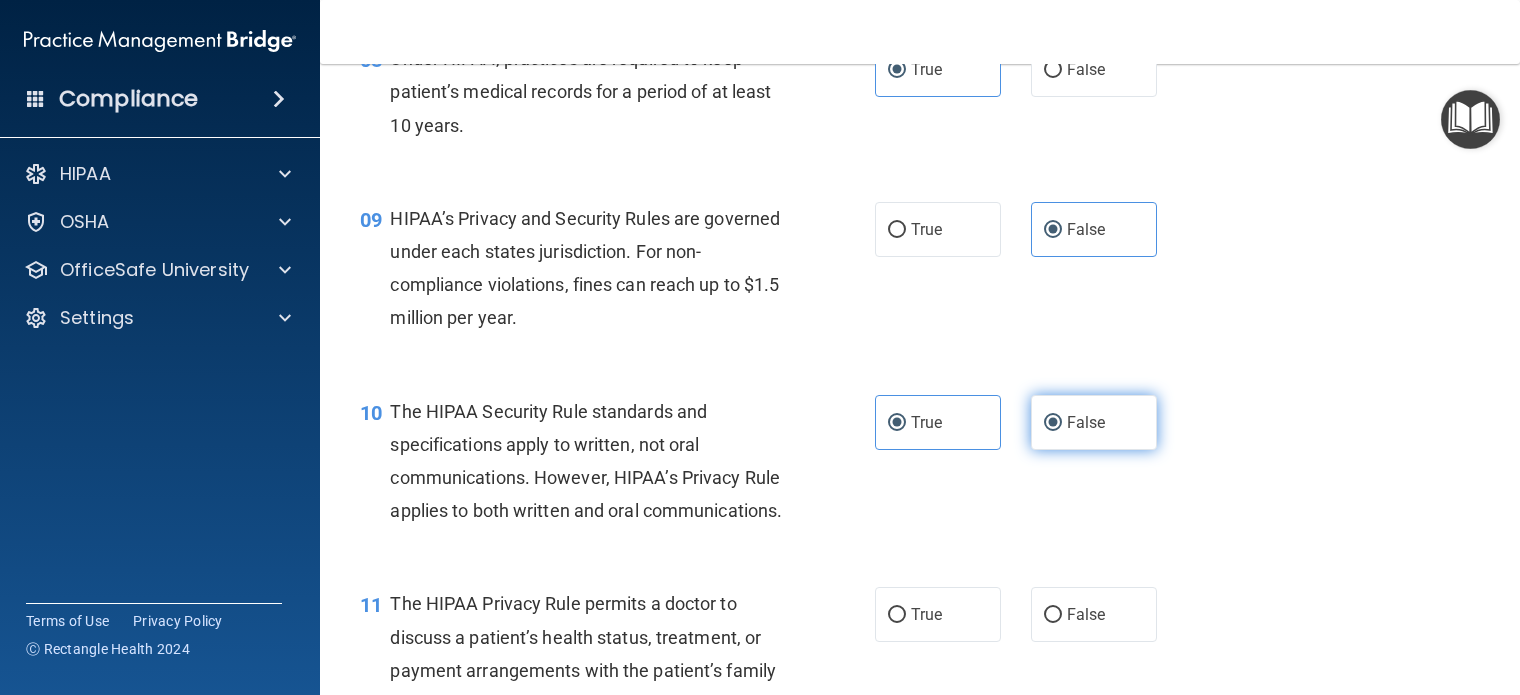 radio on "false" 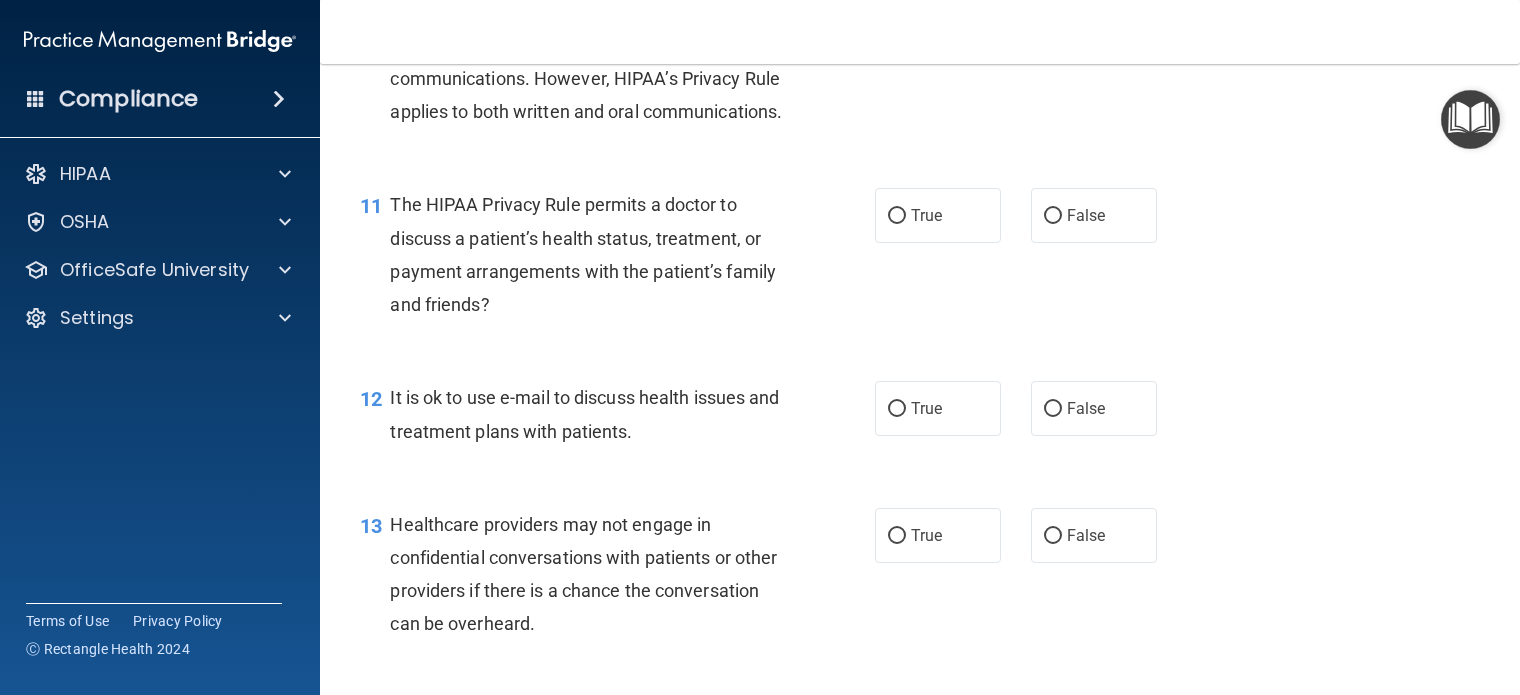 scroll, scrollTop: 1800, scrollLeft: 0, axis: vertical 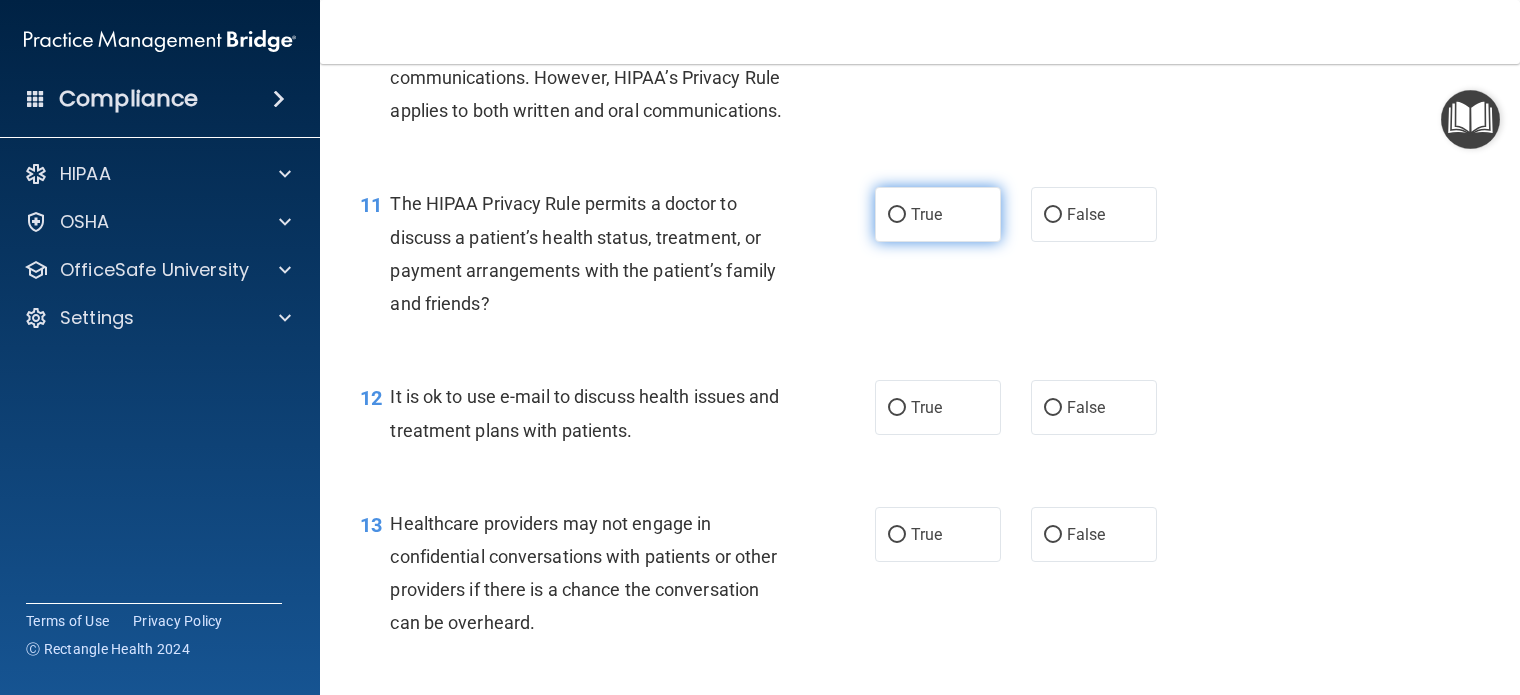 click on "True" at bounding box center (938, 214) 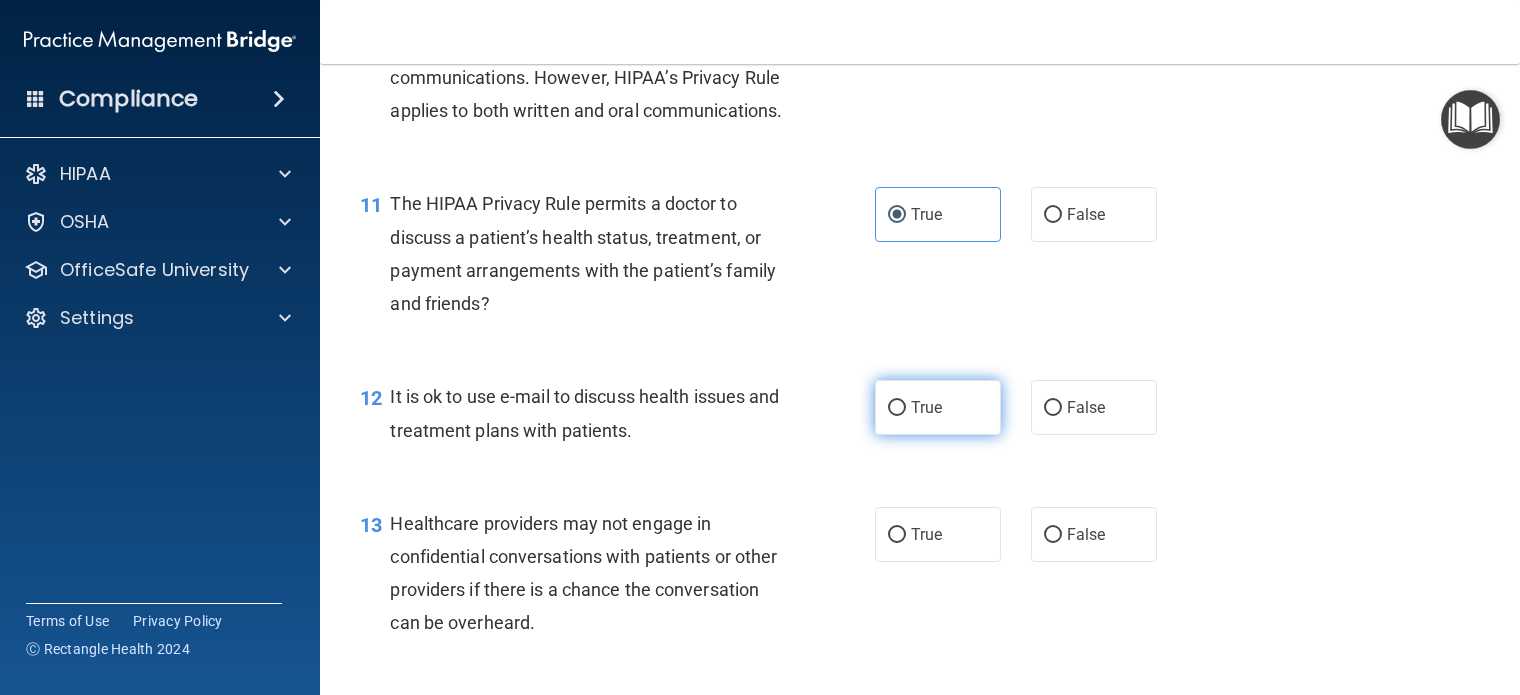 click on "True" at bounding box center [938, 407] 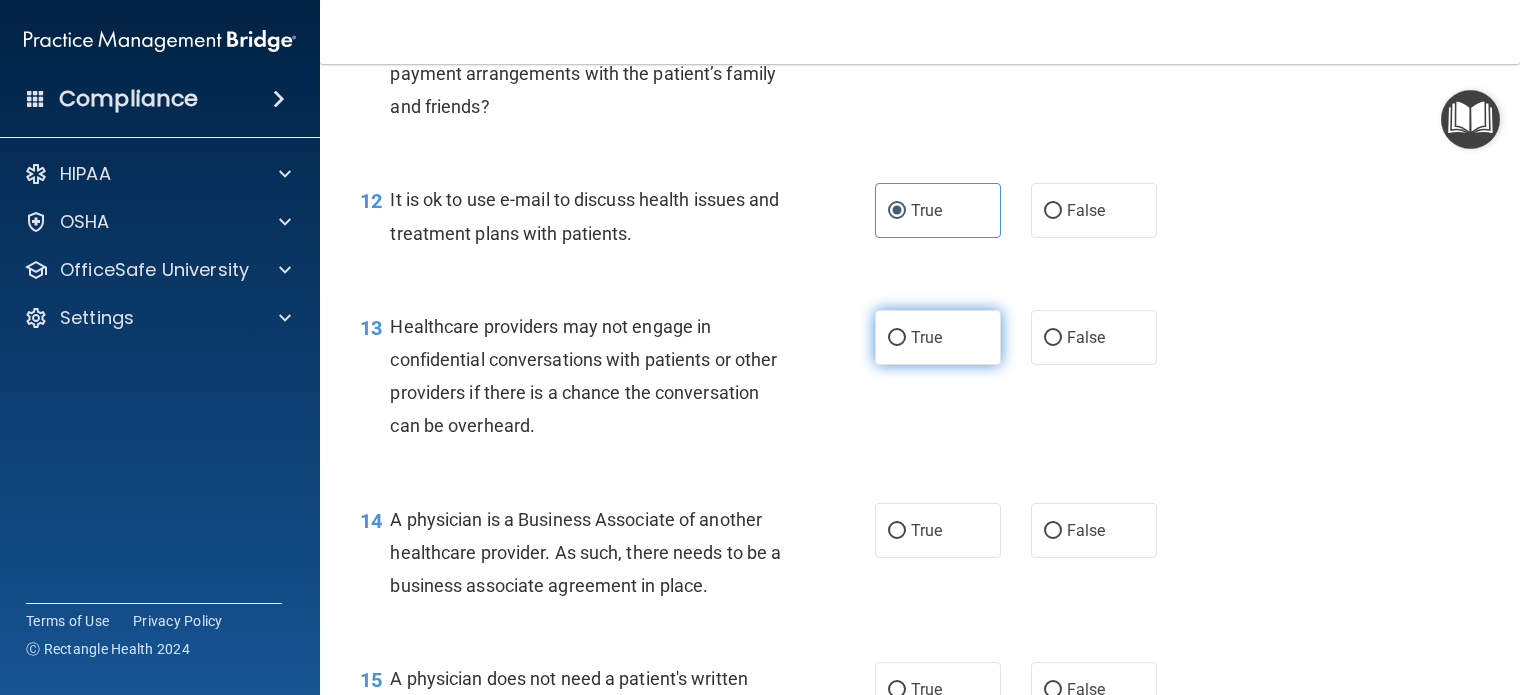 scroll, scrollTop: 2000, scrollLeft: 0, axis: vertical 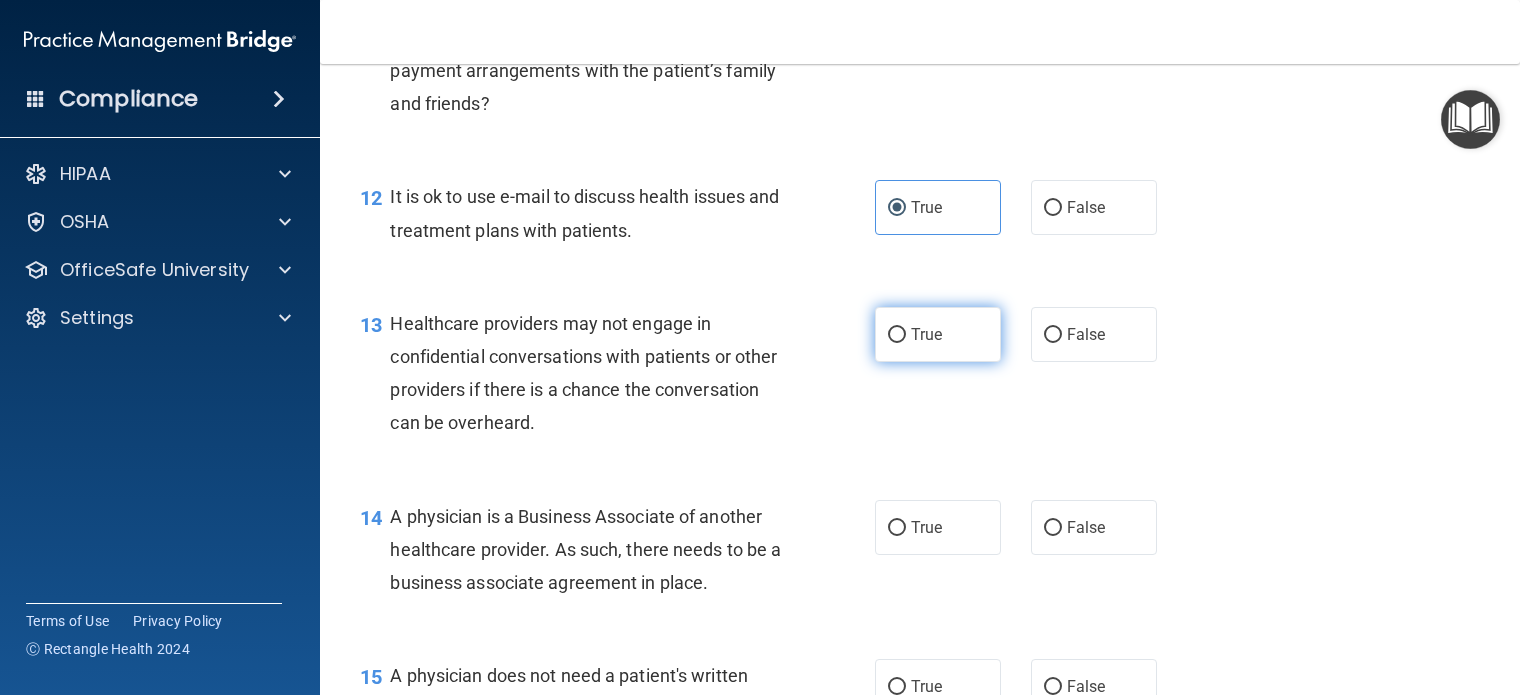 click on "True" at bounding box center (926, 334) 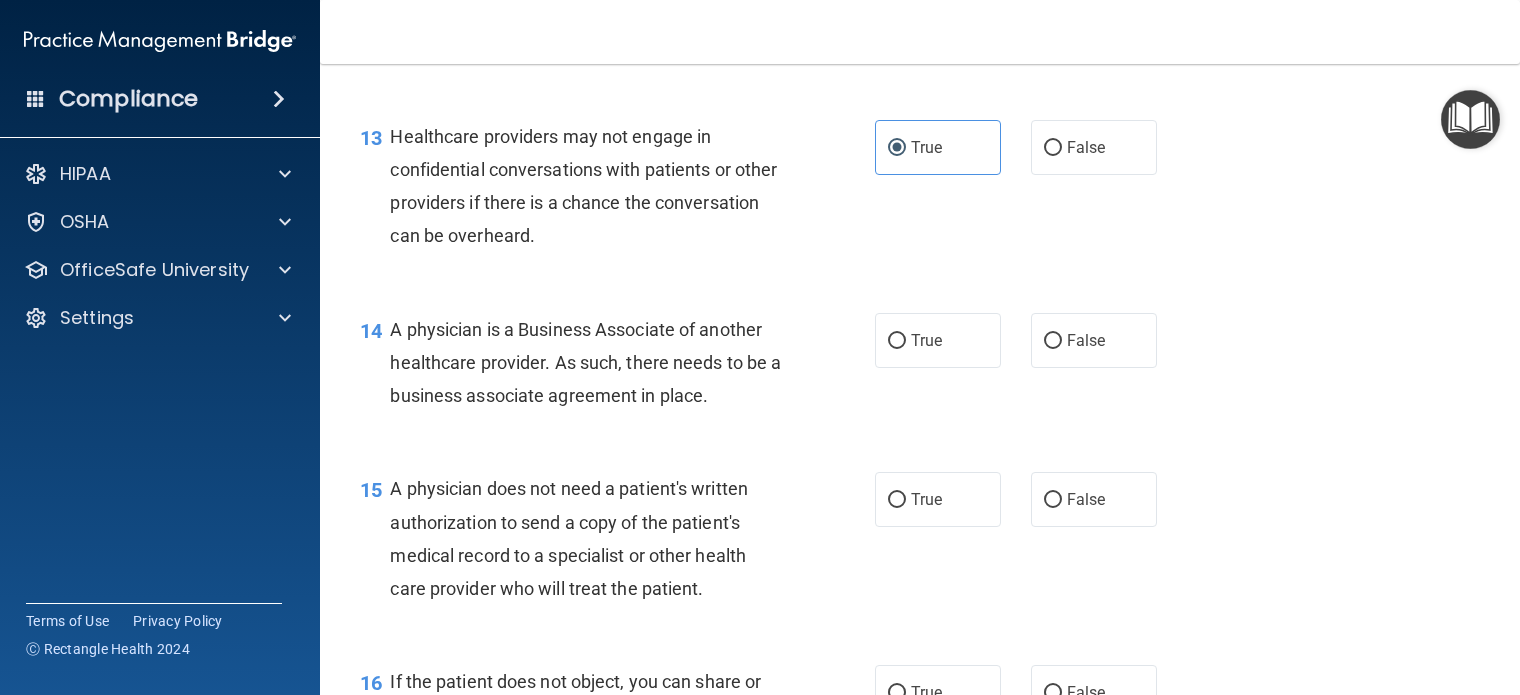 scroll, scrollTop: 2200, scrollLeft: 0, axis: vertical 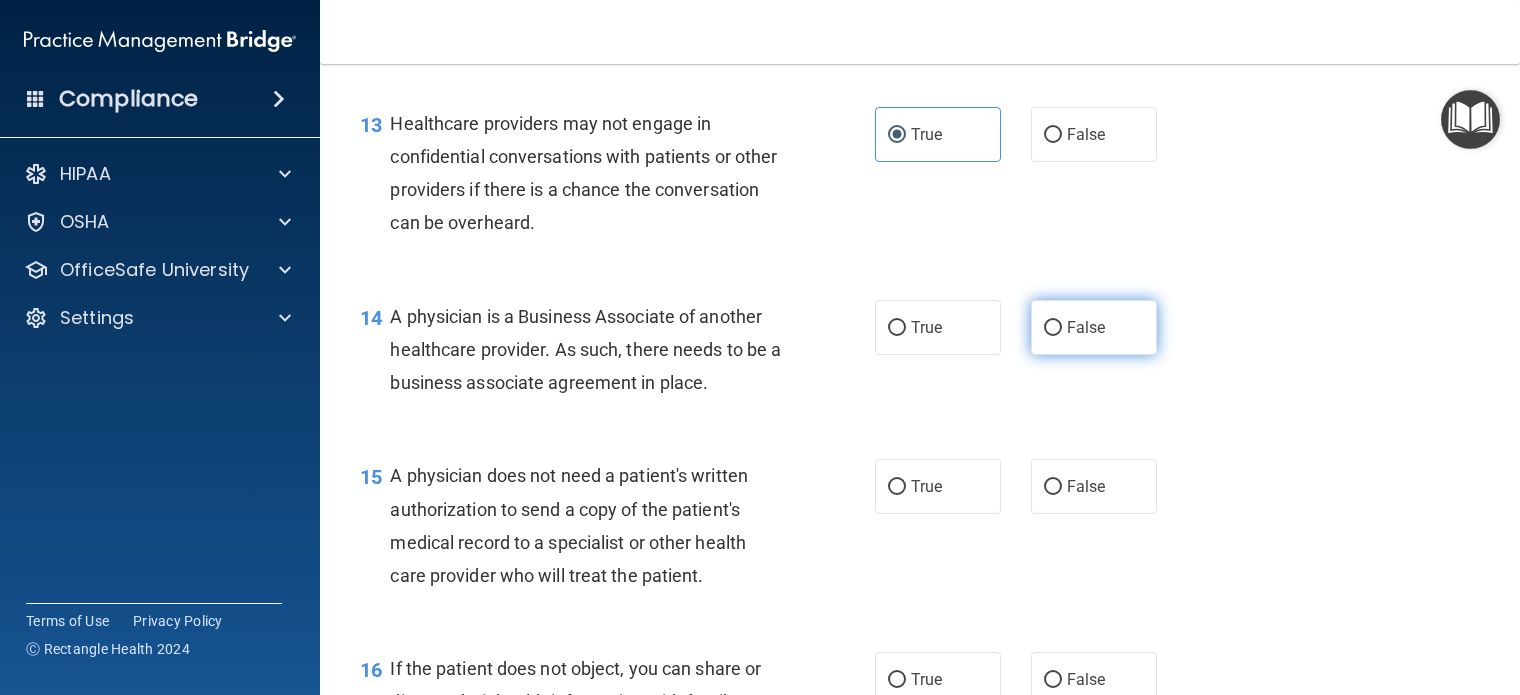 click on "False" at bounding box center [1094, 327] 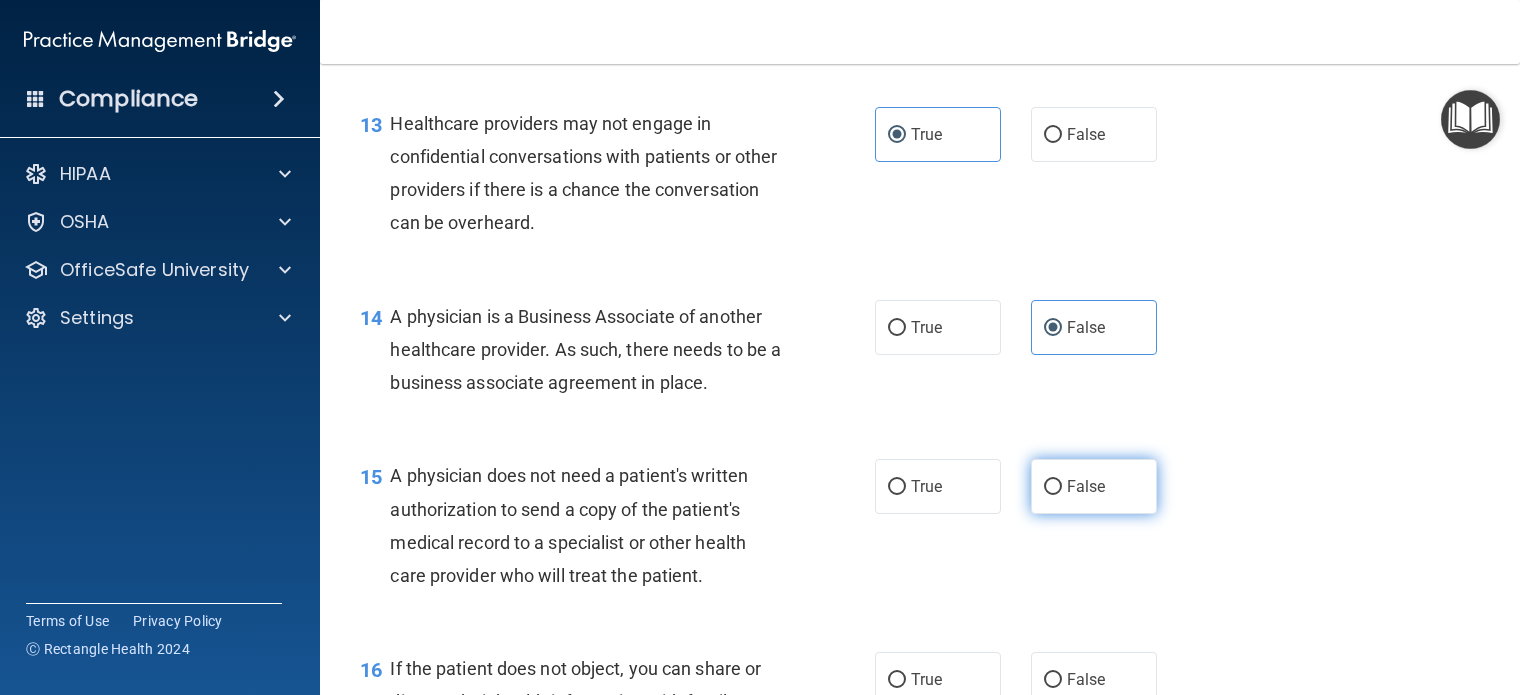 click on "False" at bounding box center [1053, 487] 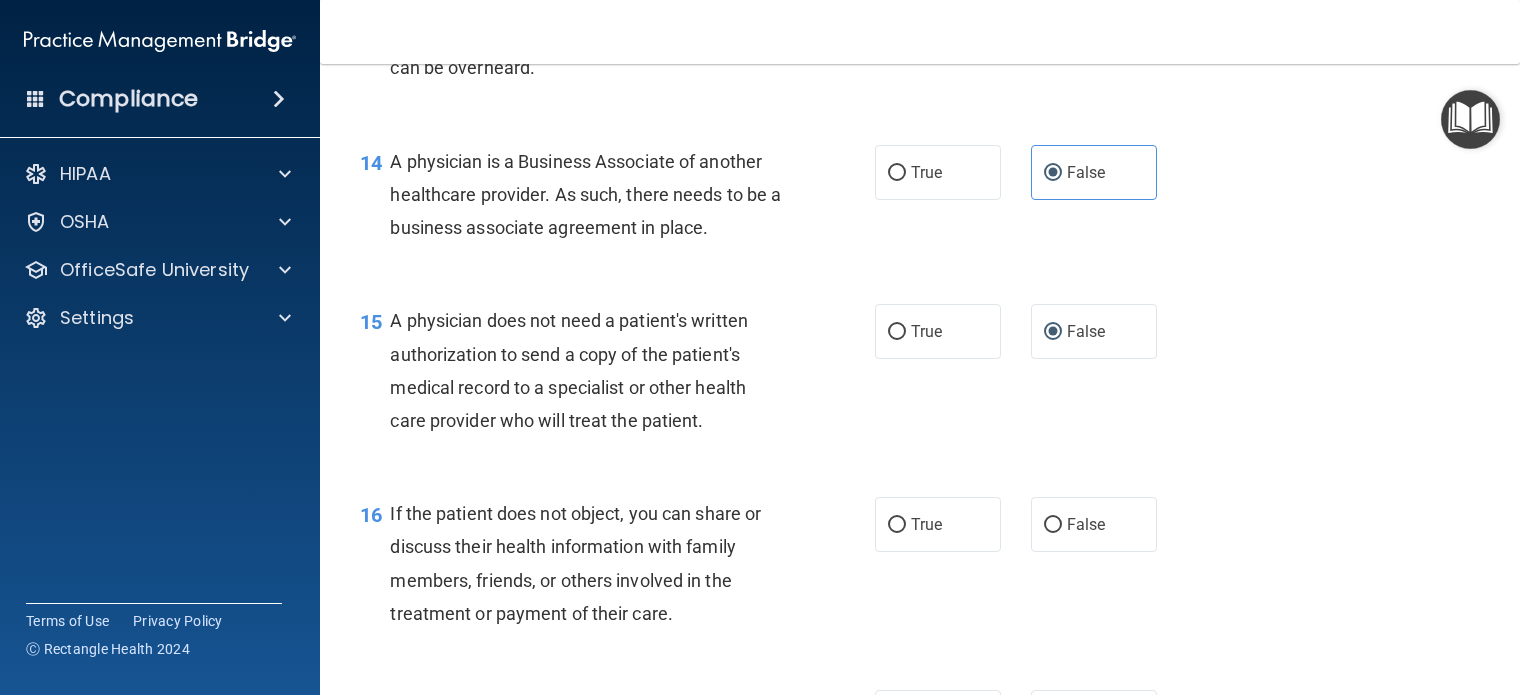 scroll, scrollTop: 2400, scrollLeft: 0, axis: vertical 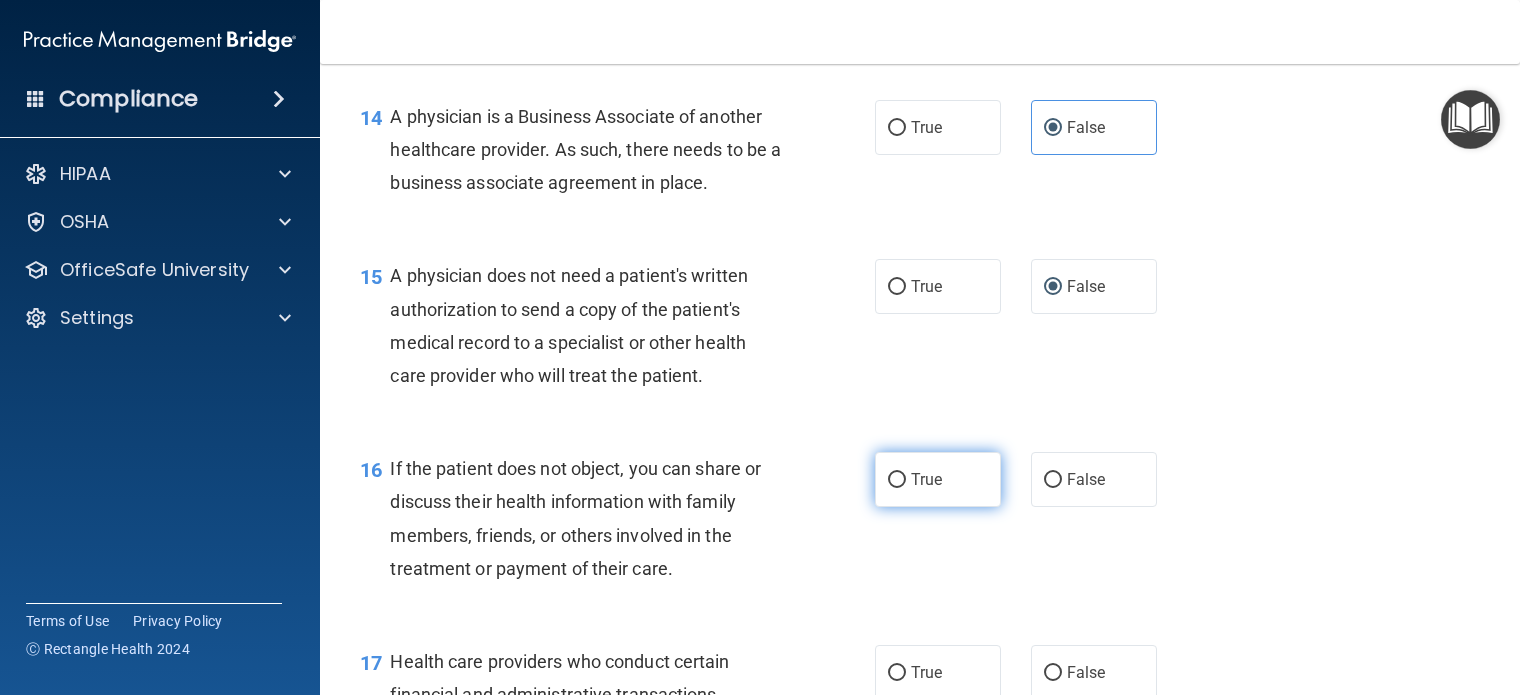 click on "True" at bounding box center (938, 479) 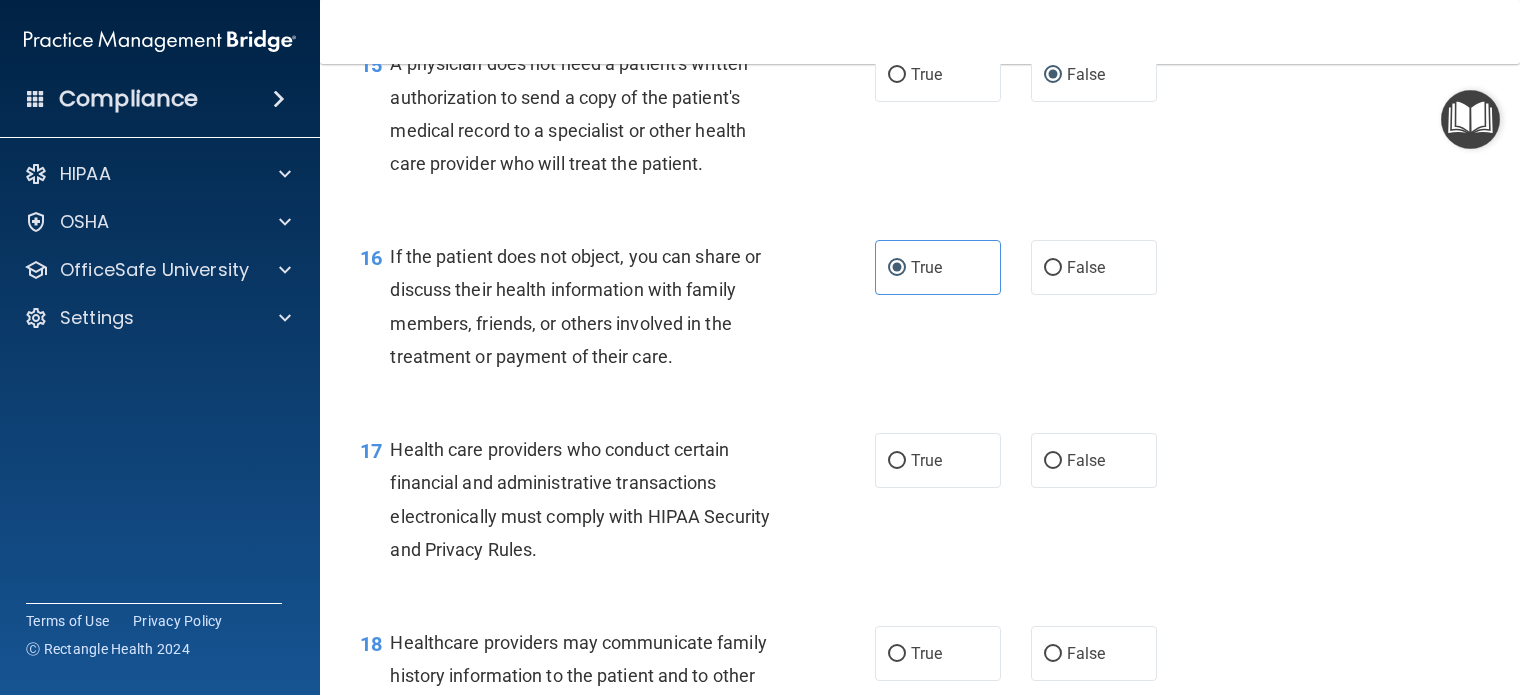 scroll, scrollTop: 2700, scrollLeft: 0, axis: vertical 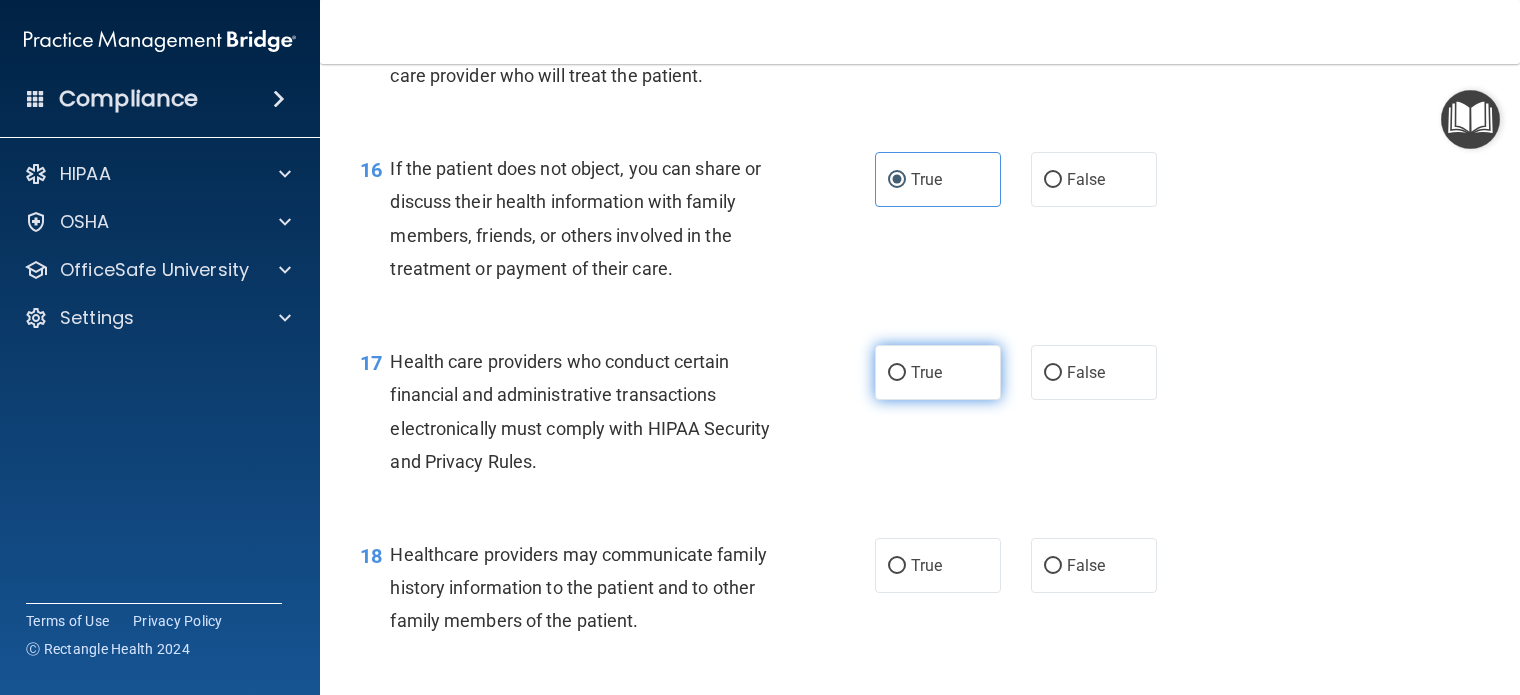 click on "True" at bounding box center [926, 372] 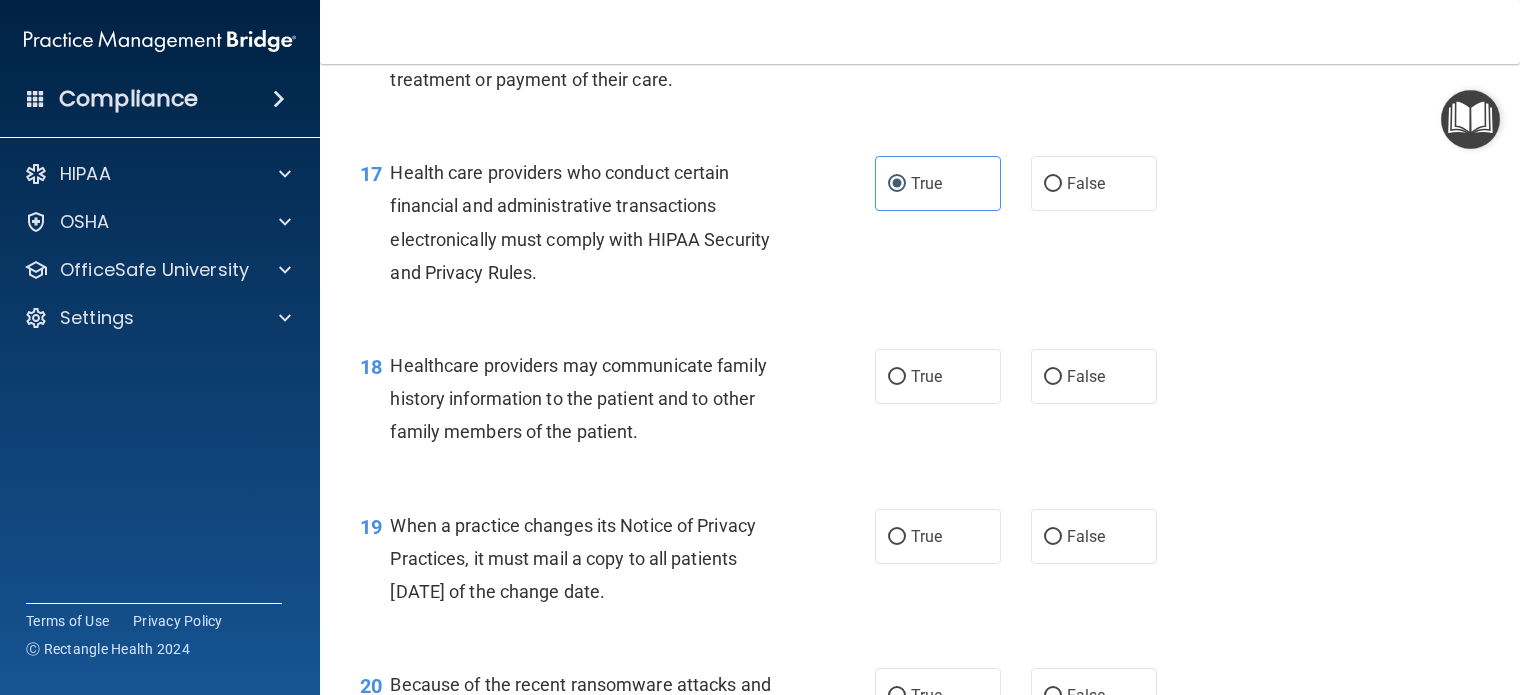 scroll, scrollTop: 2900, scrollLeft: 0, axis: vertical 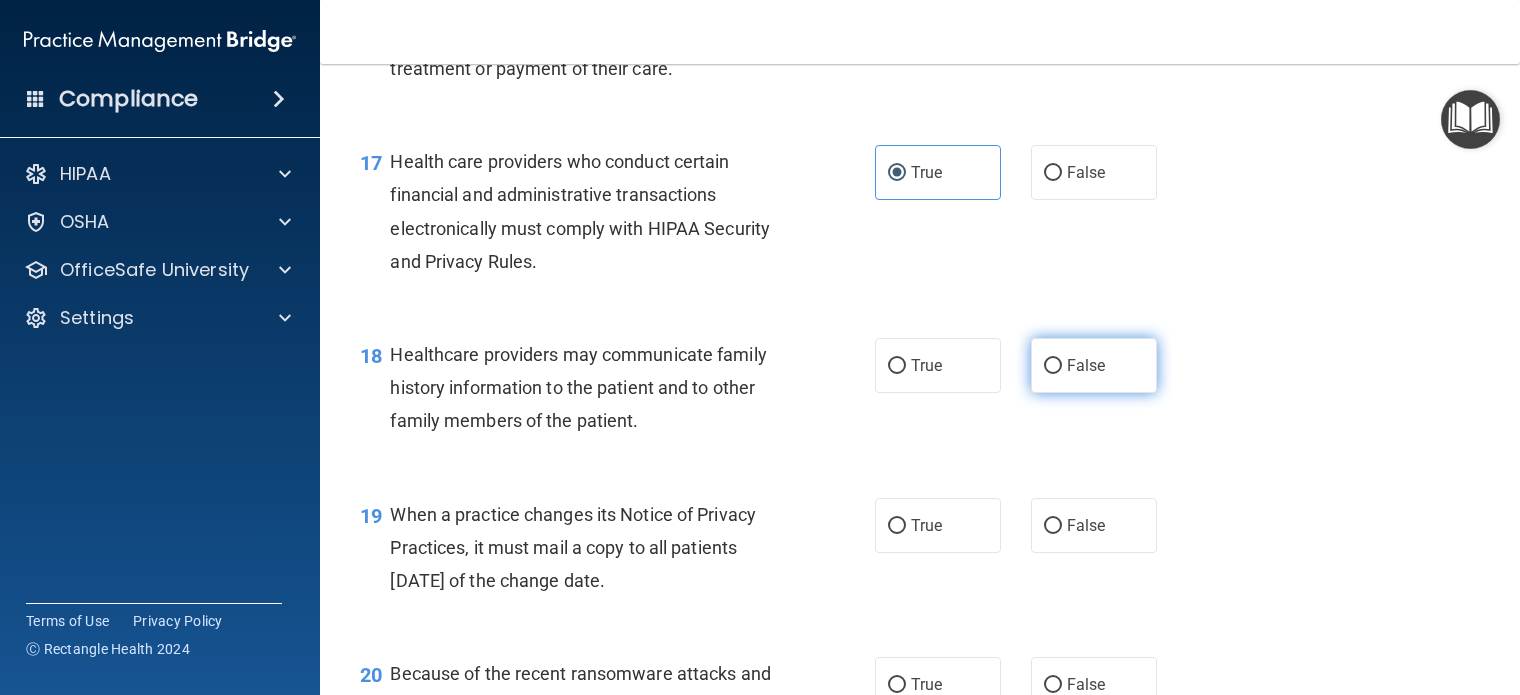 click on "False" at bounding box center (1094, 365) 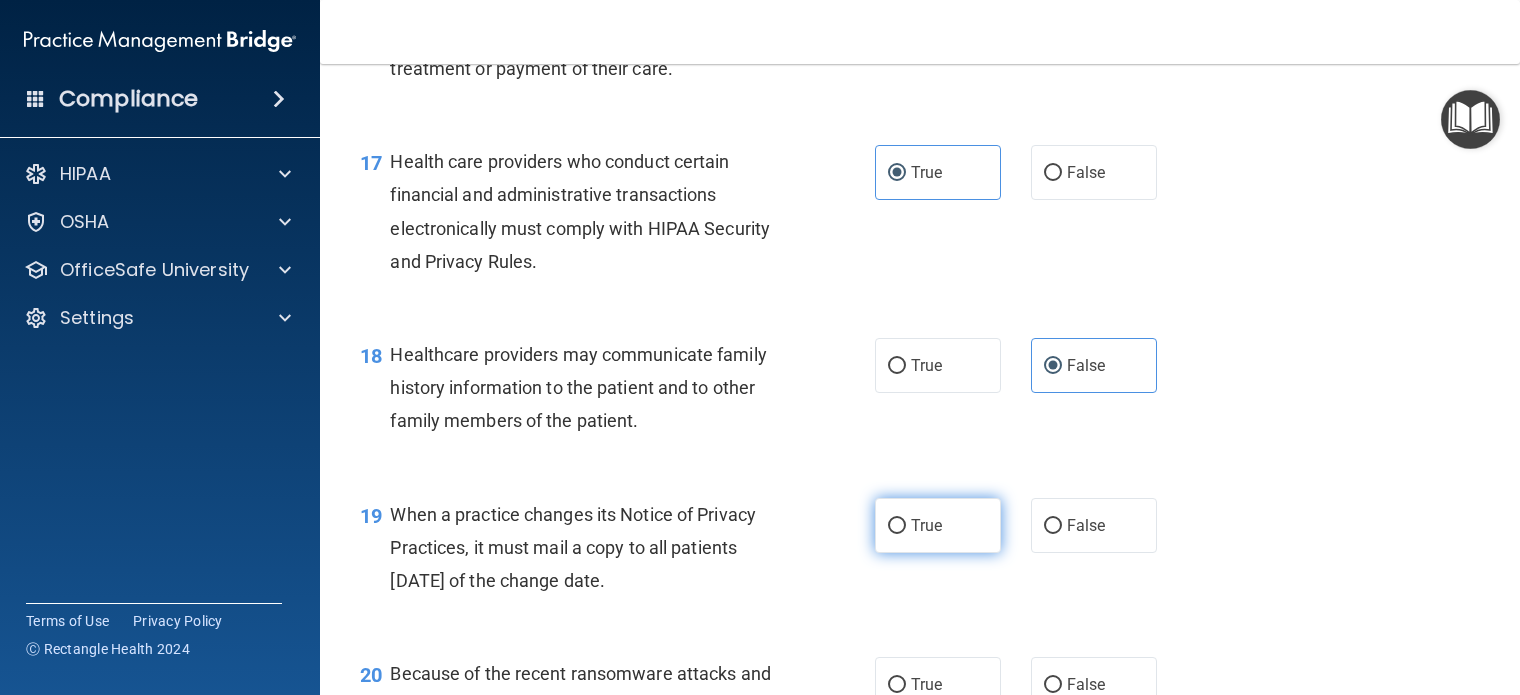 click on "True" at bounding box center [938, 525] 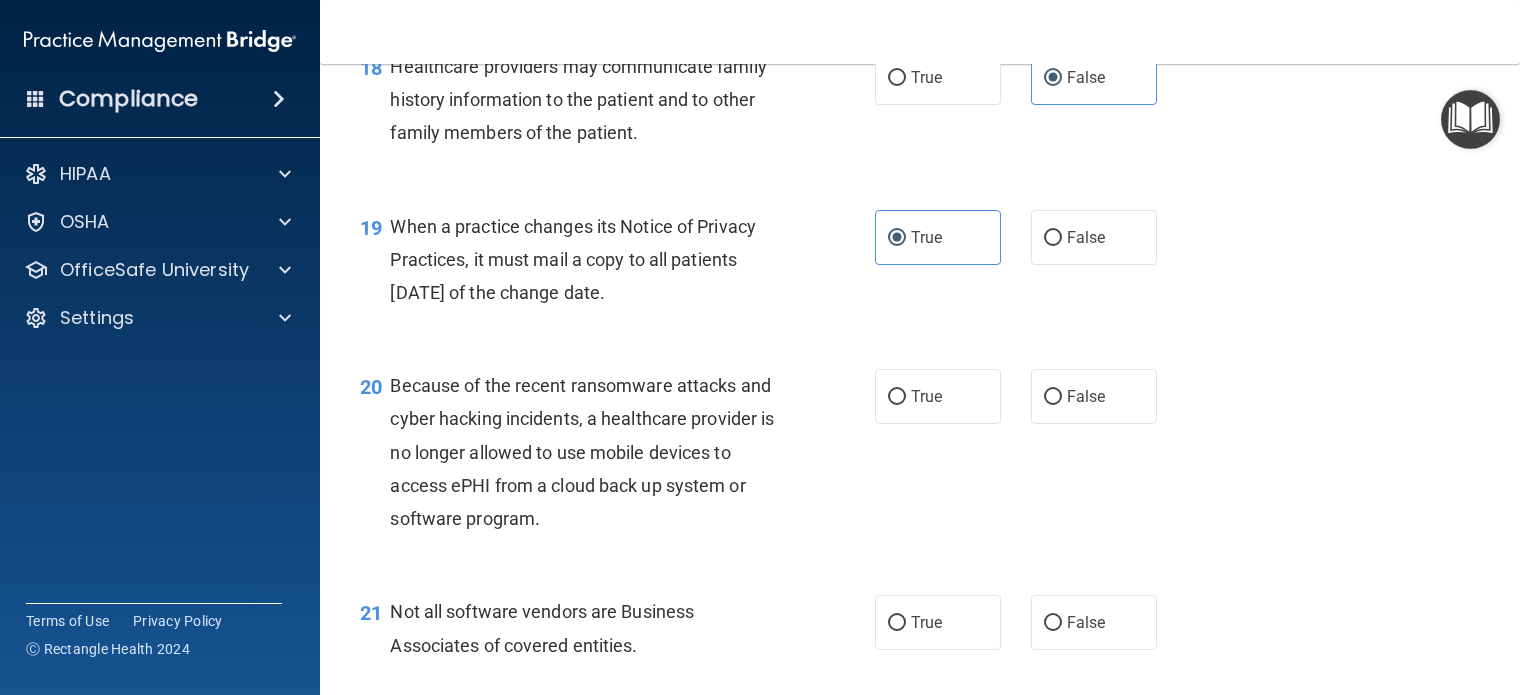 scroll, scrollTop: 3200, scrollLeft: 0, axis: vertical 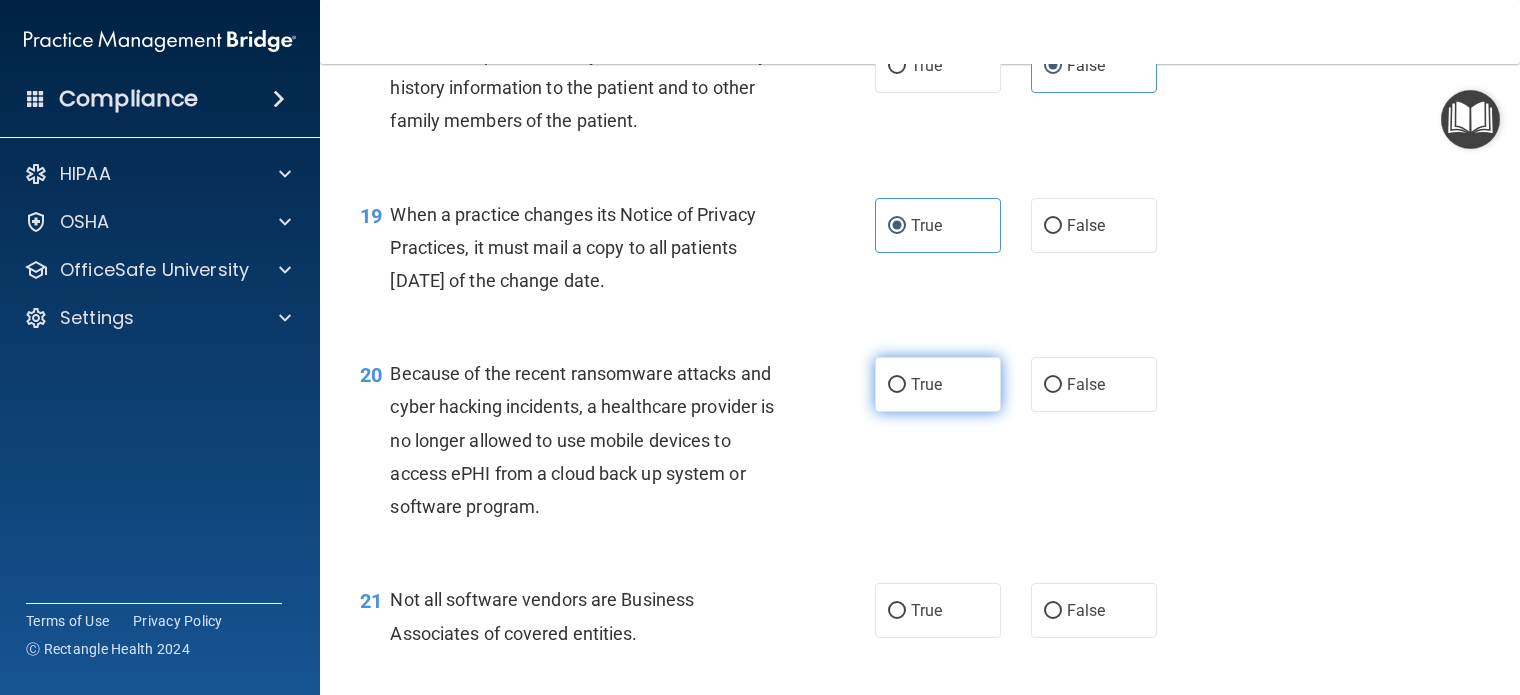 click on "True" at bounding box center (938, 384) 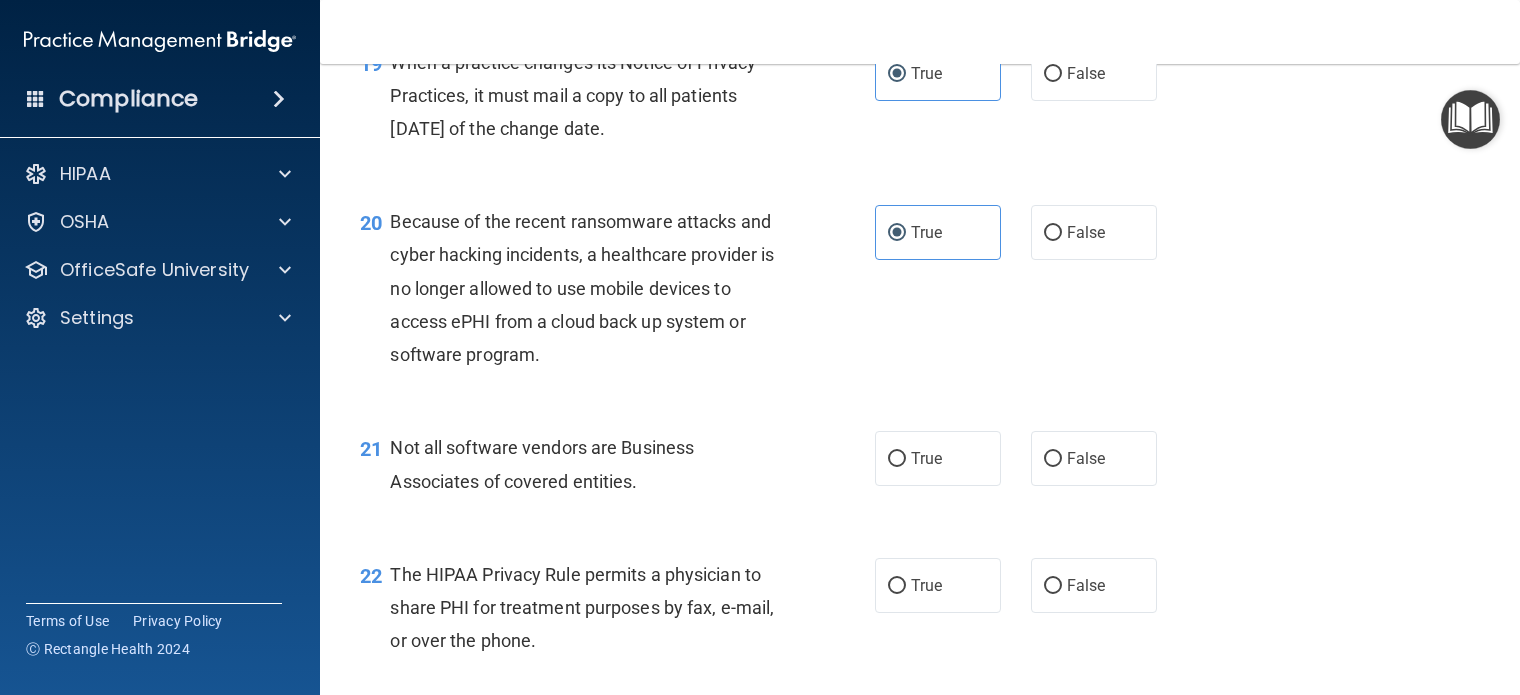 scroll, scrollTop: 3500, scrollLeft: 0, axis: vertical 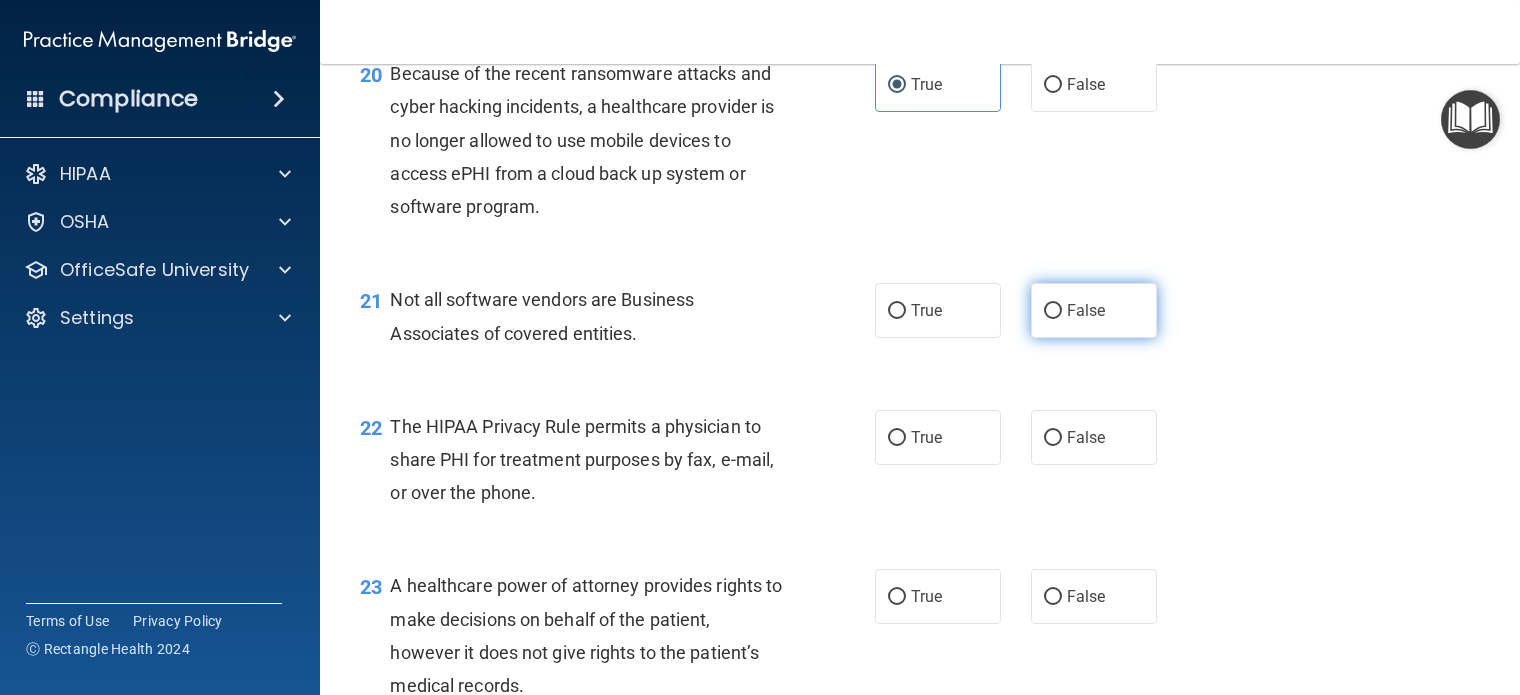 click on "False" at bounding box center (1053, 311) 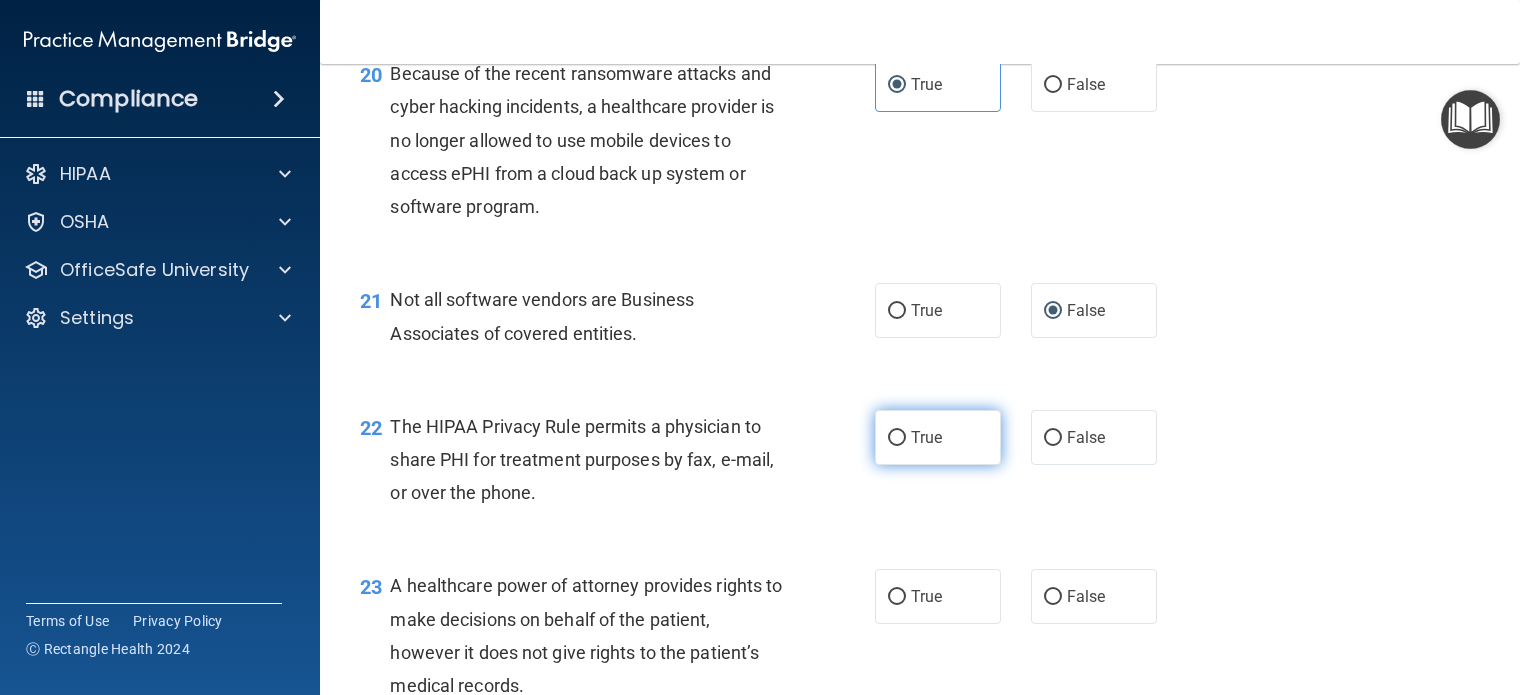 click on "True" at bounding box center (938, 437) 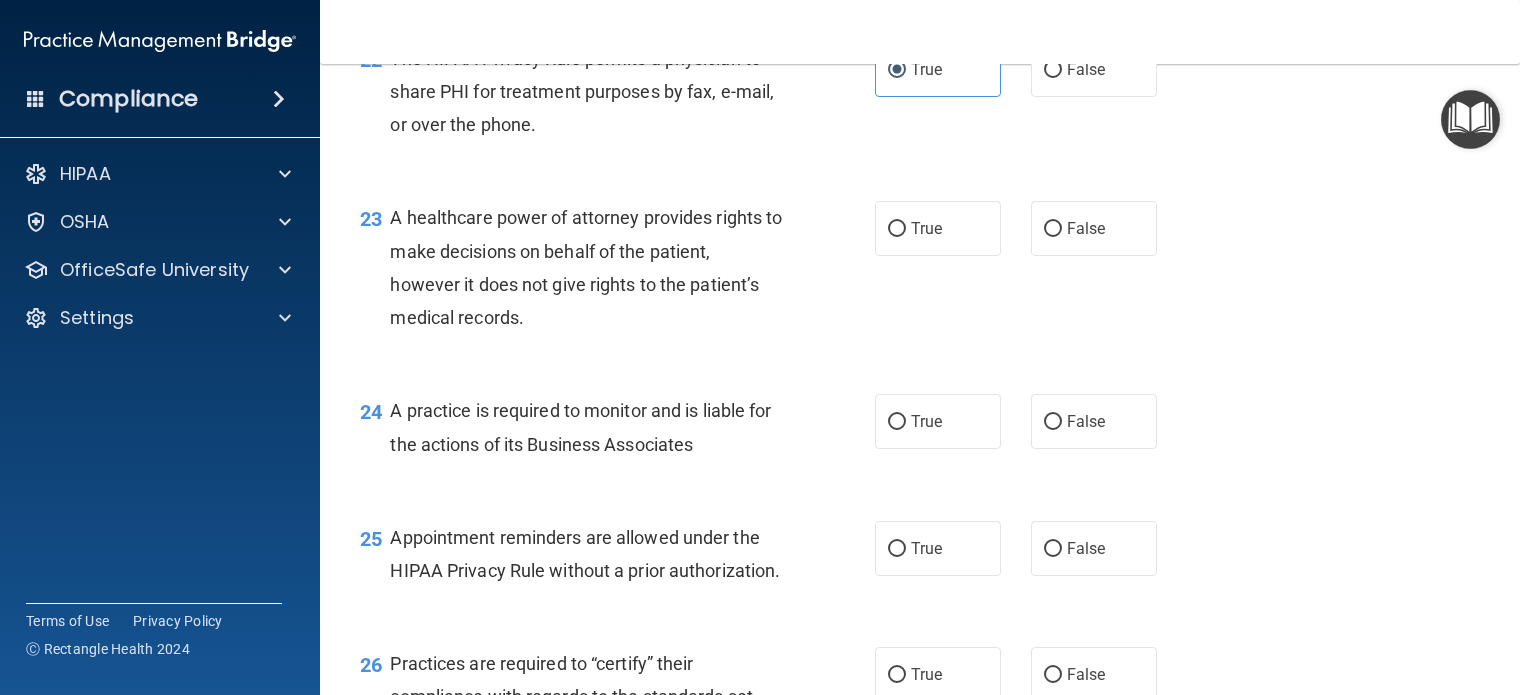scroll, scrollTop: 3900, scrollLeft: 0, axis: vertical 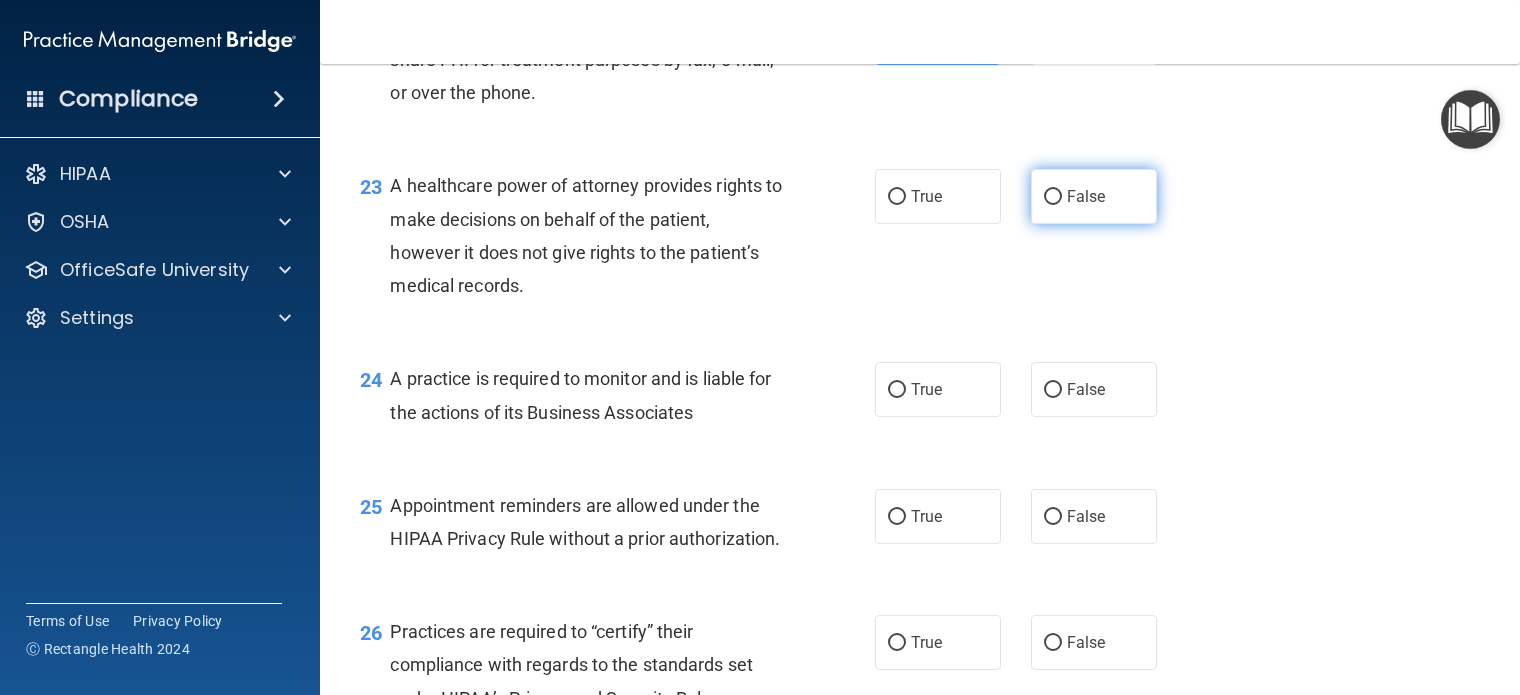click on "False" at bounding box center (1094, 196) 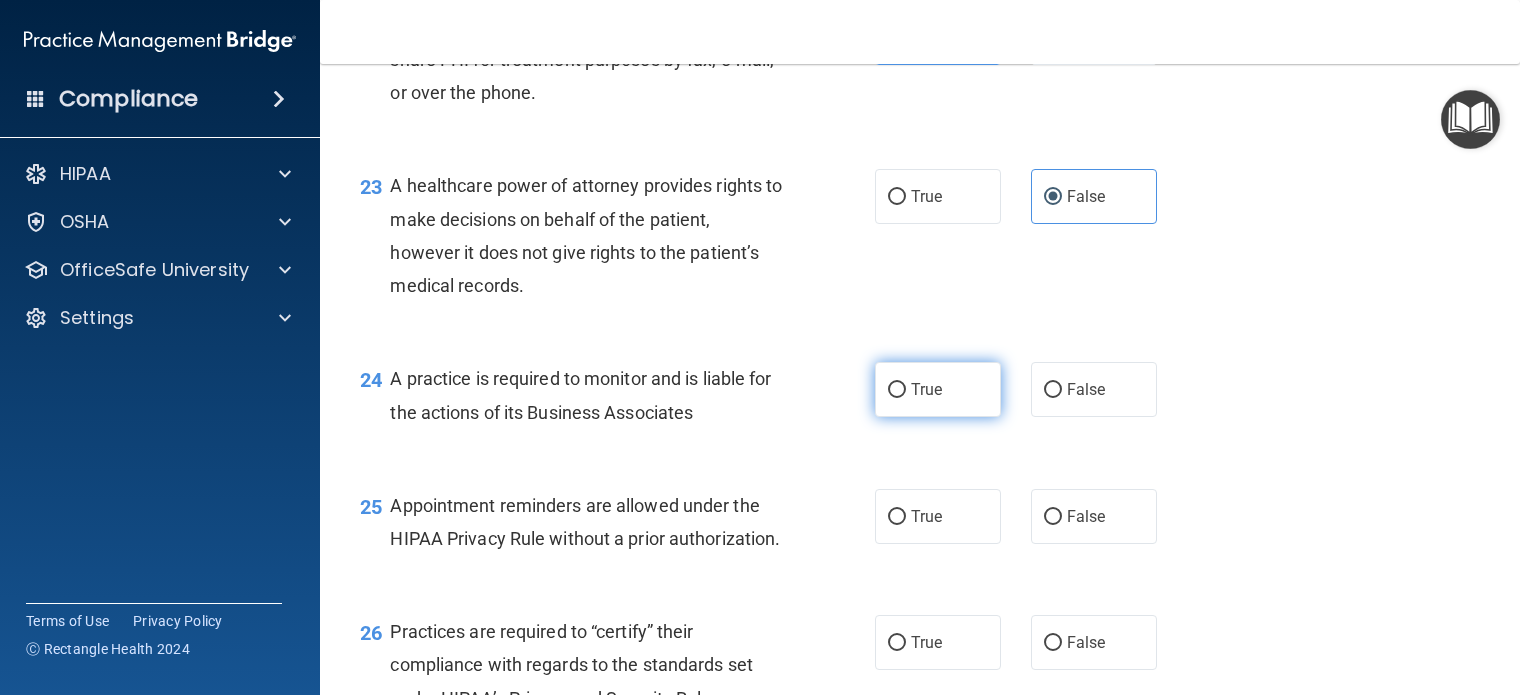 click on "True" at bounding box center (938, 389) 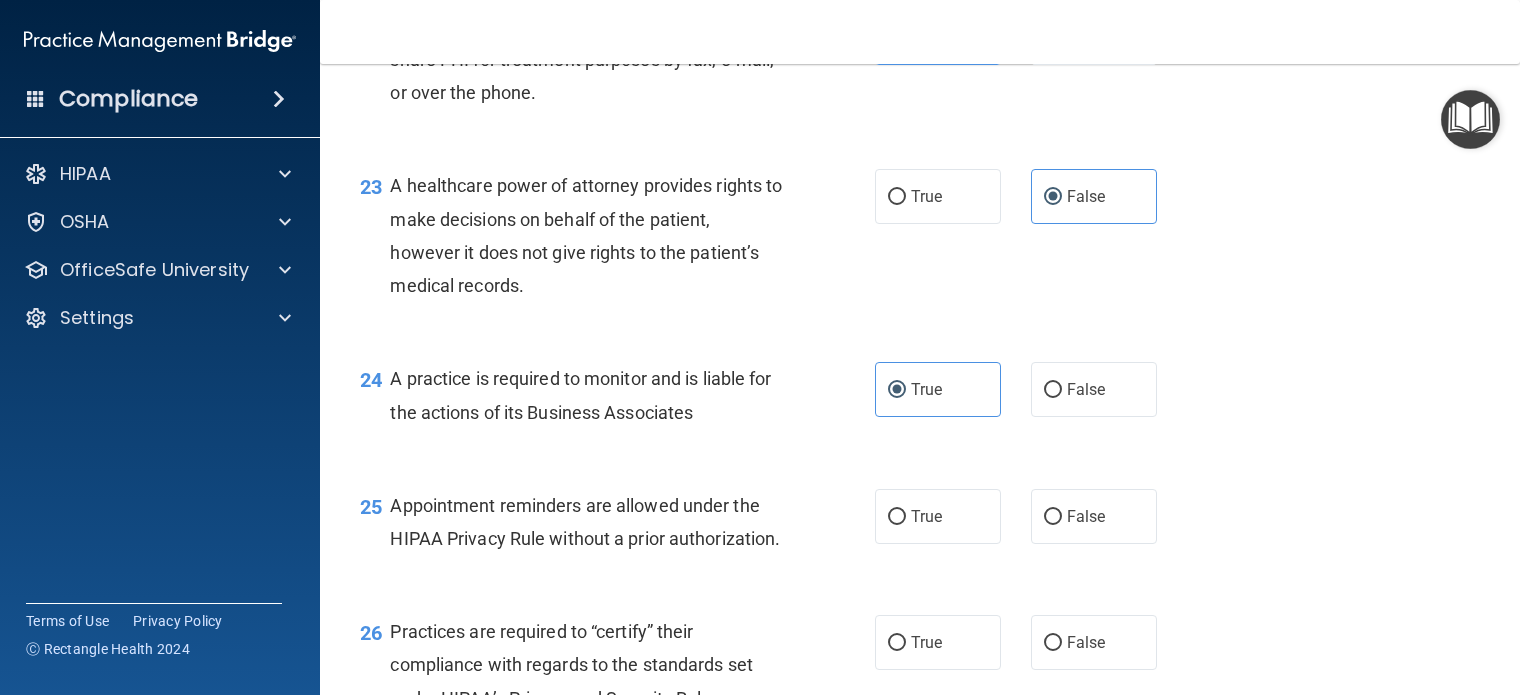 drag, startPoint x: 1084, startPoint y: 613, endPoint x: 1059, endPoint y: 570, distance: 49.73932 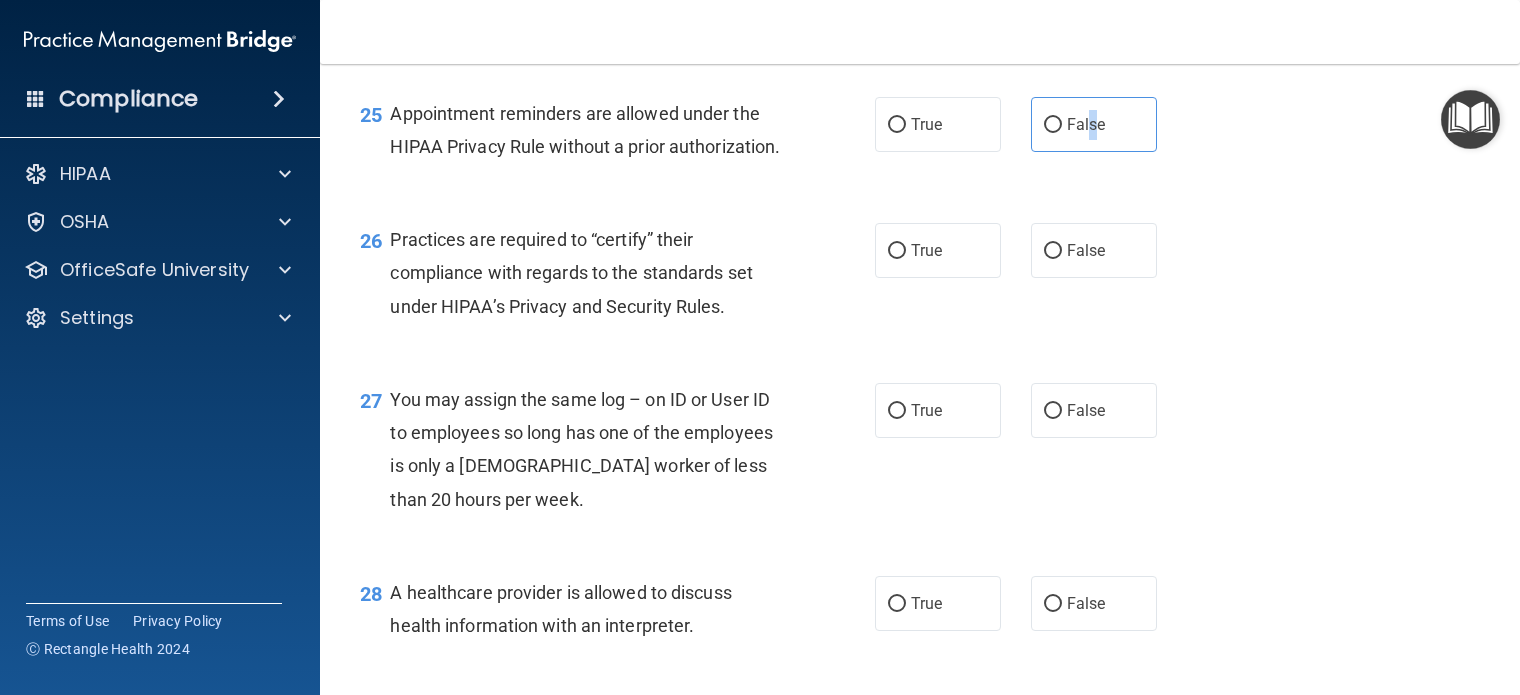 scroll, scrollTop: 4300, scrollLeft: 0, axis: vertical 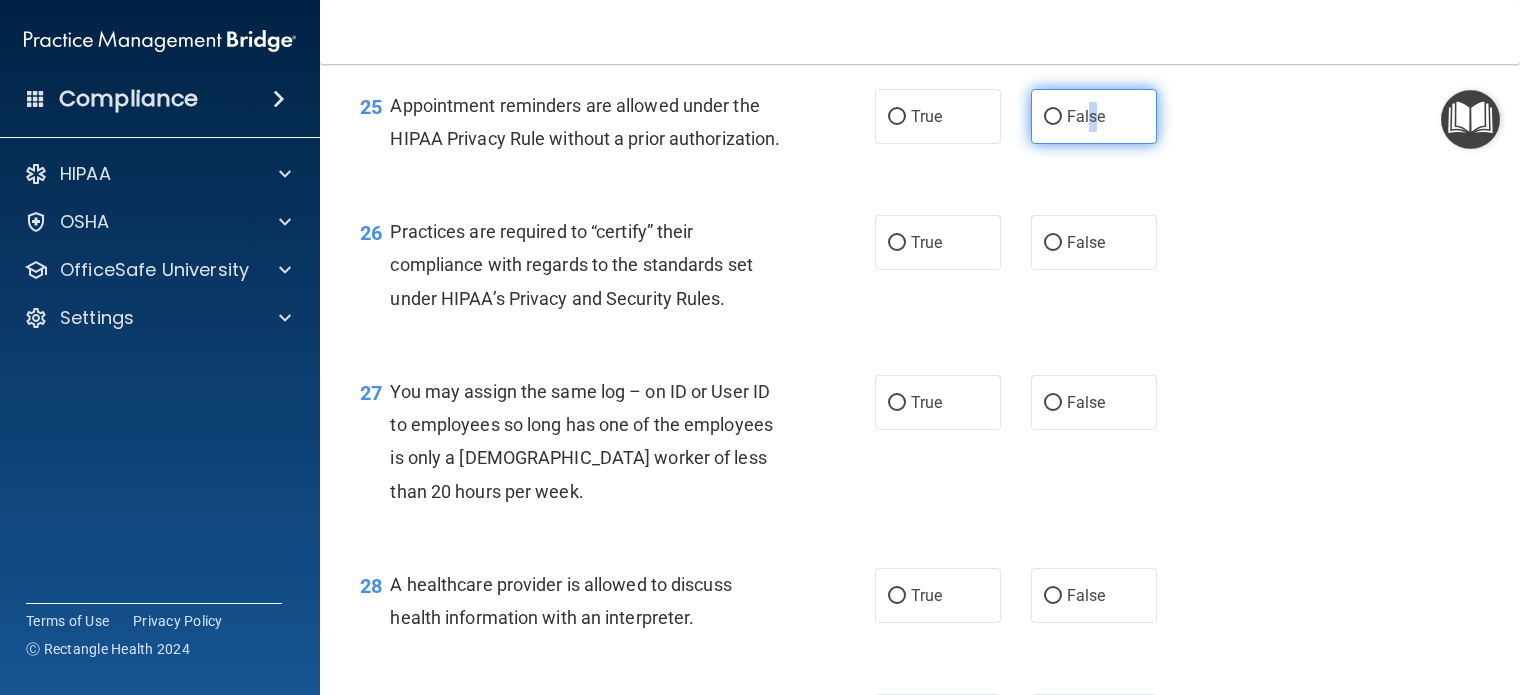 click on "False" at bounding box center [1053, 117] 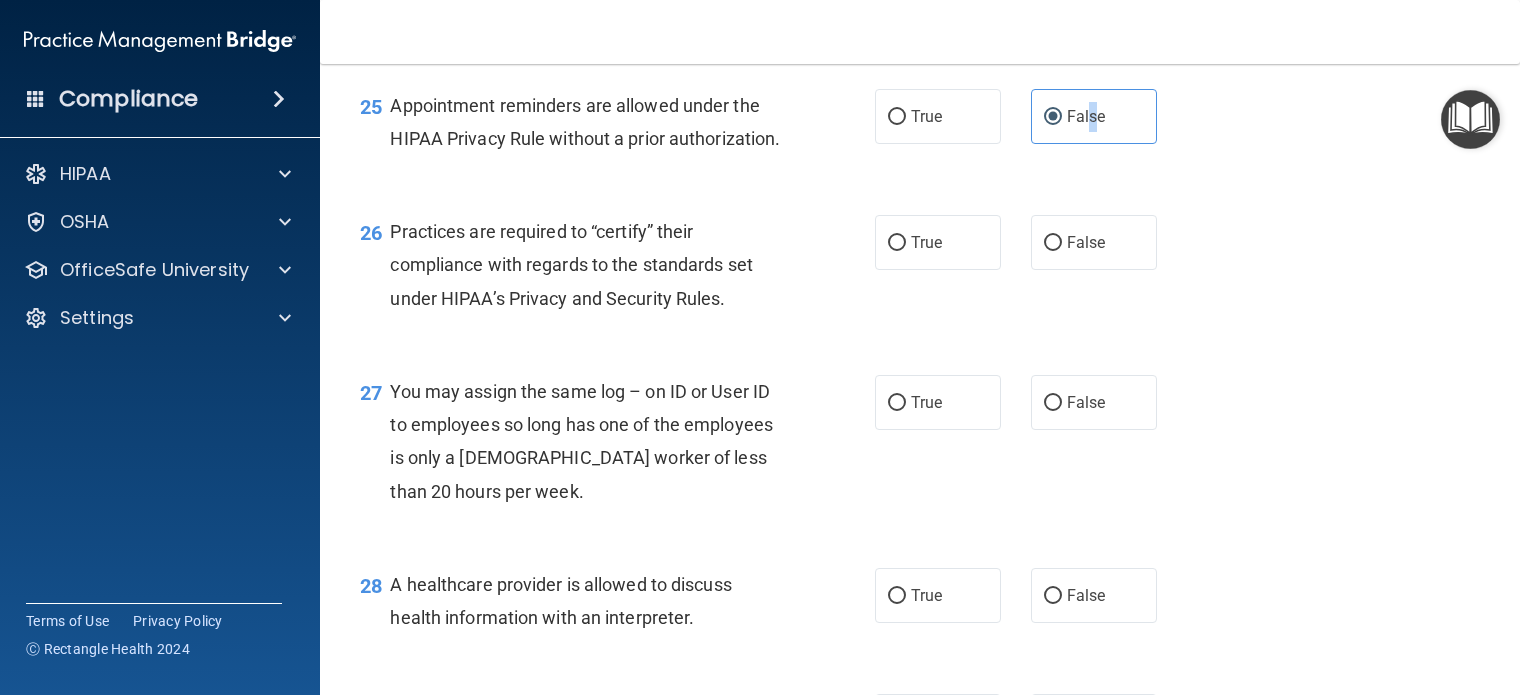 drag, startPoint x: 892, startPoint y: 379, endPoint x: 1015, endPoint y: 490, distance: 165.68042 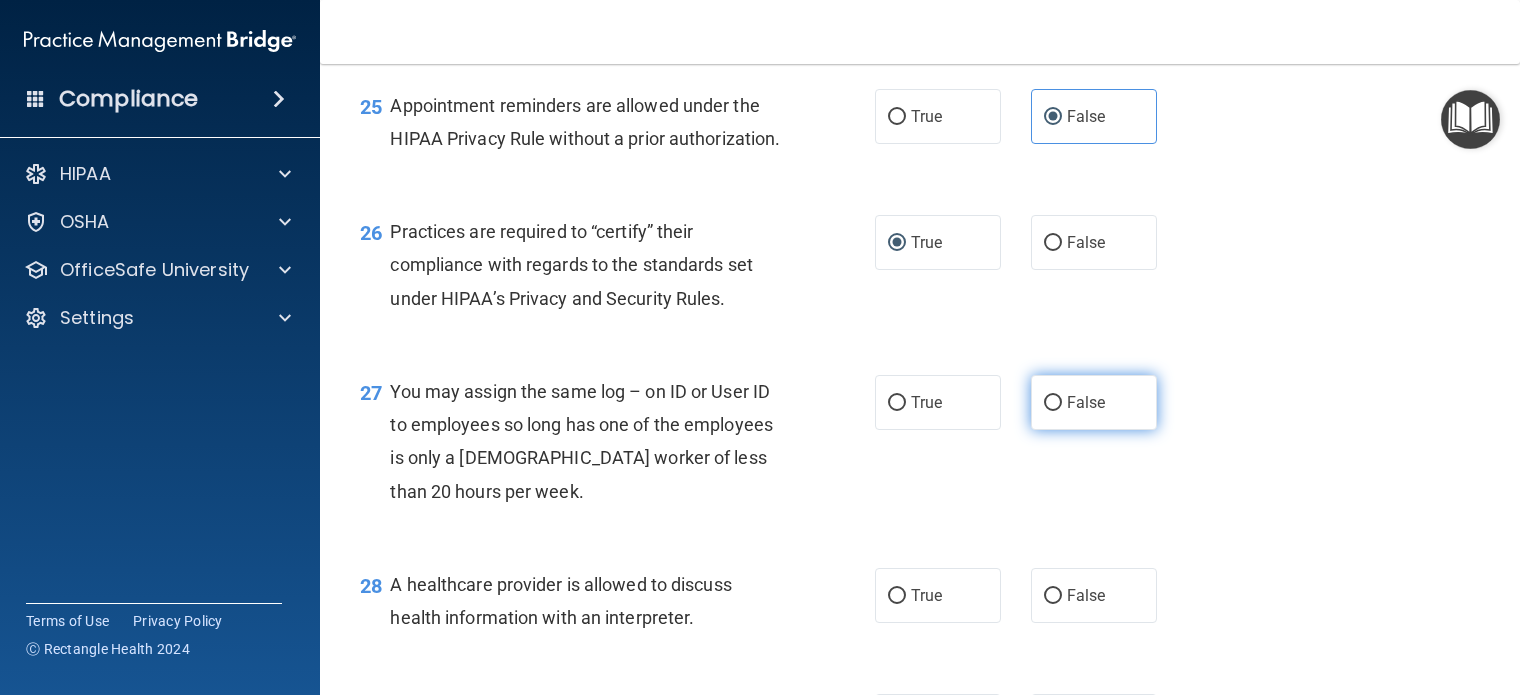 click on "False" at bounding box center (1086, 402) 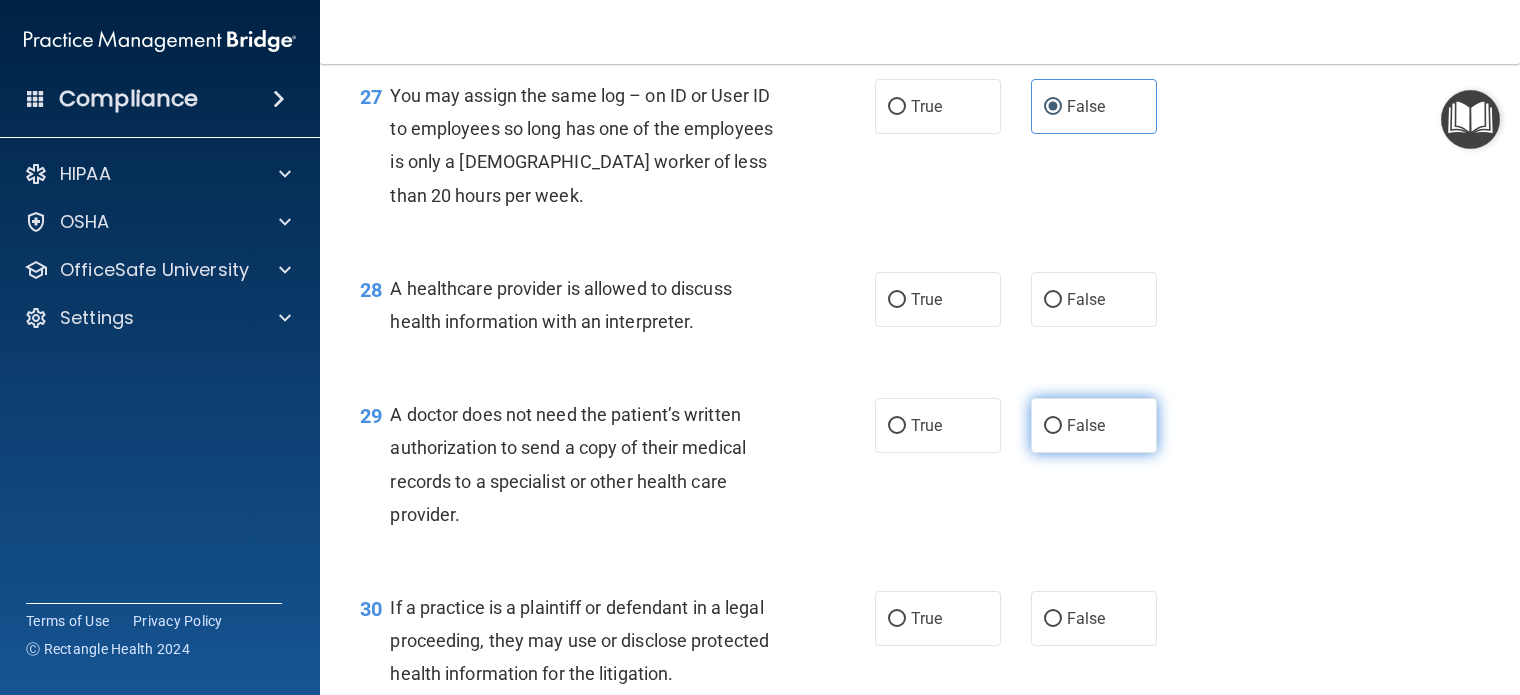 scroll, scrollTop: 4600, scrollLeft: 0, axis: vertical 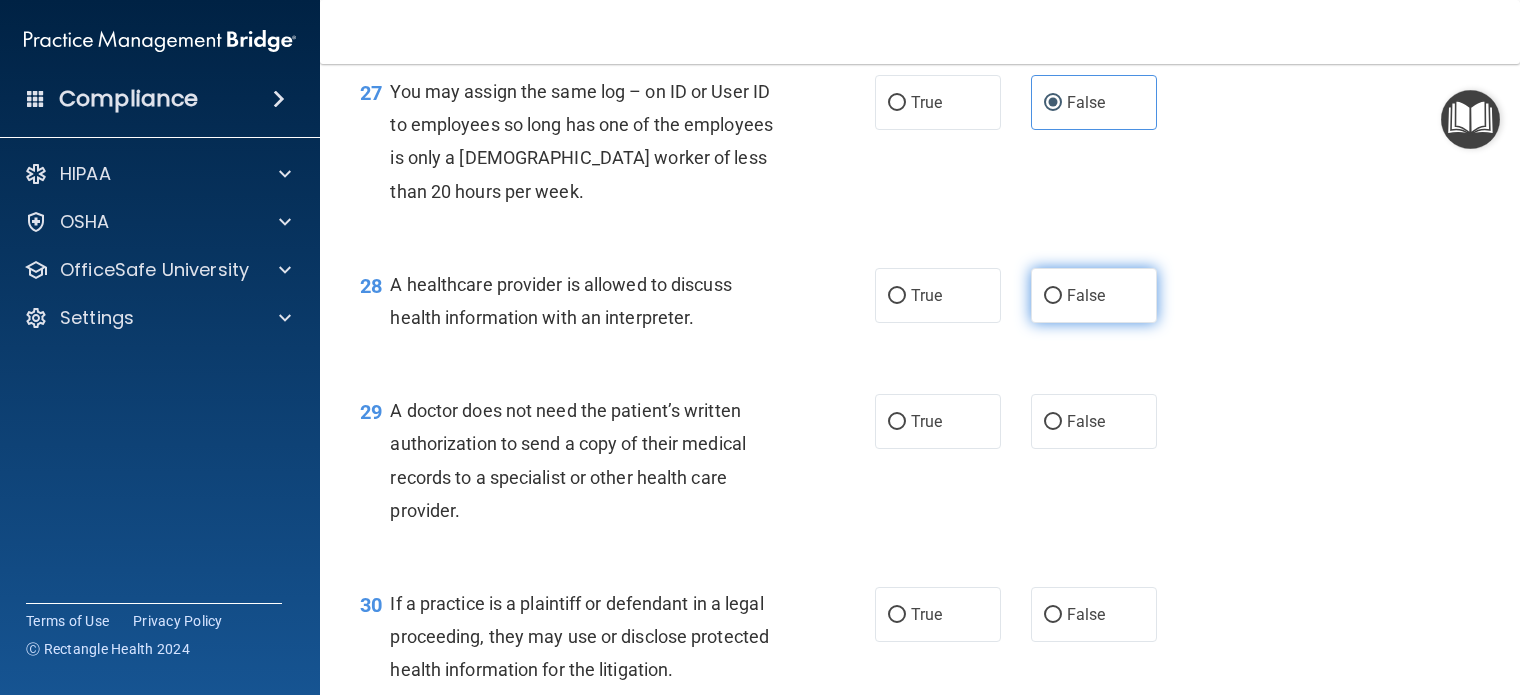 click on "False" at bounding box center (1086, 295) 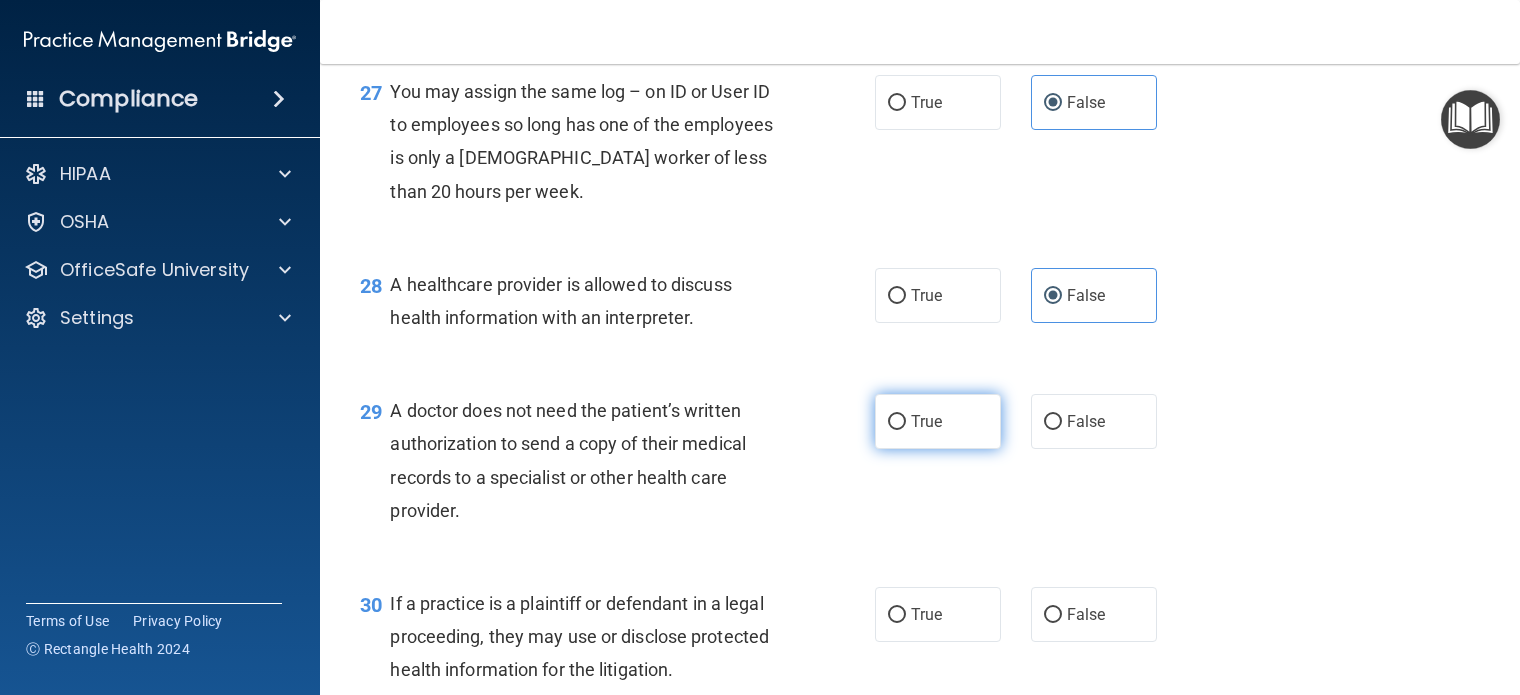 click on "True" at bounding box center [926, 421] 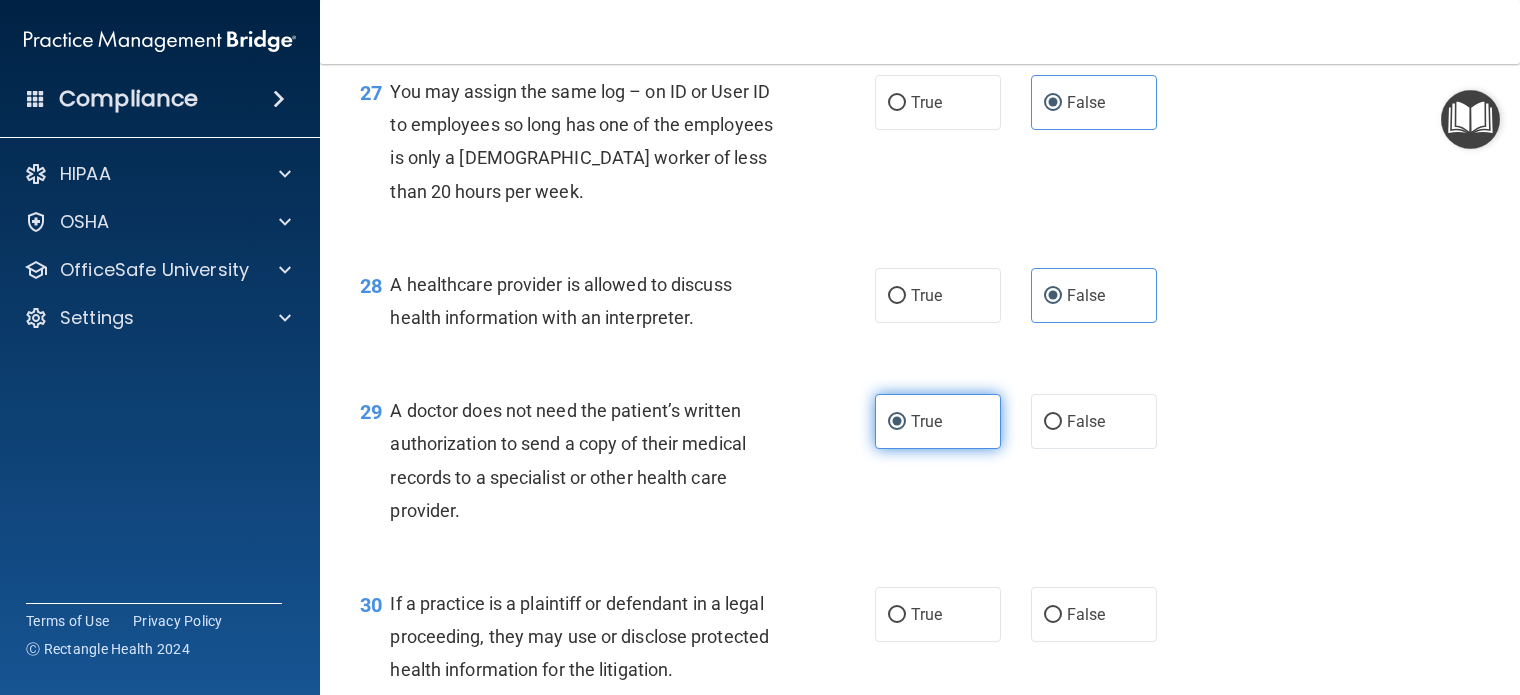 scroll, scrollTop: 4890, scrollLeft: 0, axis: vertical 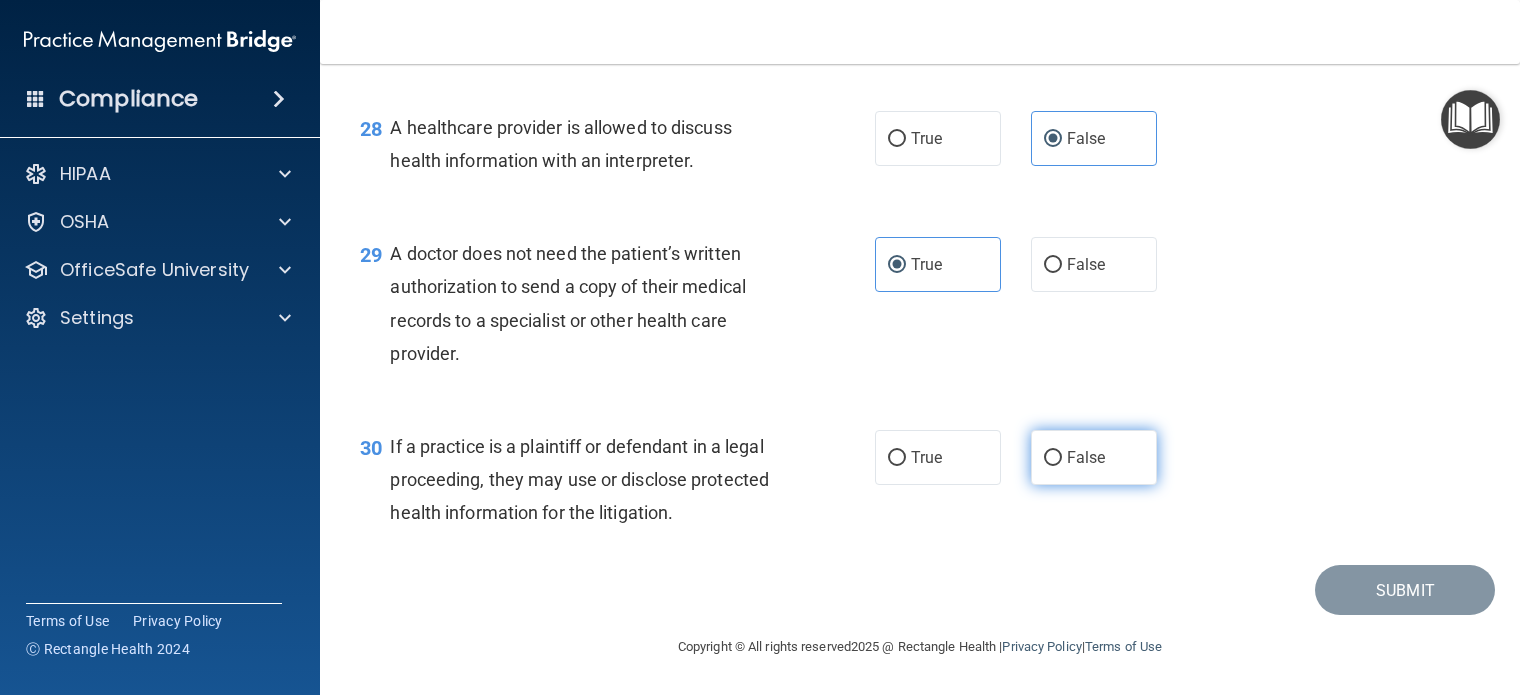 click on "False" at bounding box center [1094, 457] 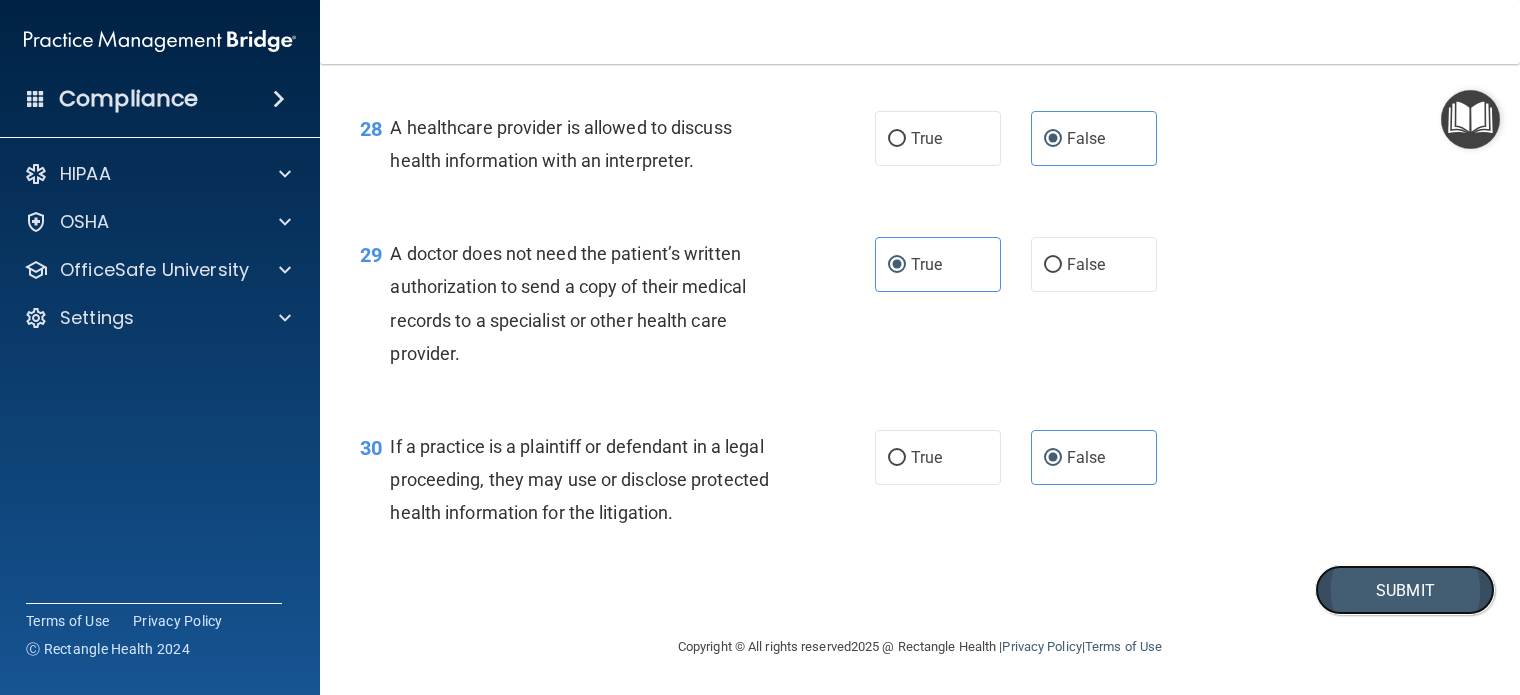 click on "Submit" at bounding box center (1405, 590) 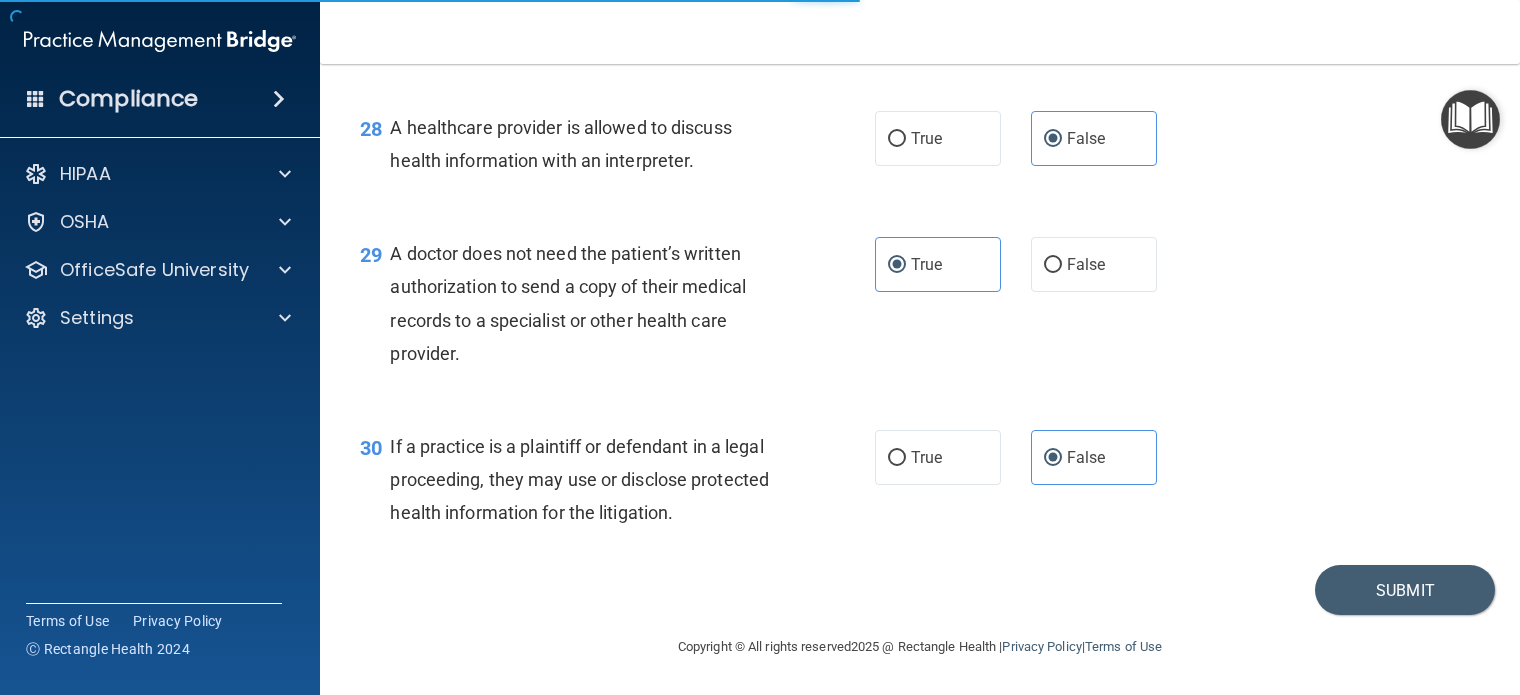 scroll, scrollTop: 0, scrollLeft: 0, axis: both 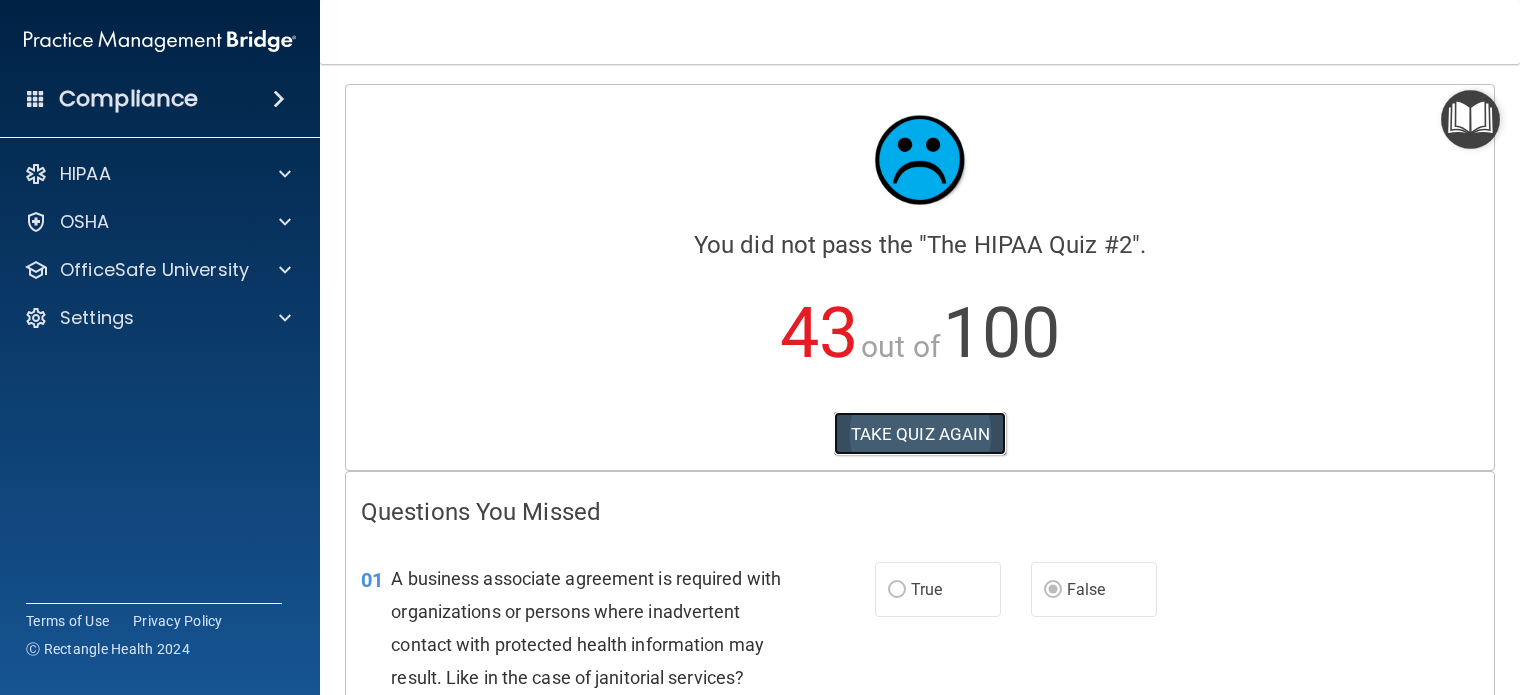 click on "TAKE QUIZ AGAIN" at bounding box center [920, 434] 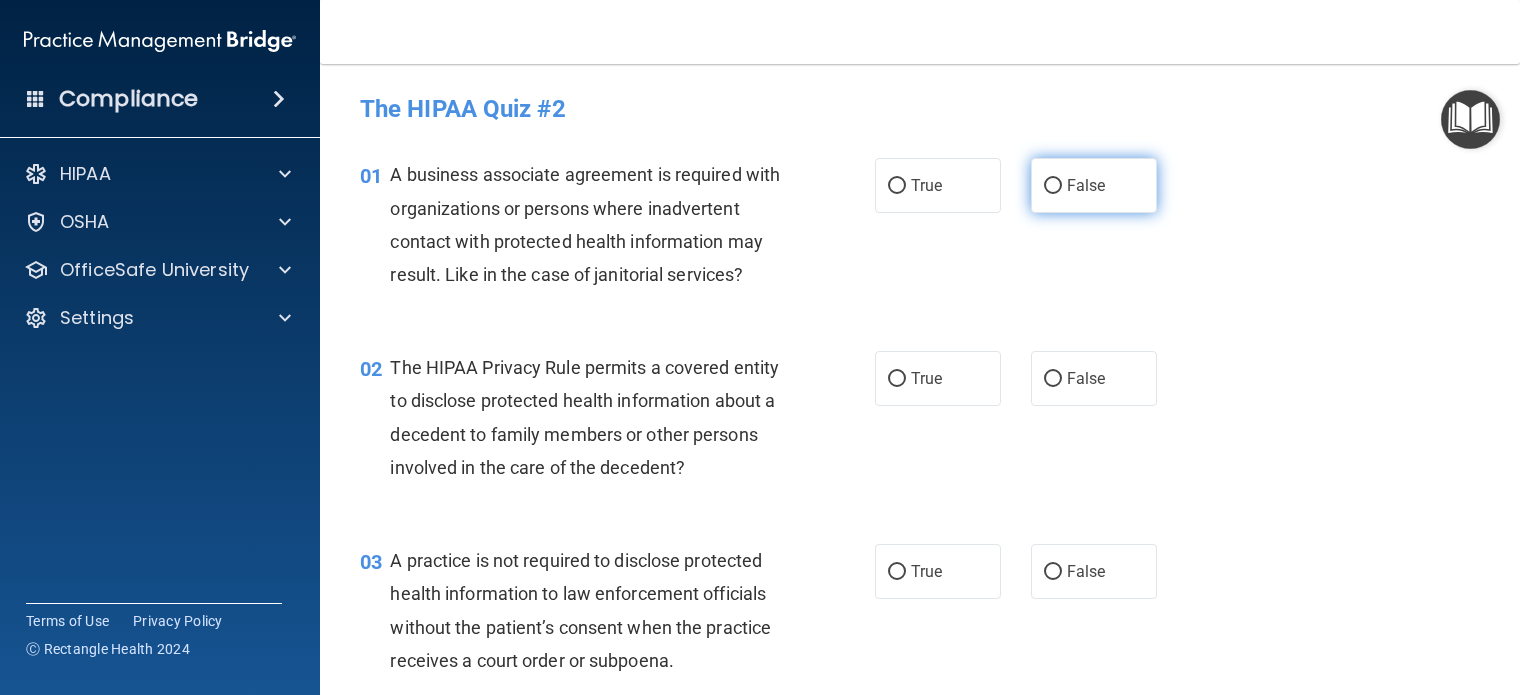 click on "False" at bounding box center (1086, 185) 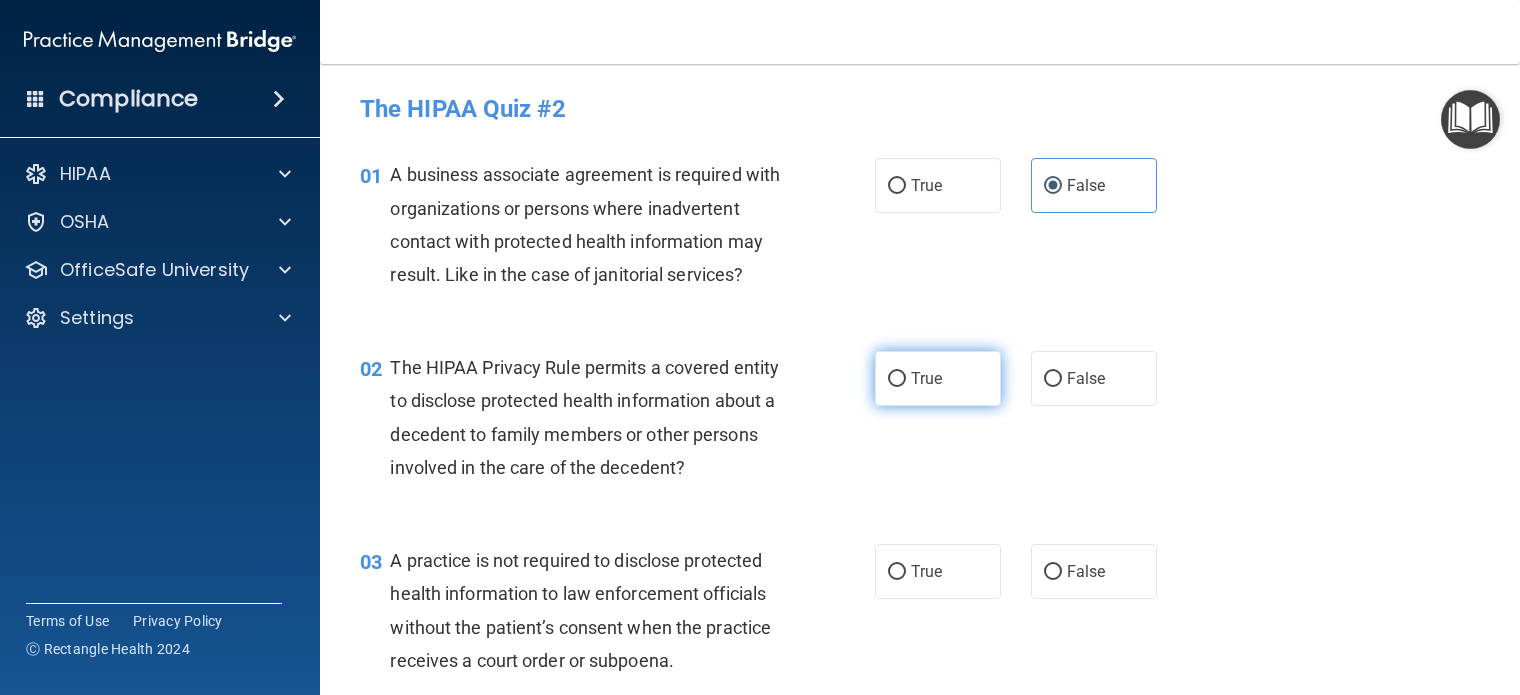 click on "True" at bounding box center [926, 378] 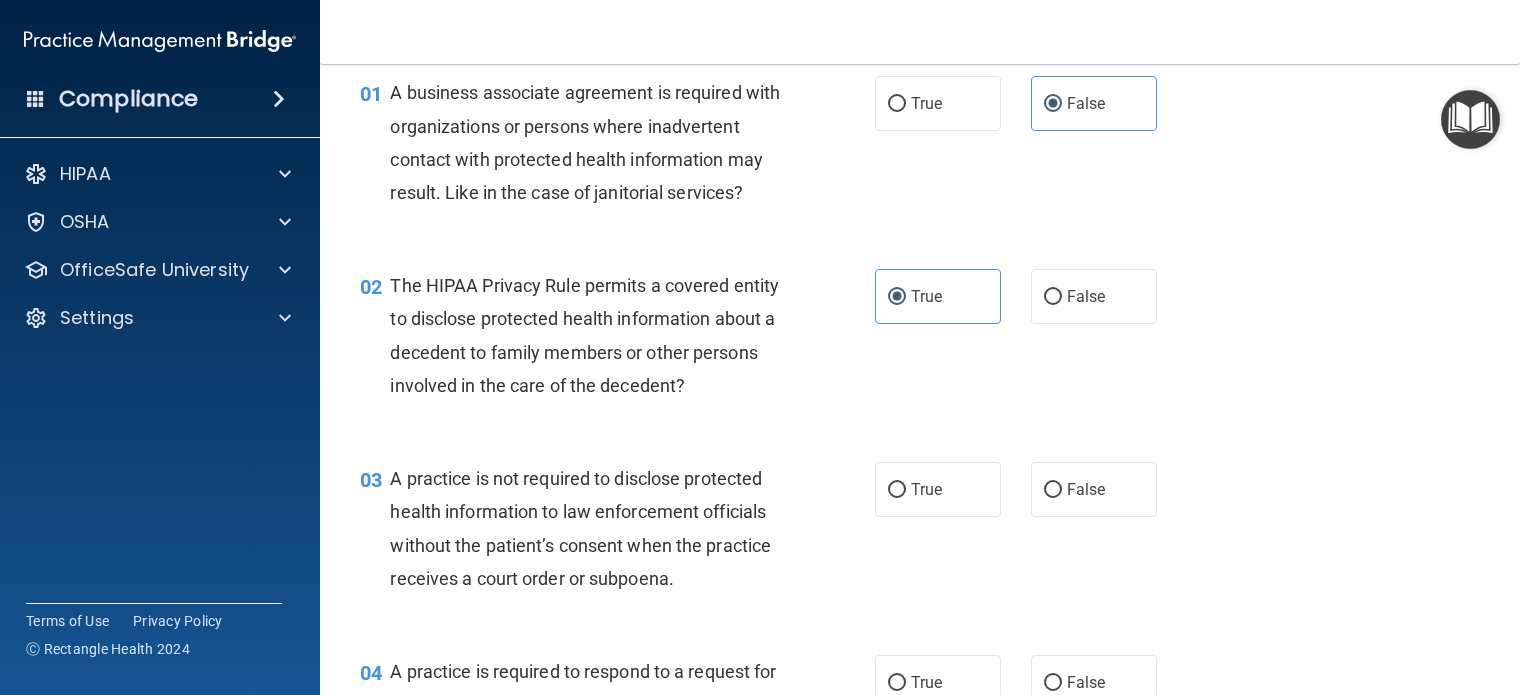 scroll, scrollTop: 300, scrollLeft: 0, axis: vertical 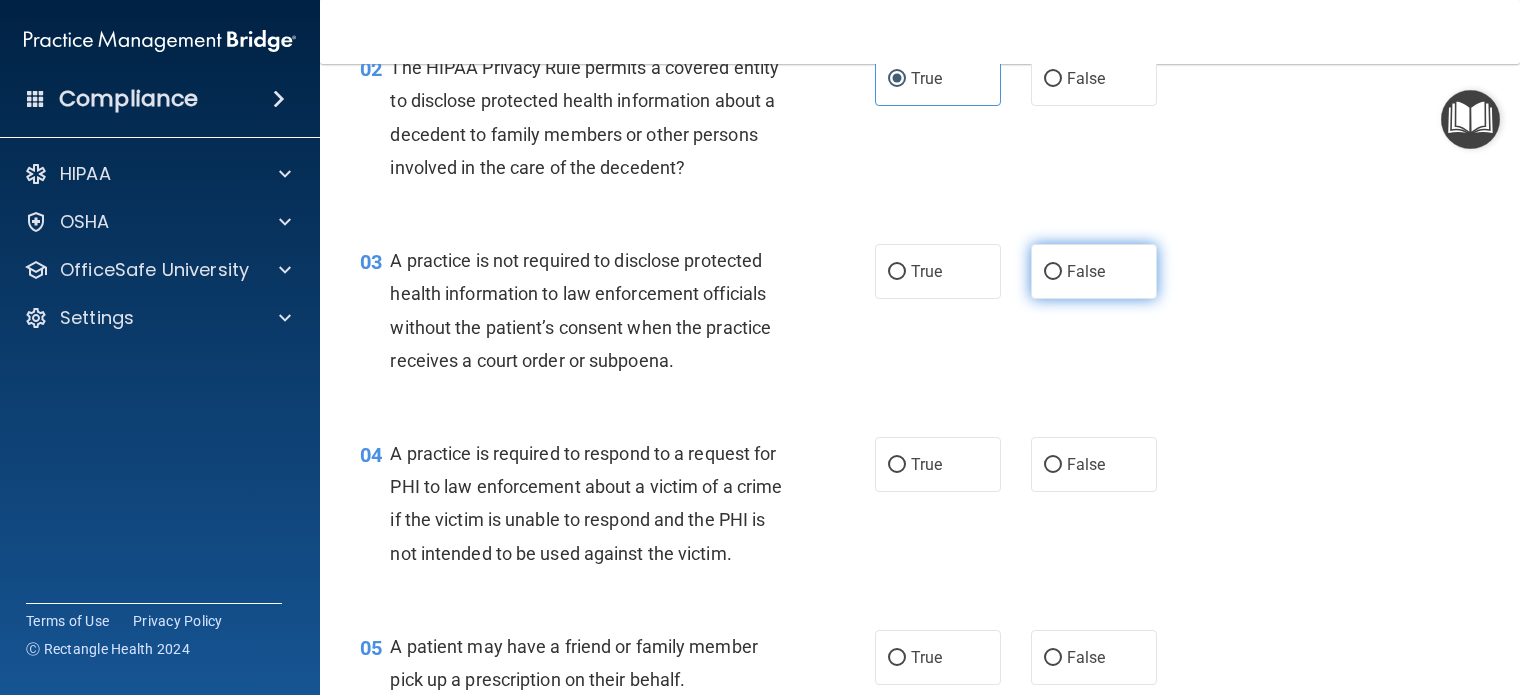 click on "False" at bounding box center (1086, 271) 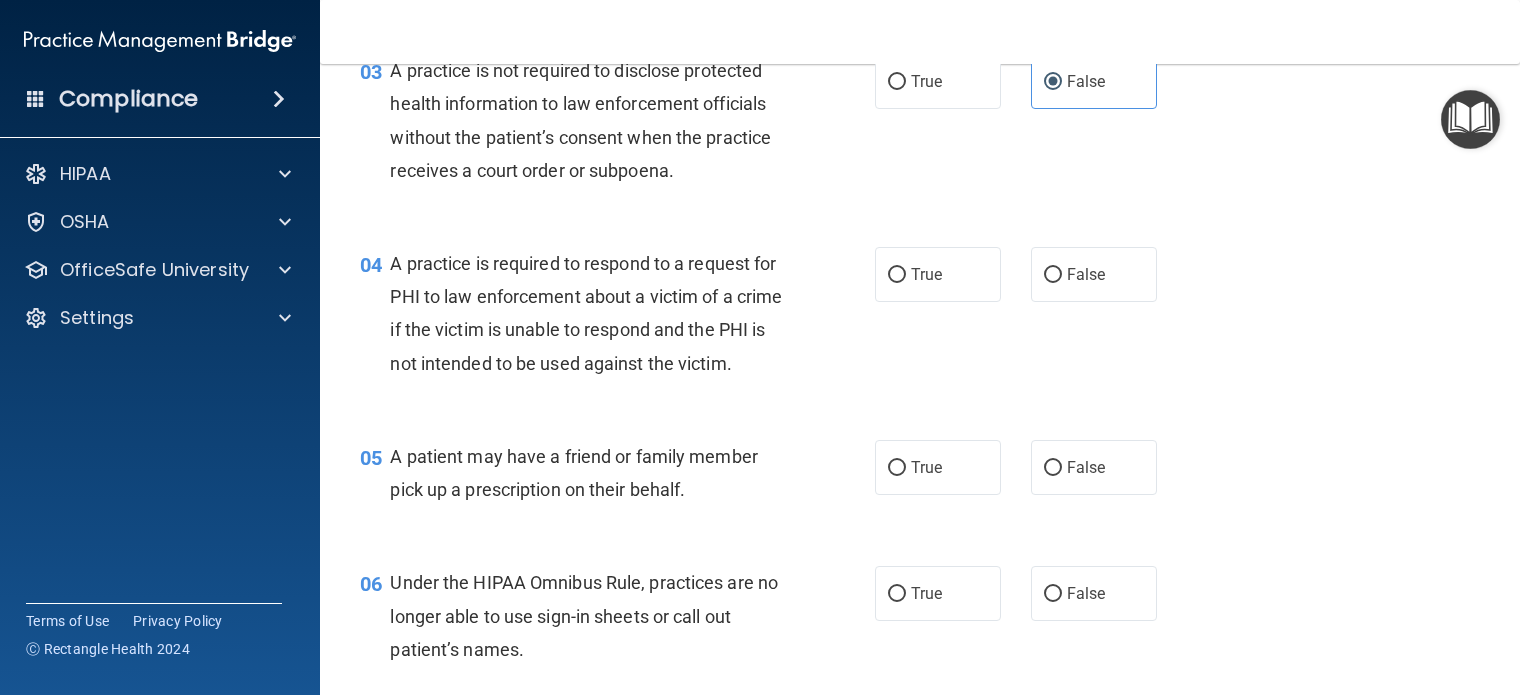 scroll, scrollTop: 500, scrollLeft: 0, axis: vertical 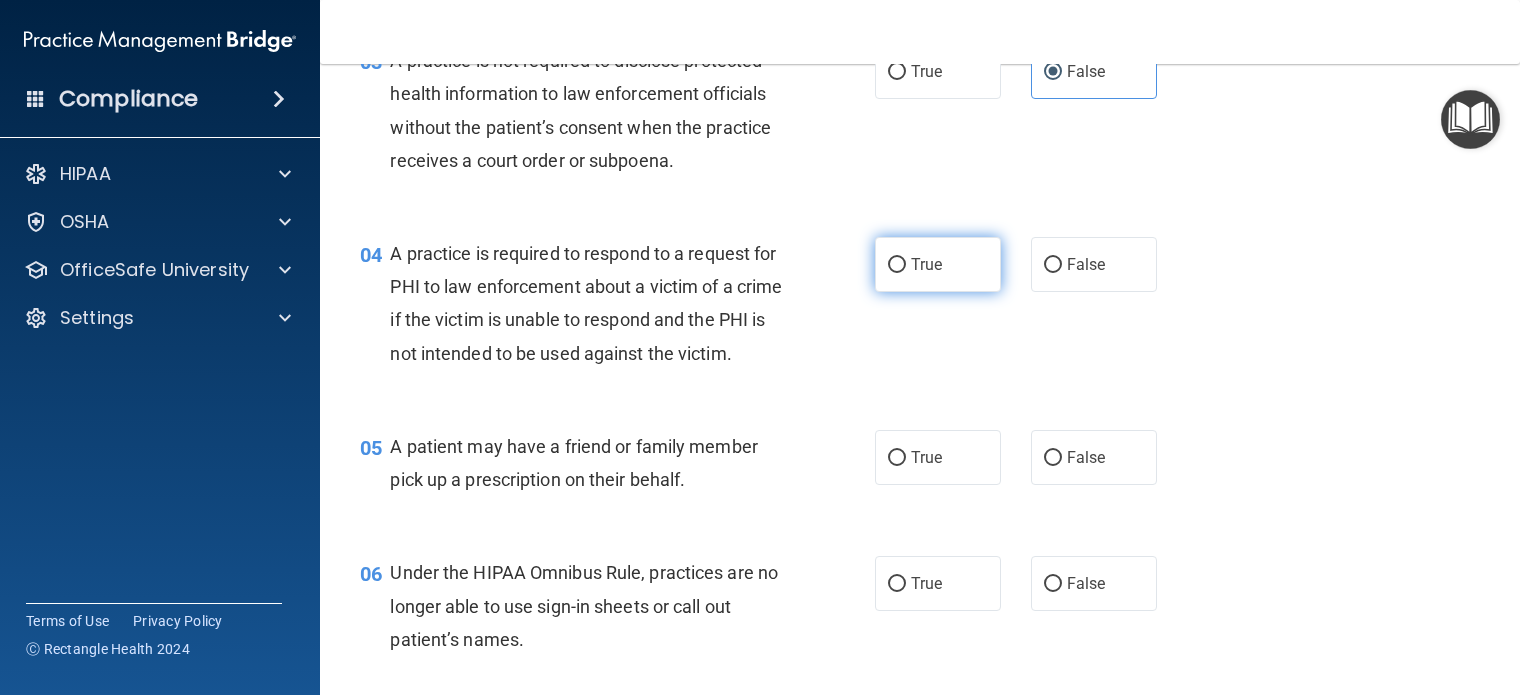 click on "True" at bounding box center (938, 264) 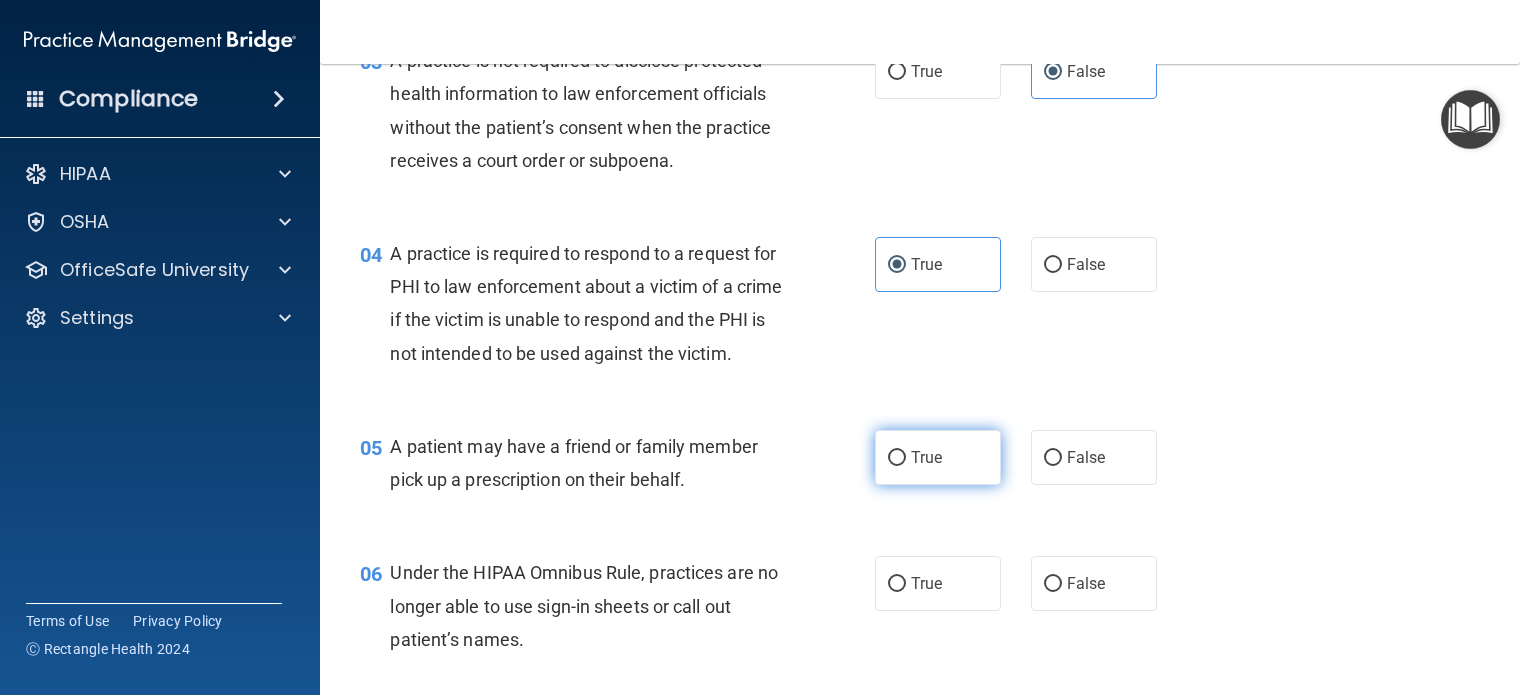 click on "True" at bounding box center (926, 457) 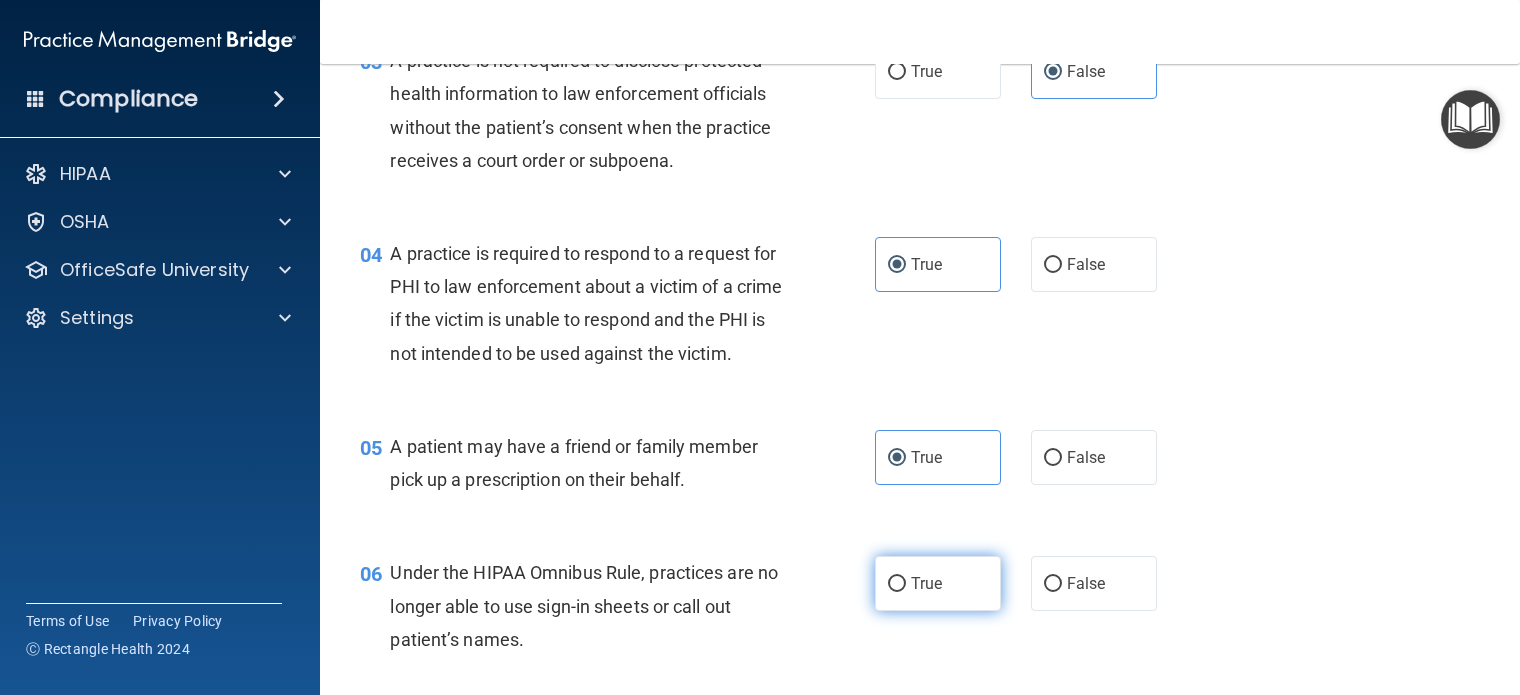 click on "True" at bounding box center [938, 583] 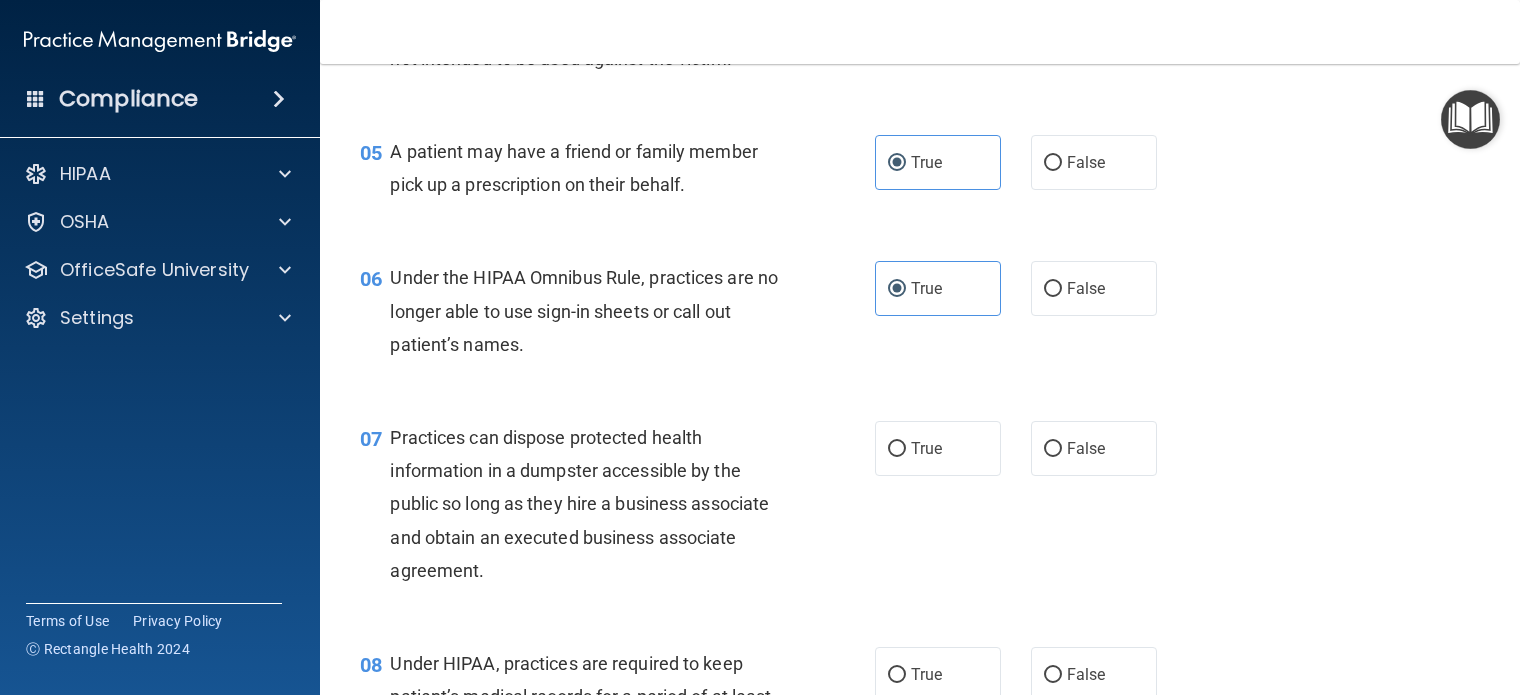 scroll, scrollTop: 800, scrollLeft: 0, axis: vertical 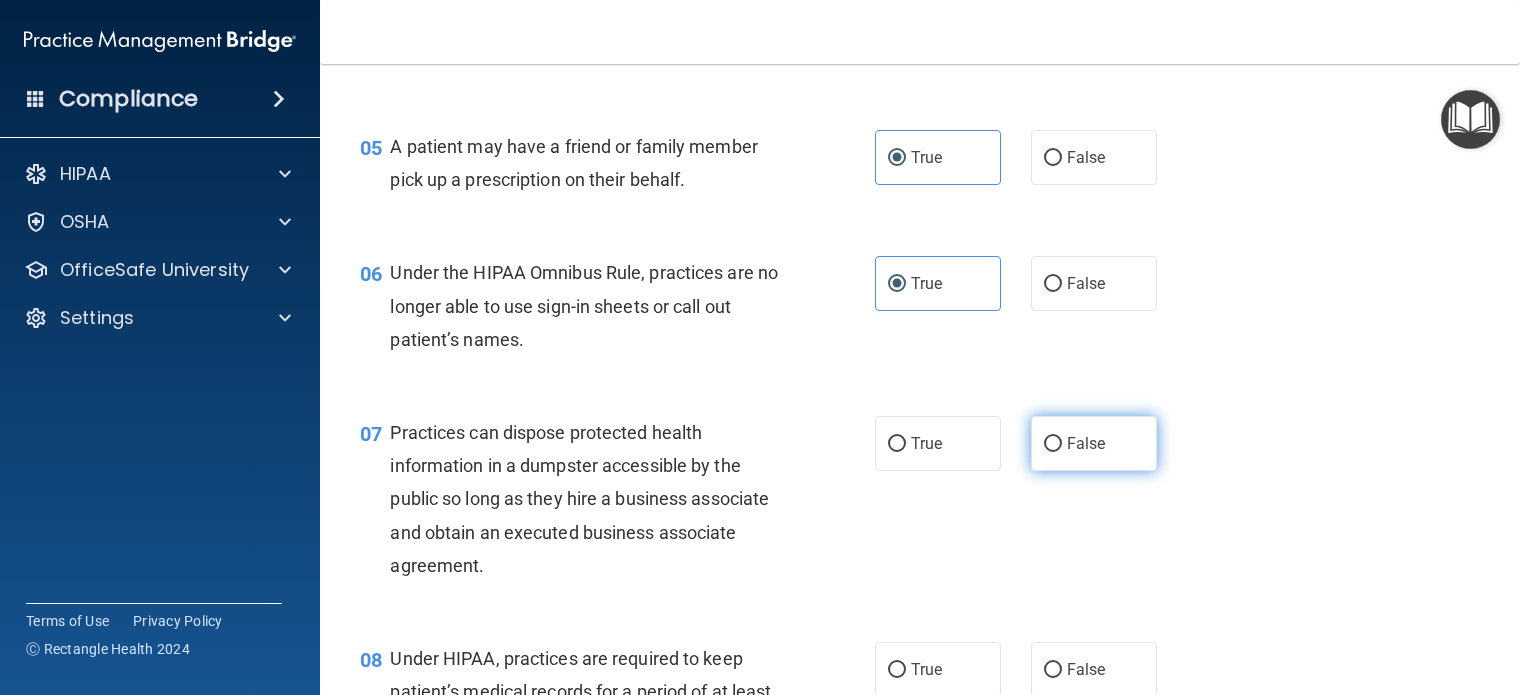 click on "False" at bounding box center [1086, 443] 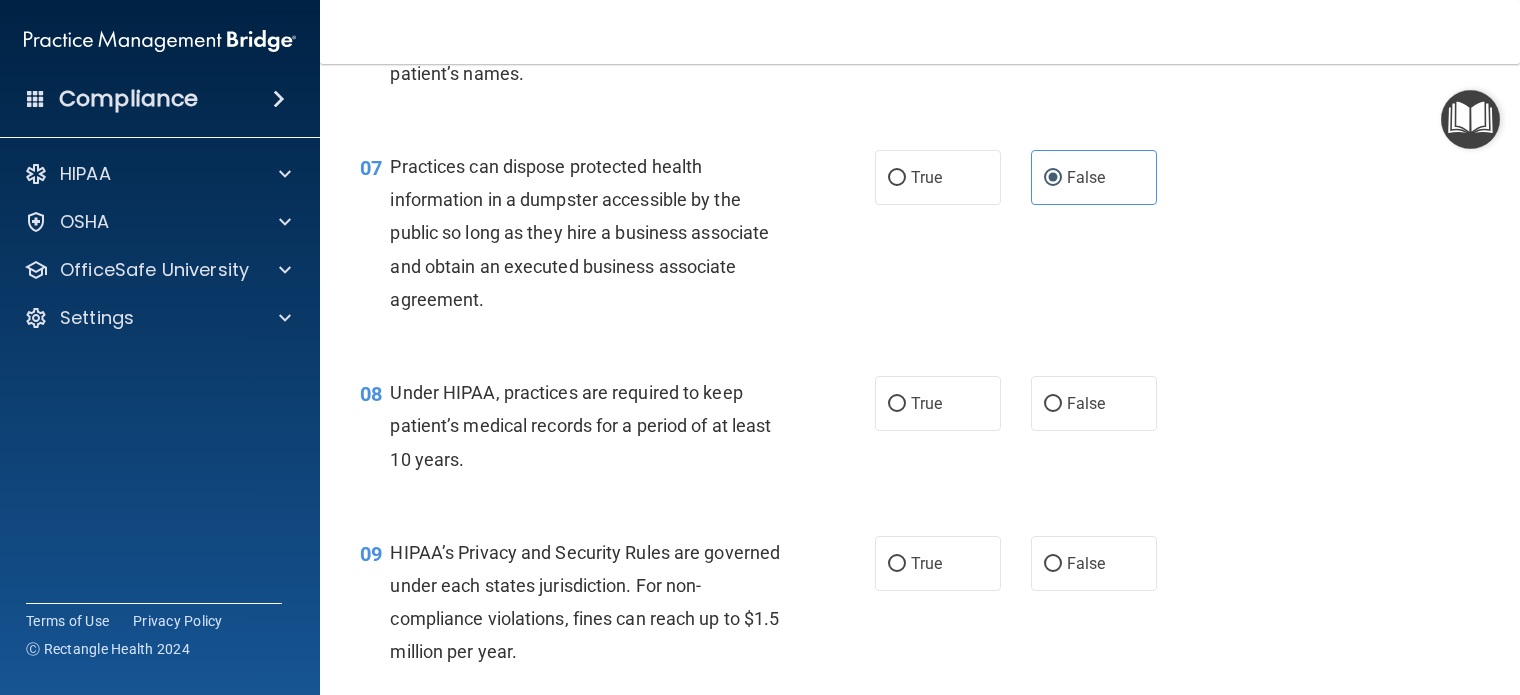 scroll, scrollTop: 1100, scrollLeft: 0, axis: vertical 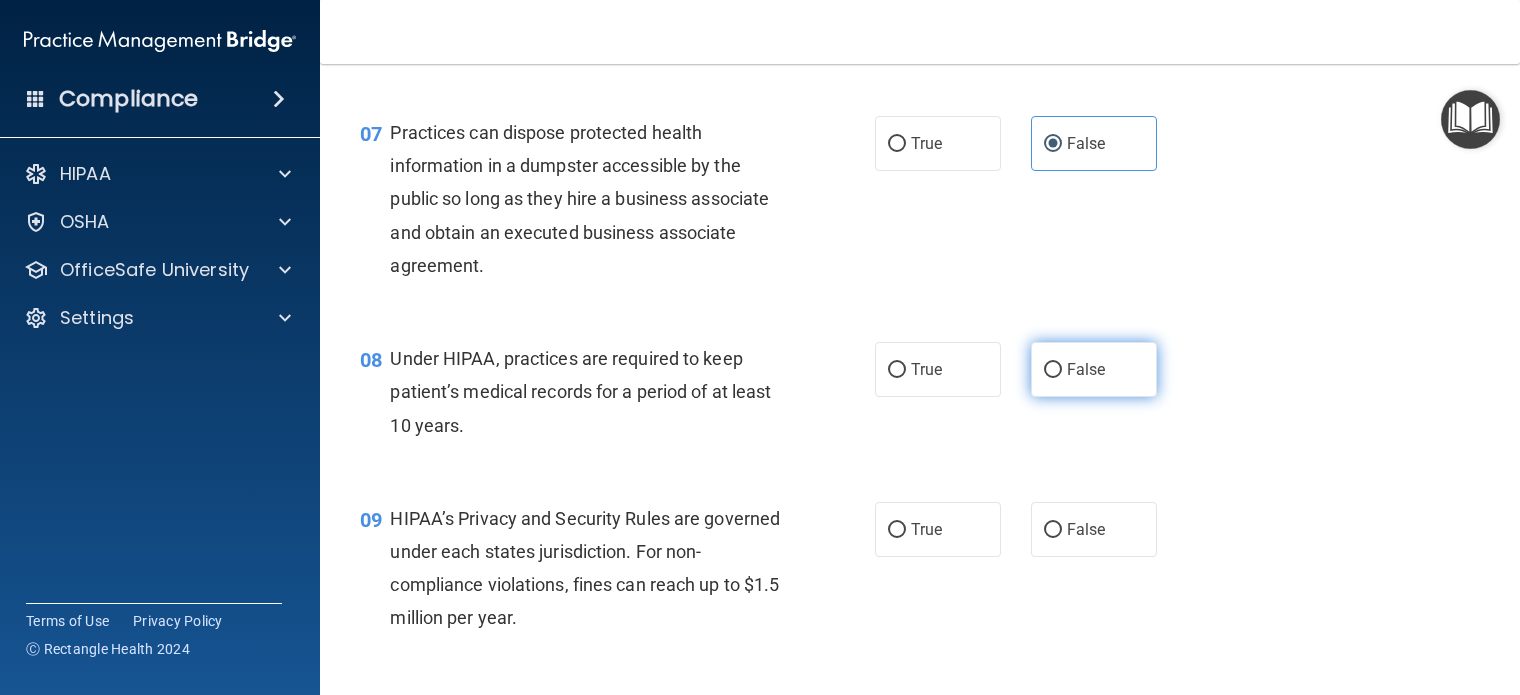 click on "False" at bounding box center (1086, 369) 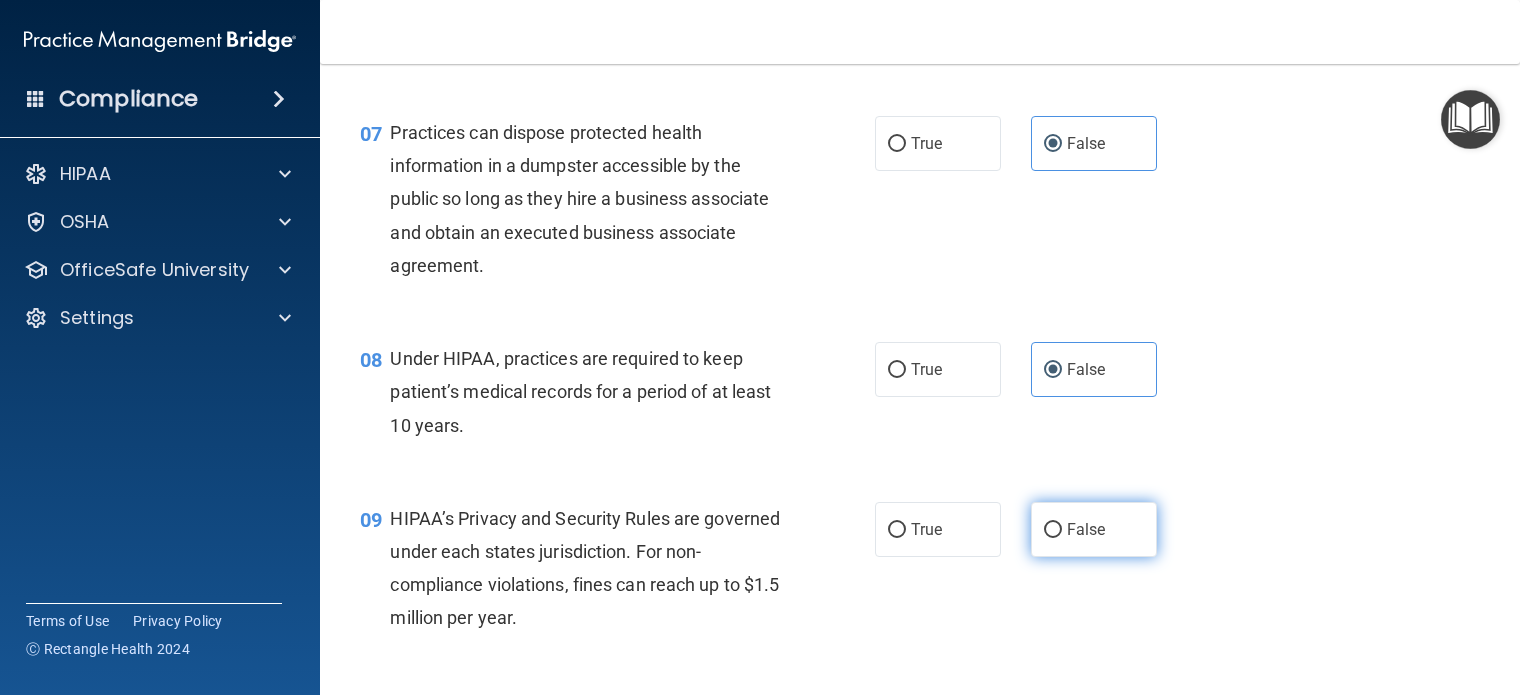 click on "False" at bounding box center [1086, 529] 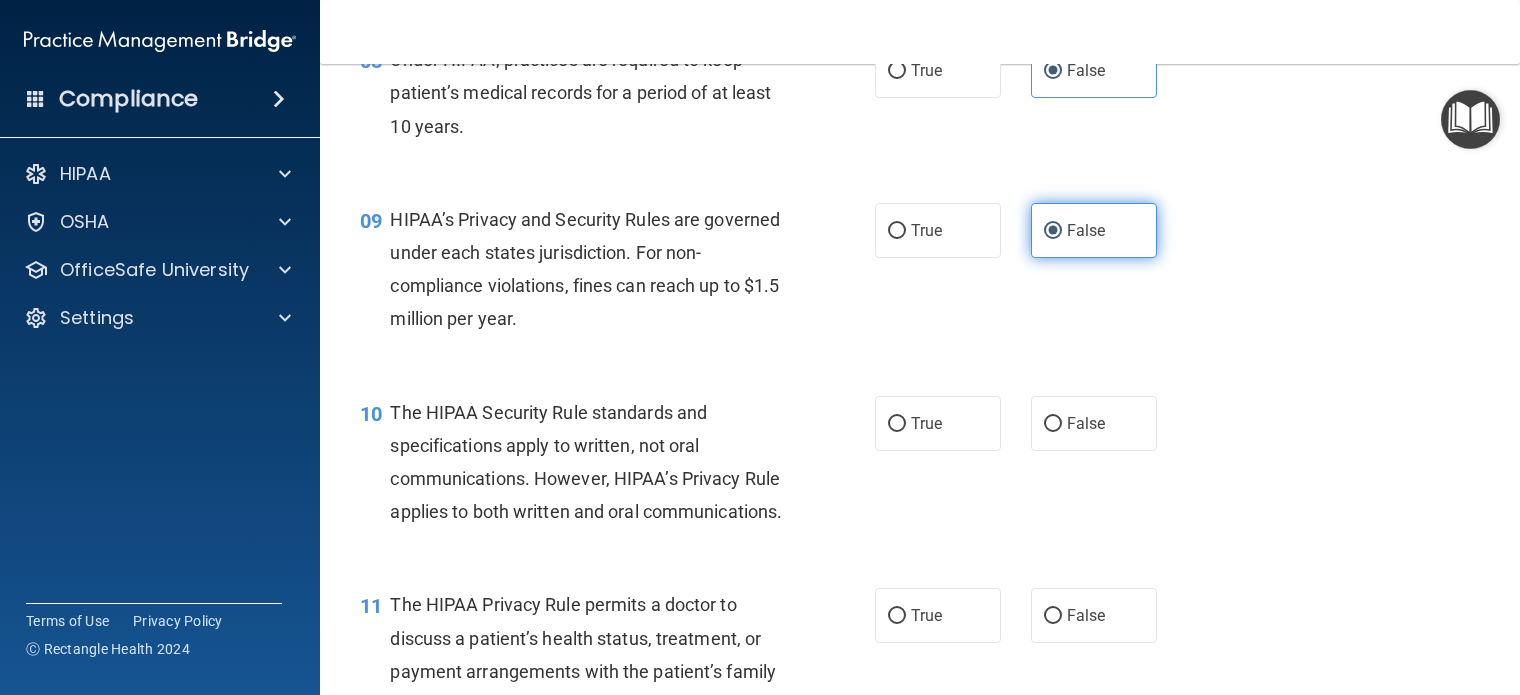 scroll, scrollTop: 1400, scrollLeft: 0, axis: vertical 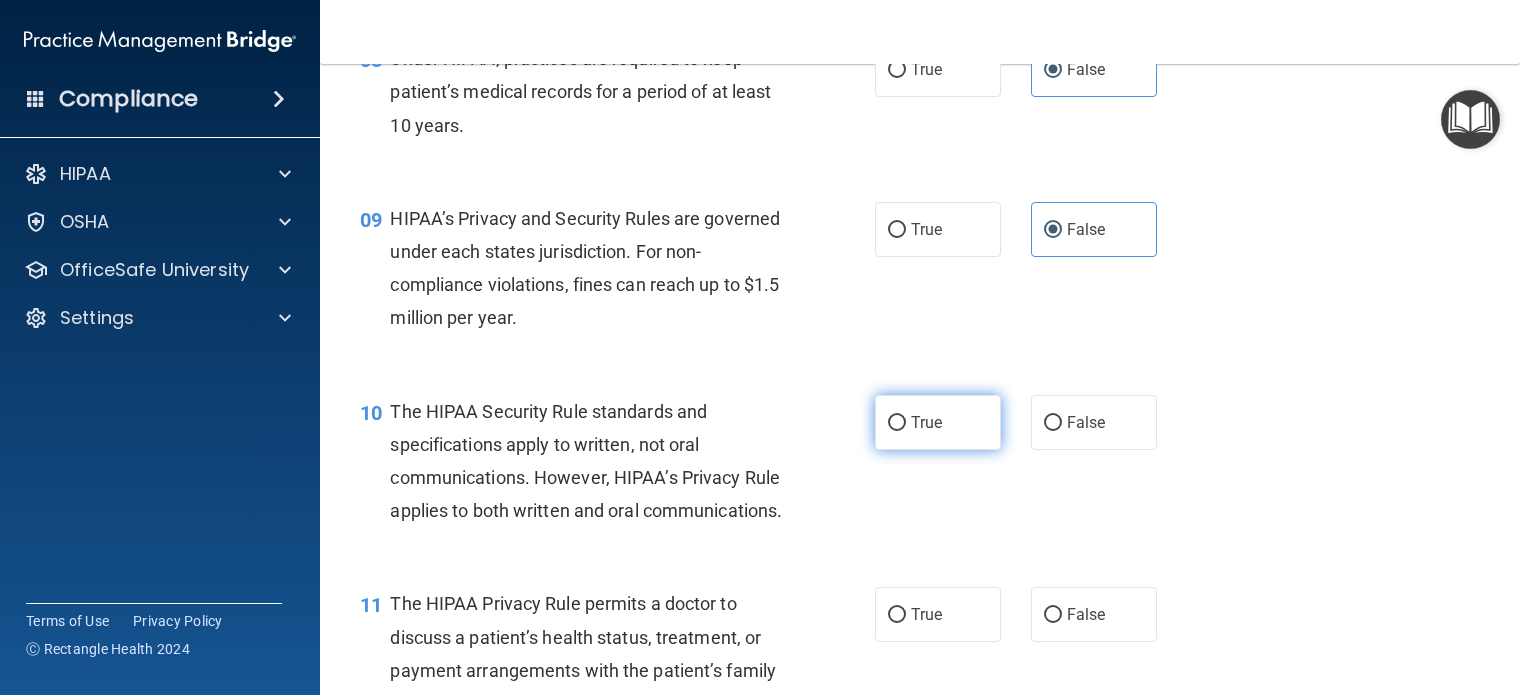 click on "True" at bounding box center [938, 422] 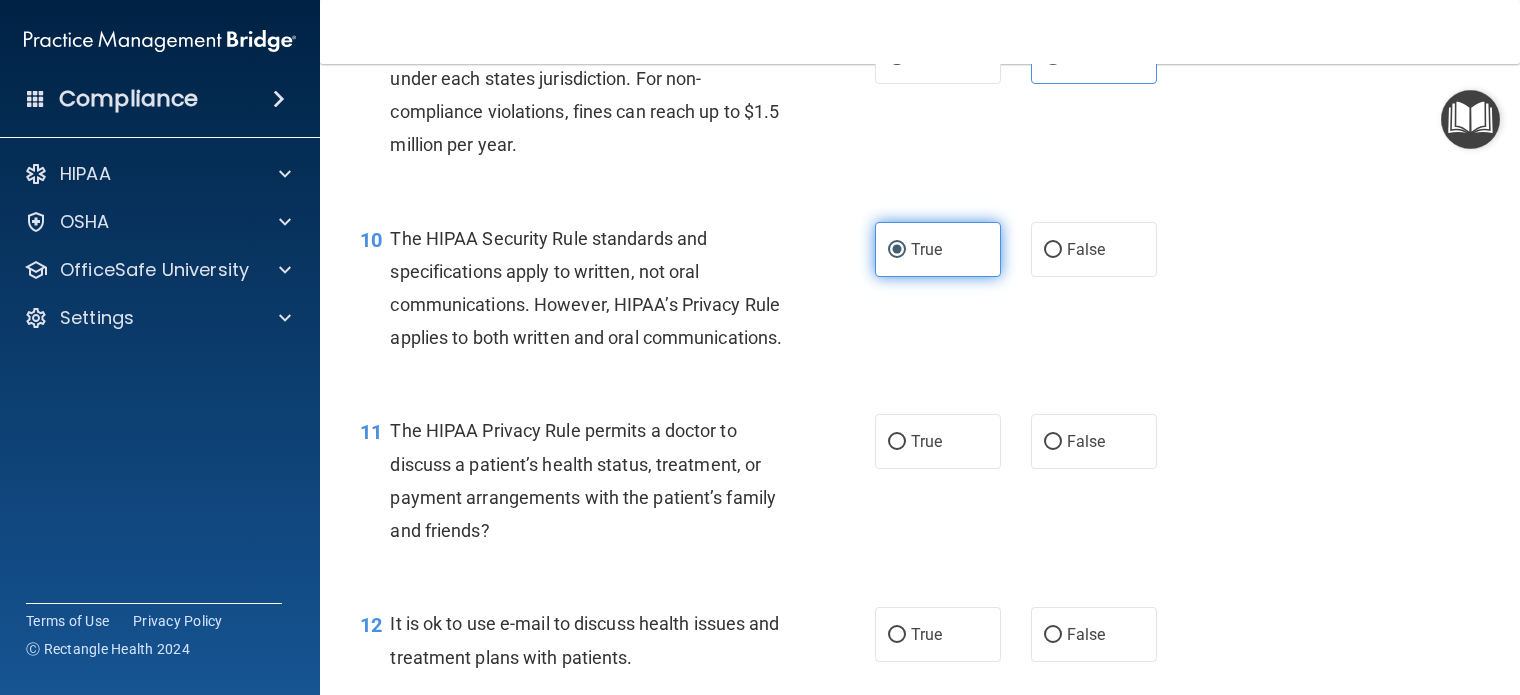 scroll, scrollTop: 1600, scrollLeft: 0, axis: vertical 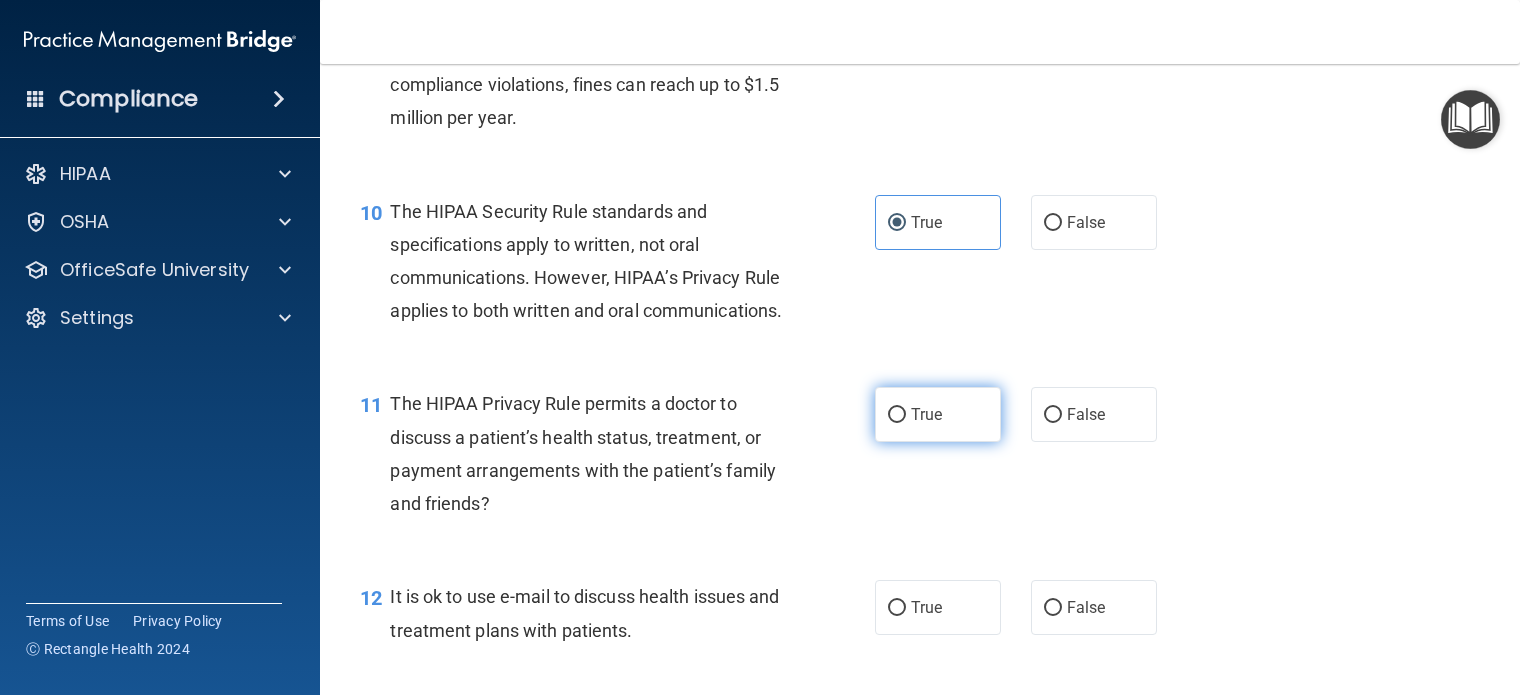 click on "True" at bounding box center [938, 414] 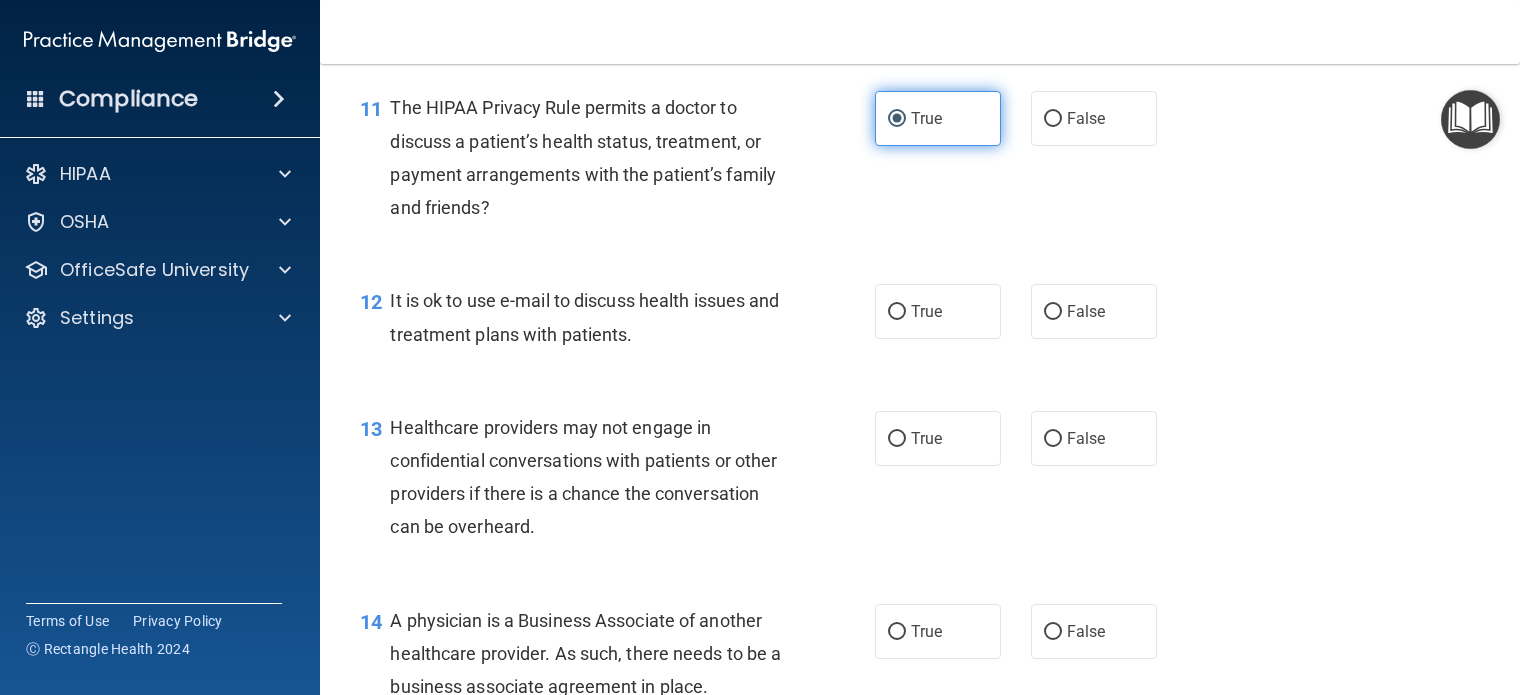 scroll, scrollTop: 1900, scrollLeft: 0, axis: vertical 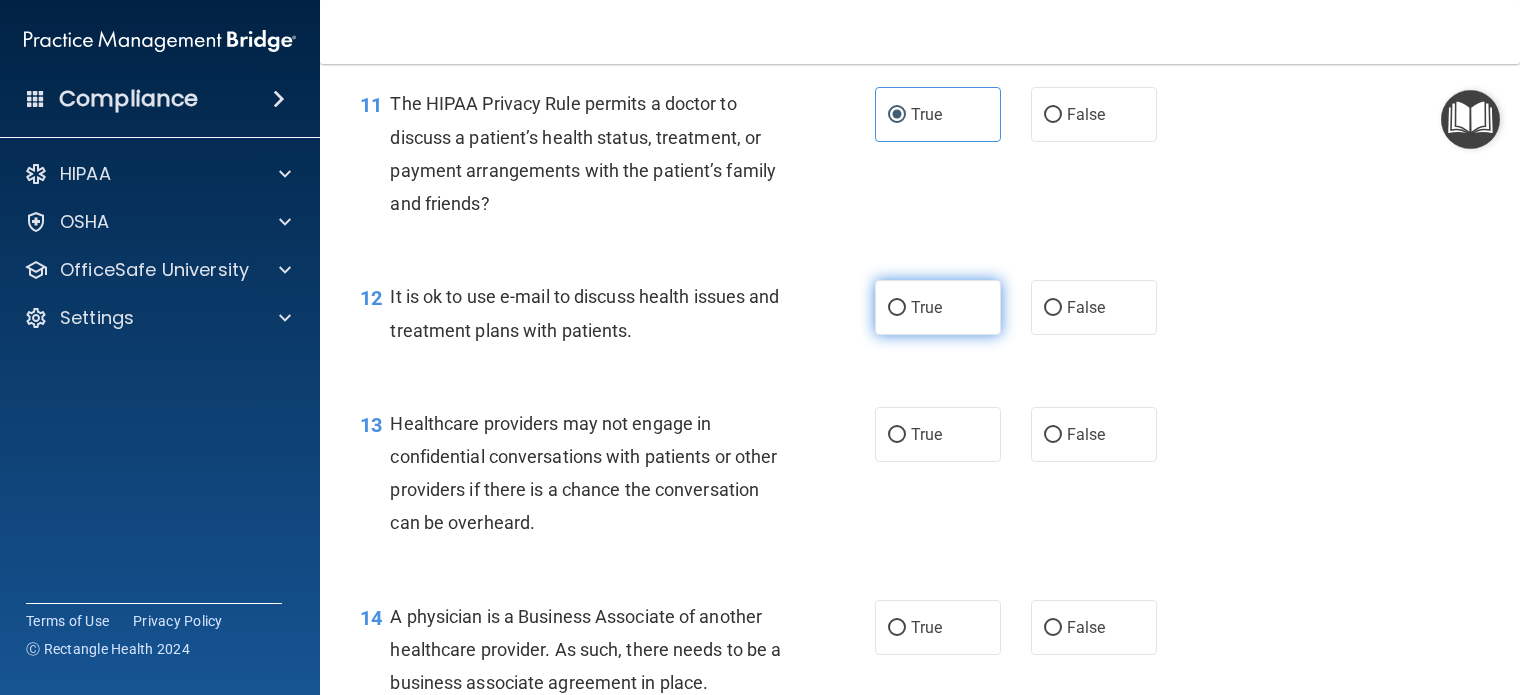 click on "True" at bounding box center (938, 307) 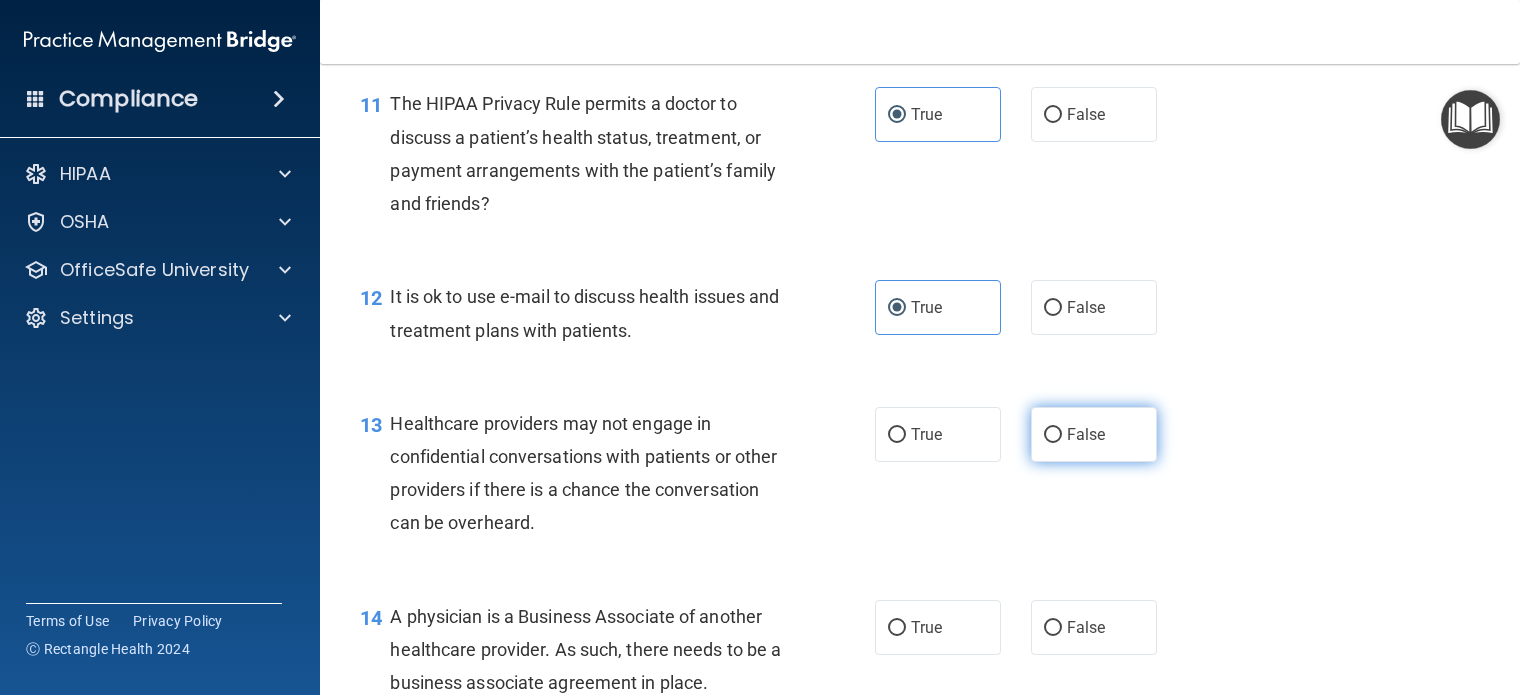 click on "False" at bounding box center [1094, 434] 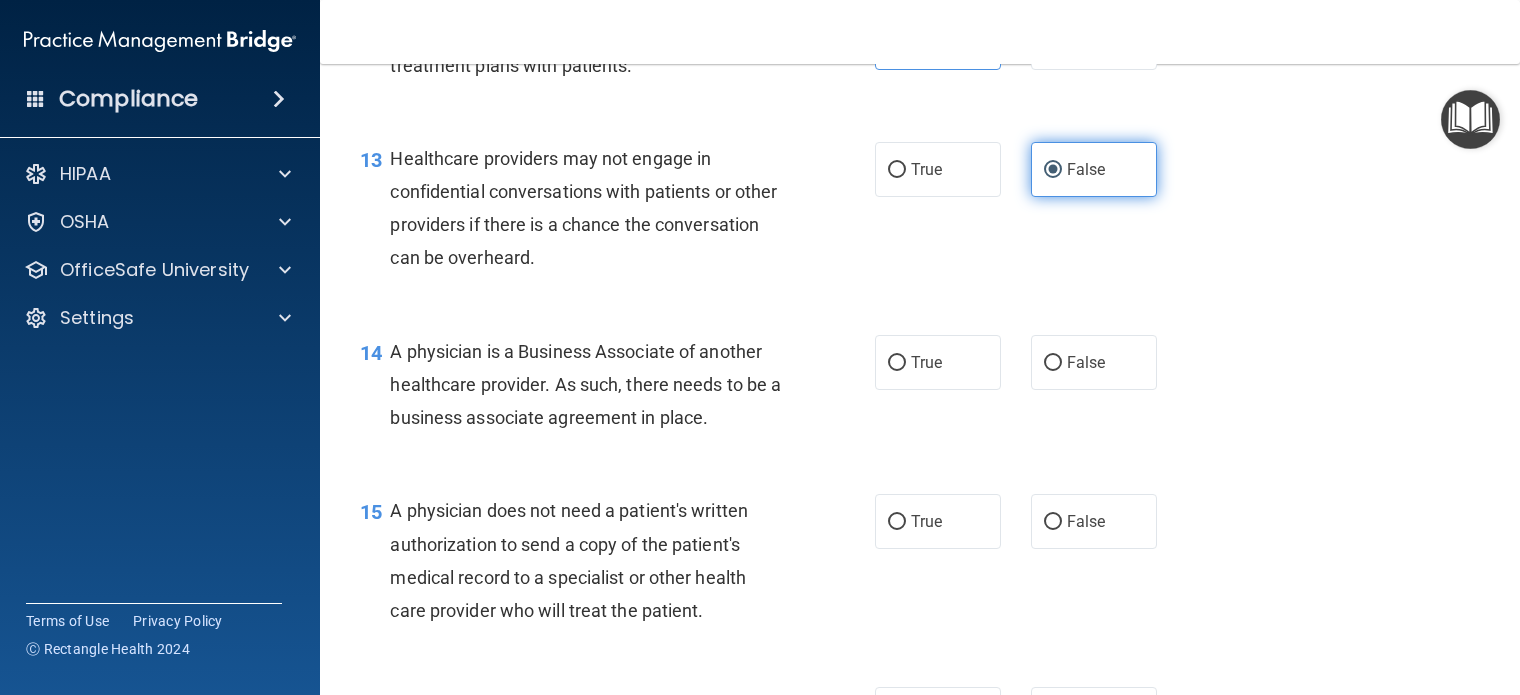 scroll, scrollTop: 2200, scrollLeft: 0, axis: vertical 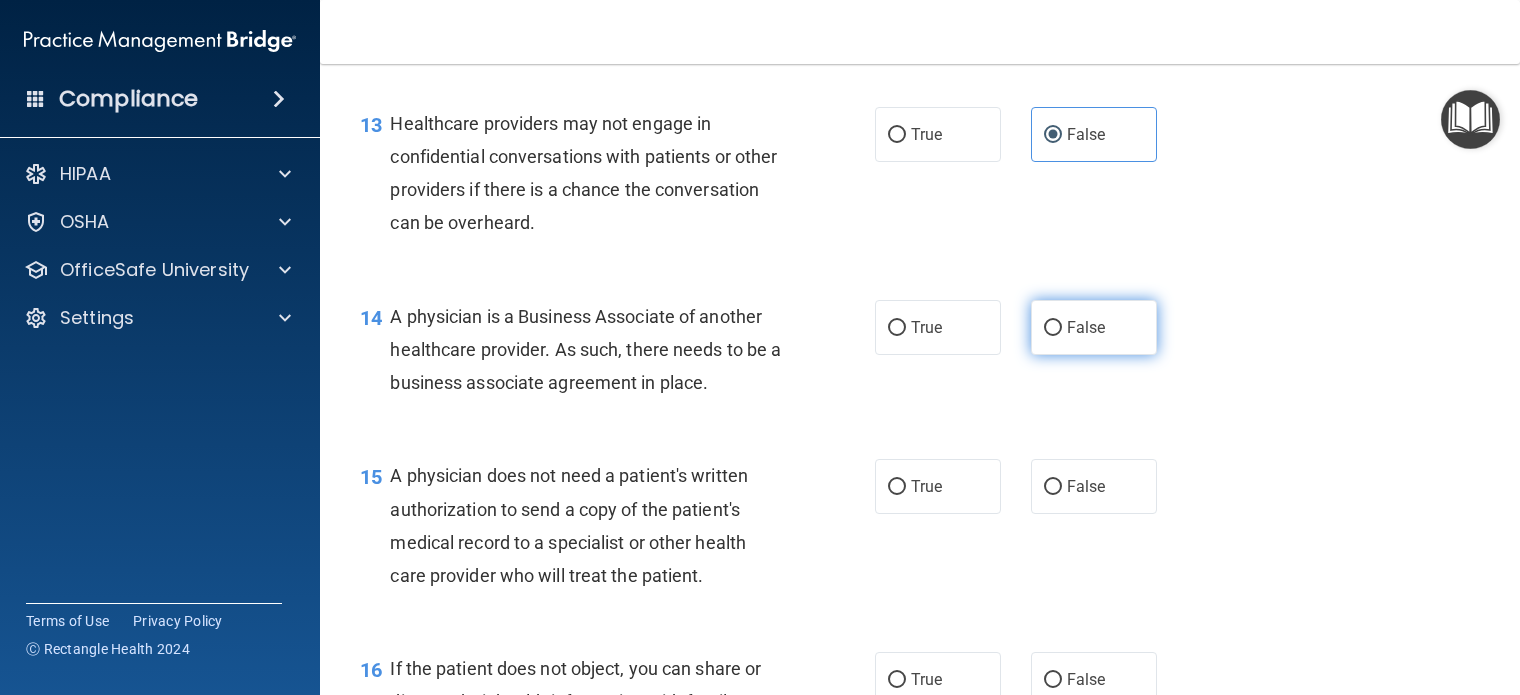 click on "False" at bounding box center (1086, 327) 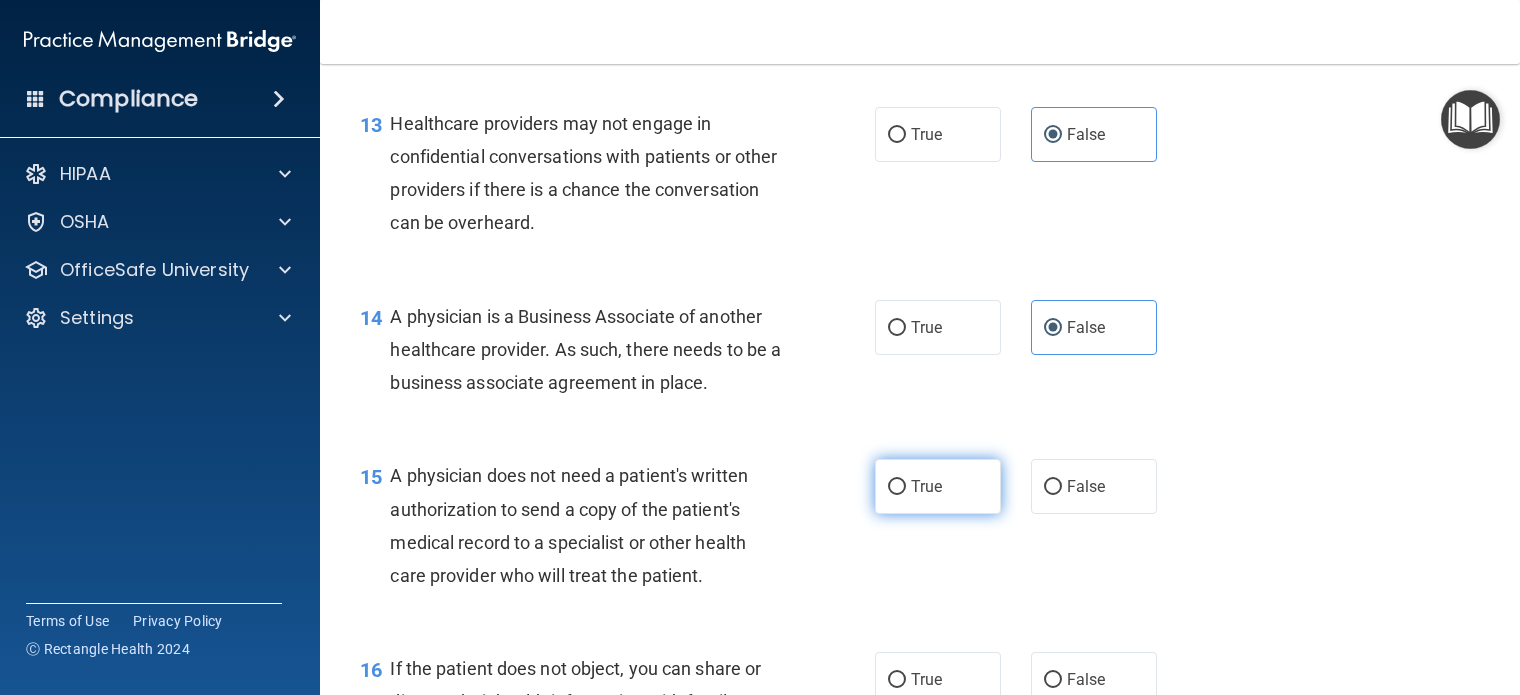 click on "True" at bounding box center (938, 486) 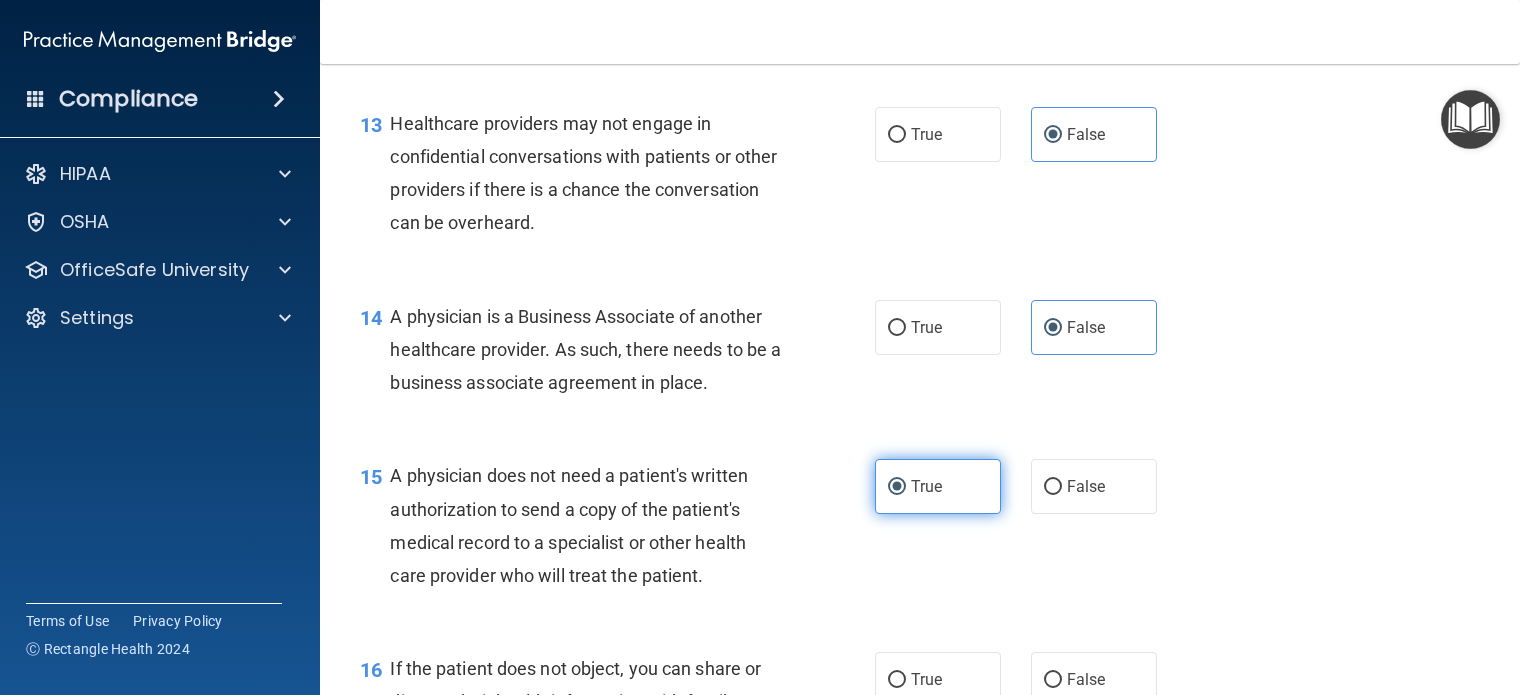 scroll, scrollTop: 2500, scrollLeft: 0, axis: vertical 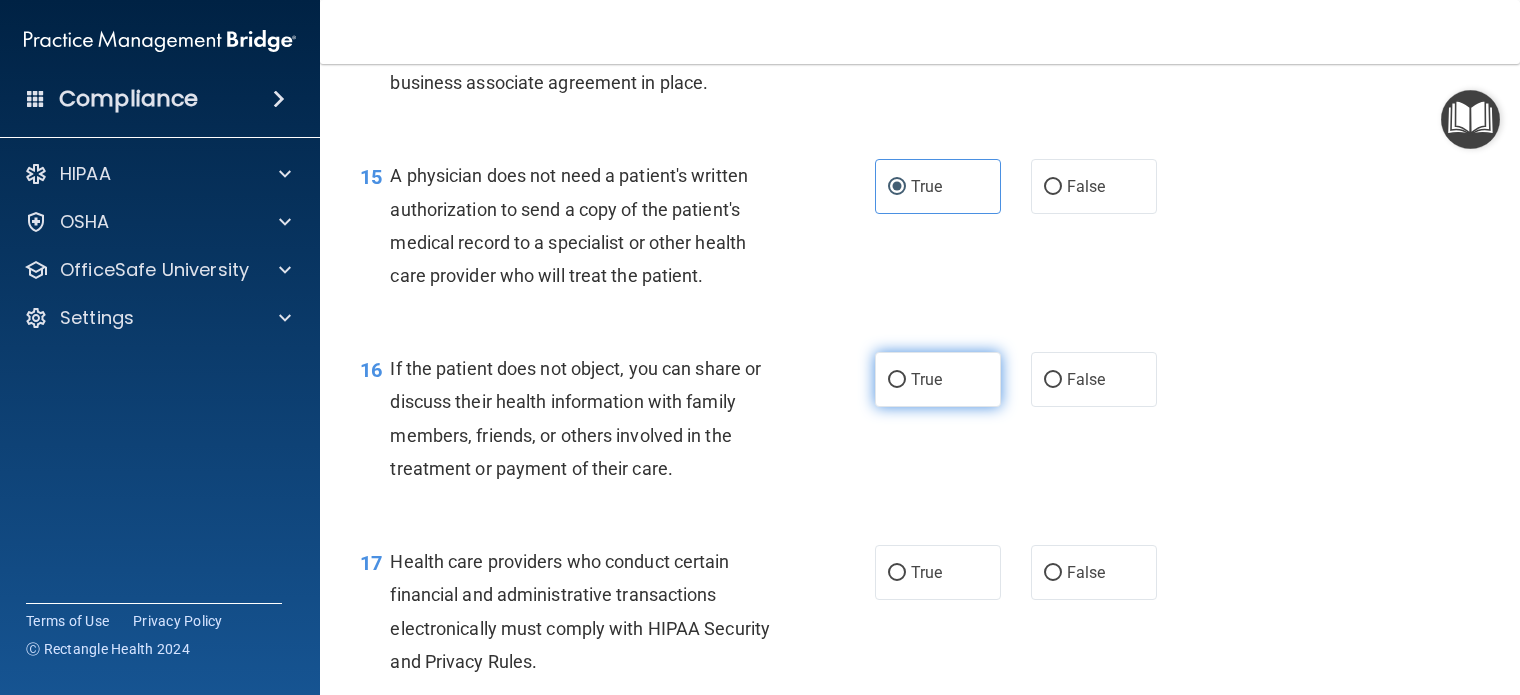 click on "True" at bounding box center [938, 379] 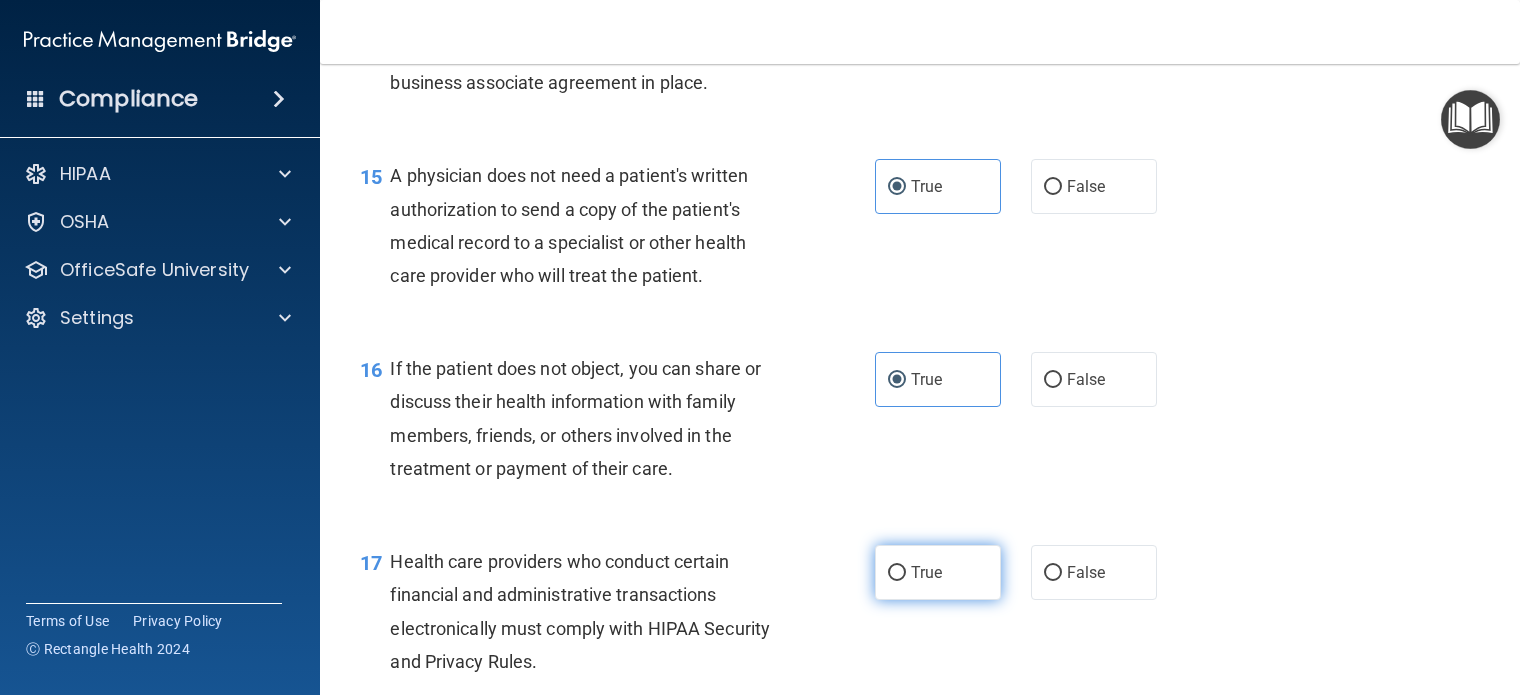 click on "True" at bounding box center [938, 572] 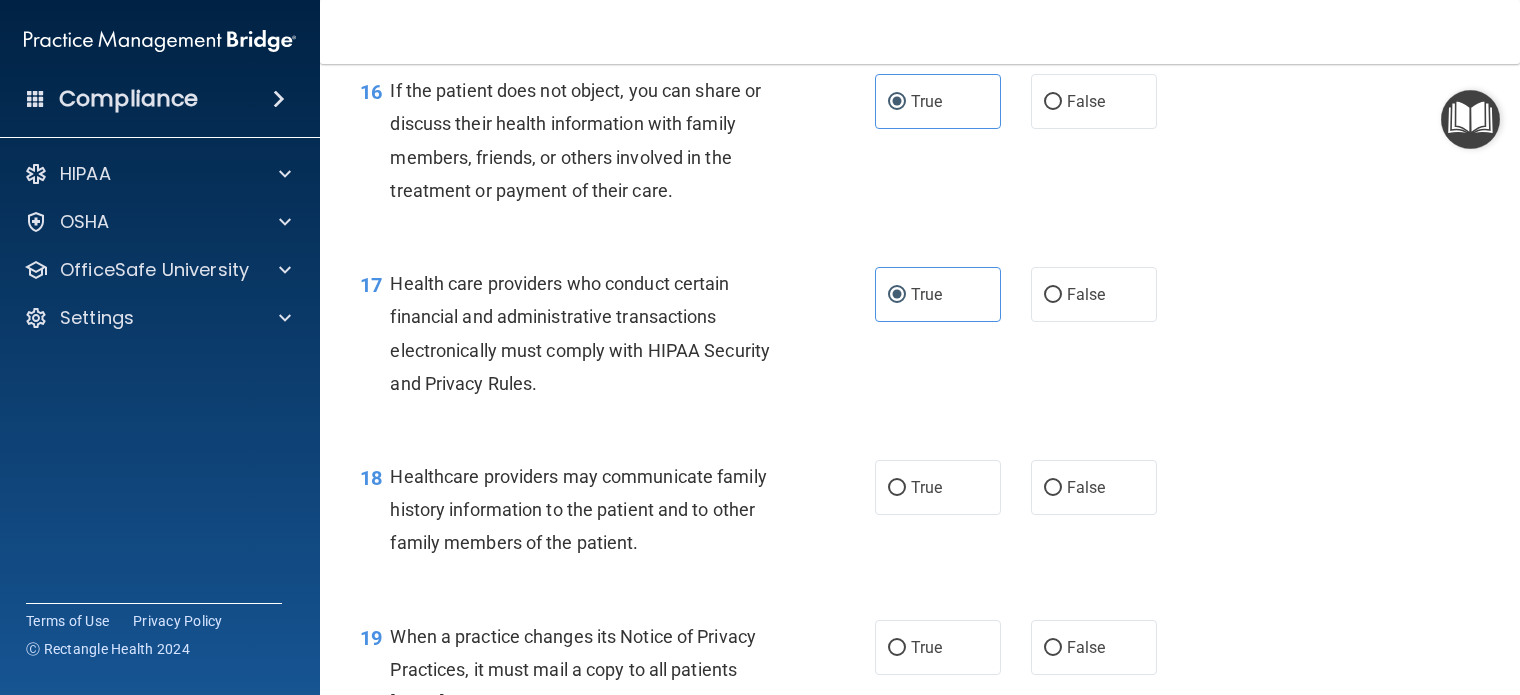 scroll, scrollTop: 2800, scrollLeft: 0, axis: vertical 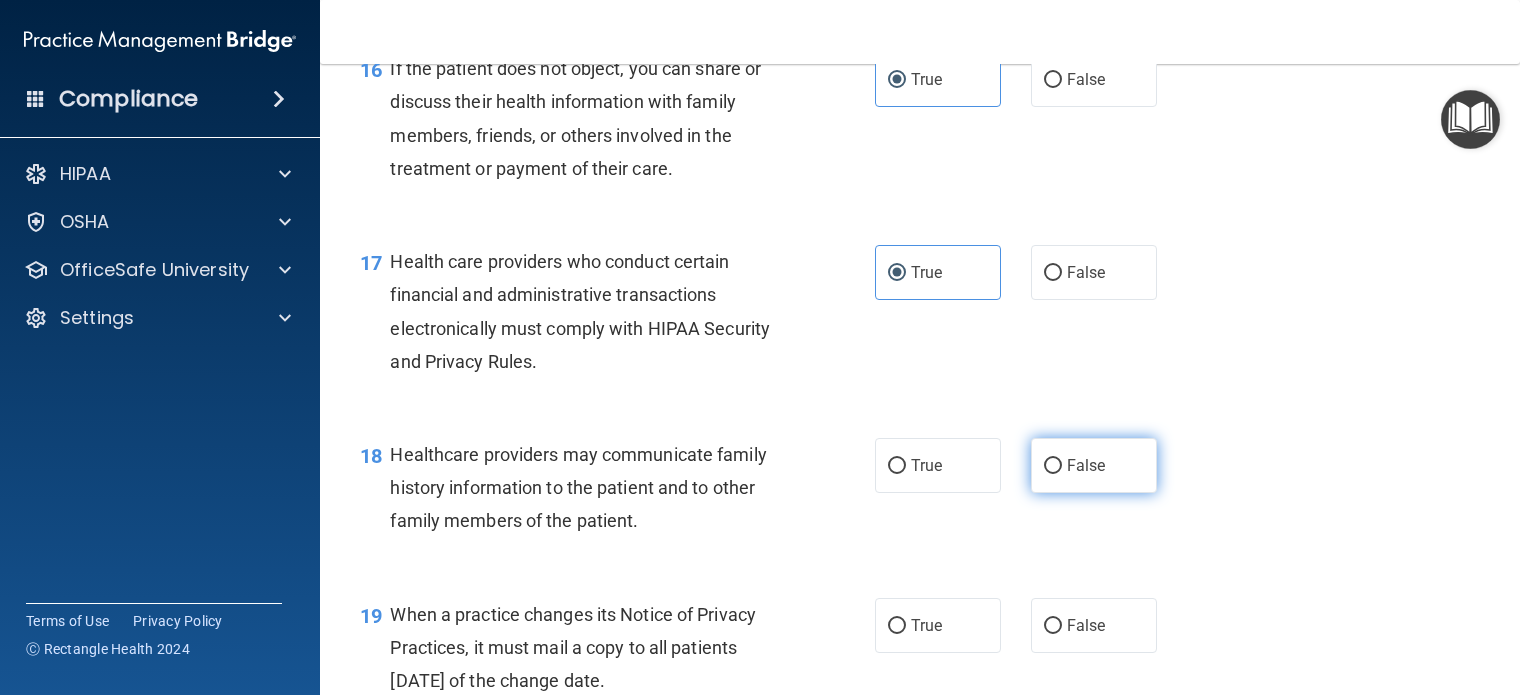 click on "False" at bounding box center (1086, 465) 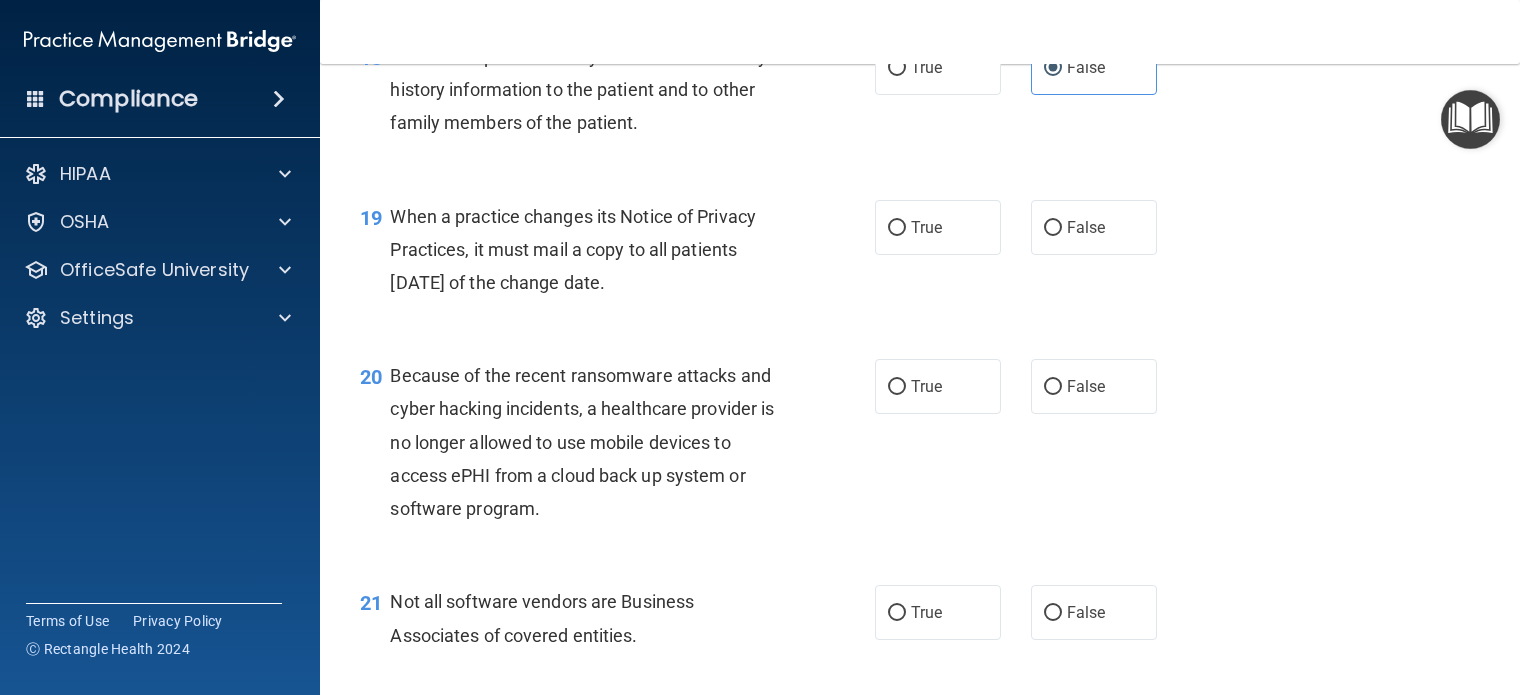 scroll, scrollTop: 3200, scrollLeft: 0, axis: vertical 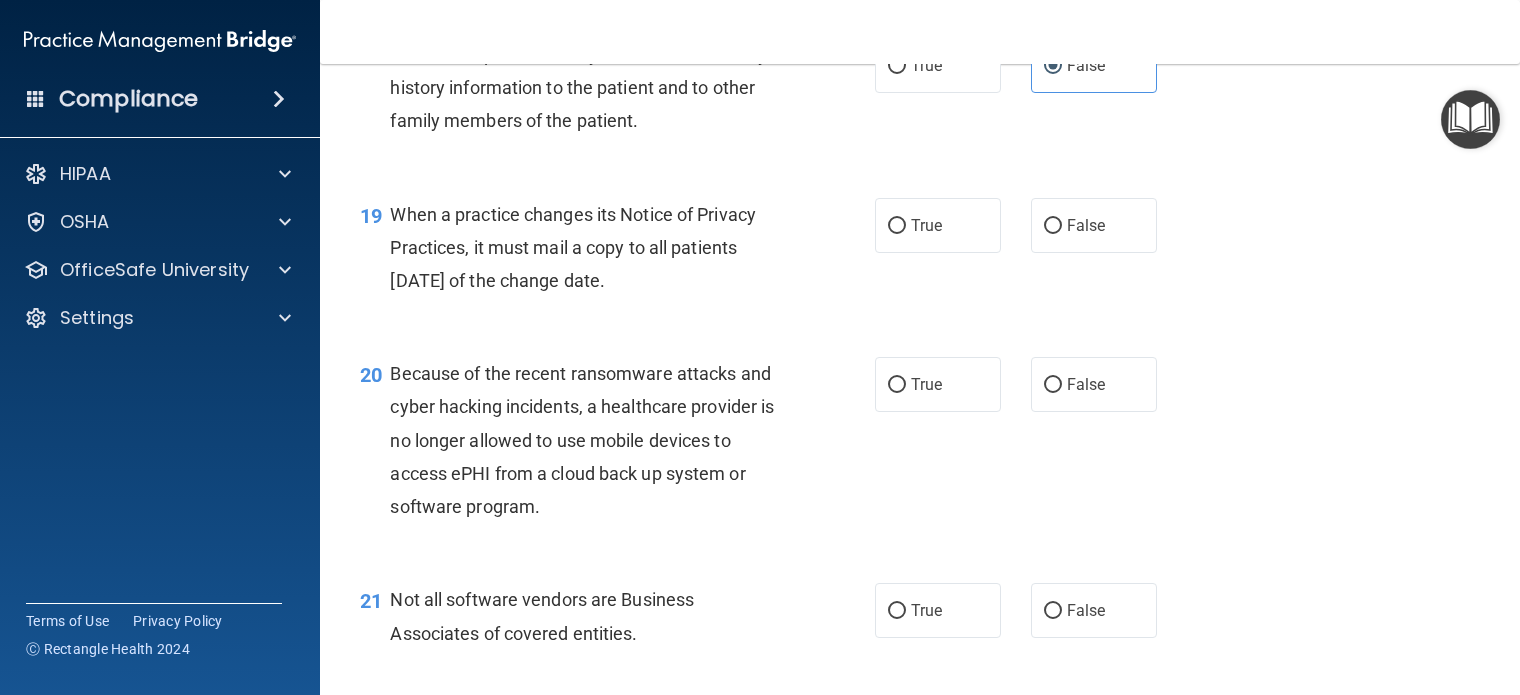 drag, startPoint x: 1064, startPoint y: 340, endPoint x: 1069, endPoint y: 376, distance: 36.345562 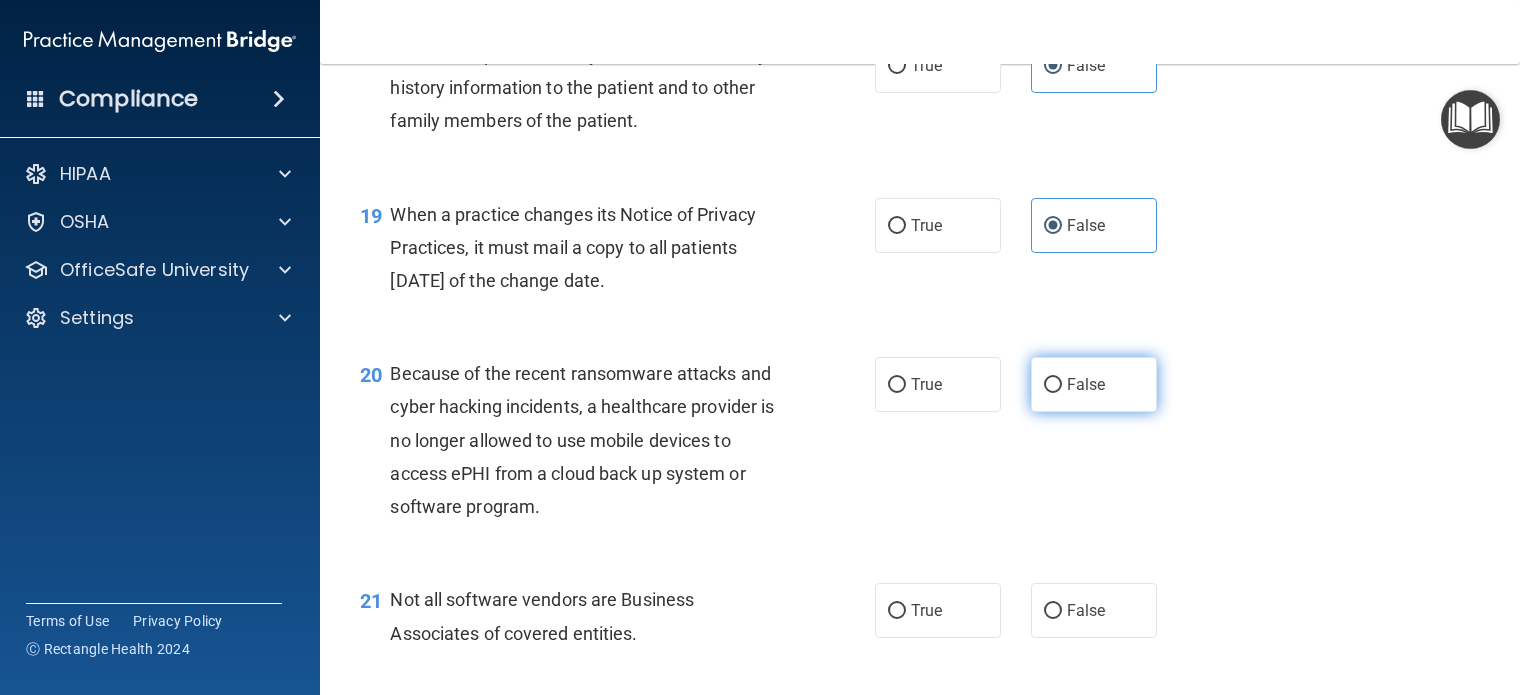 click on "False" at bounding box center (1094, 384) 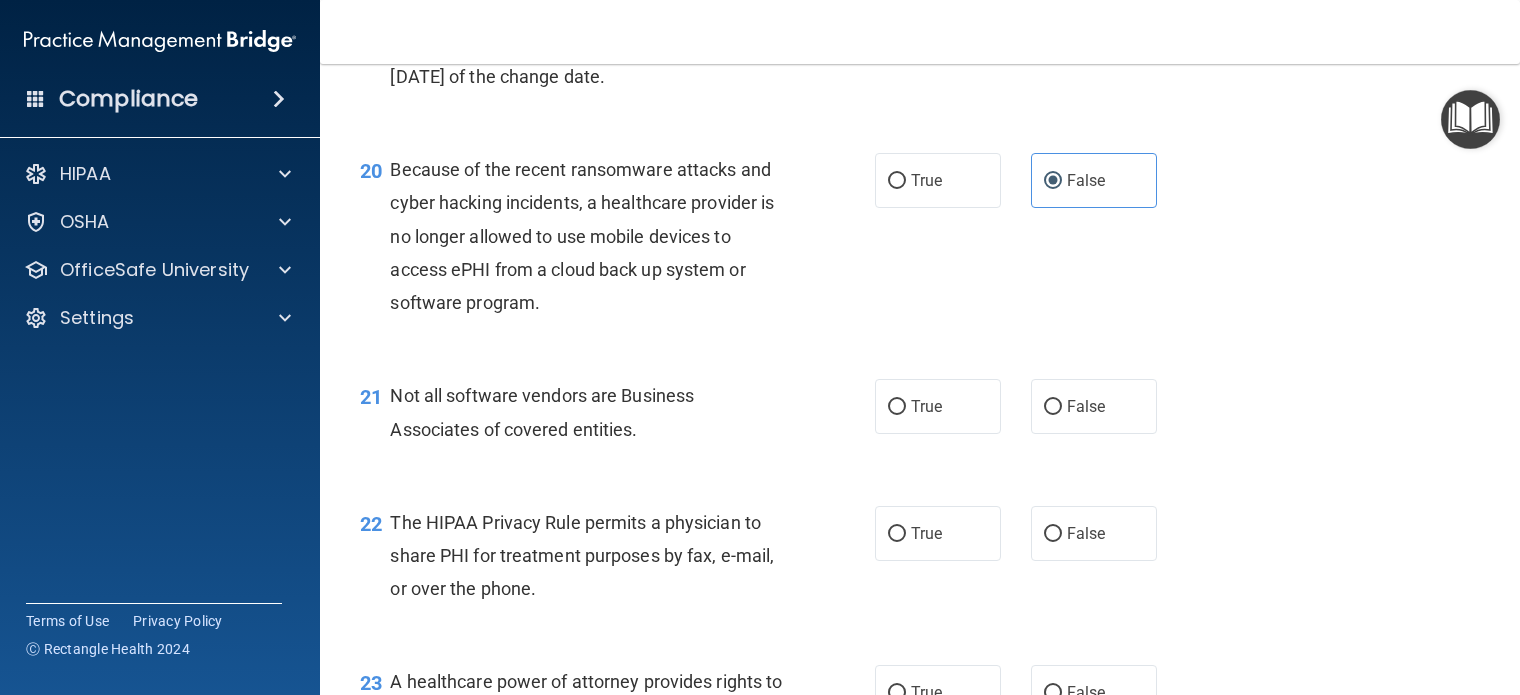 scroll, scrollTop: 3500, scrollLeft: 0, axis: vertical 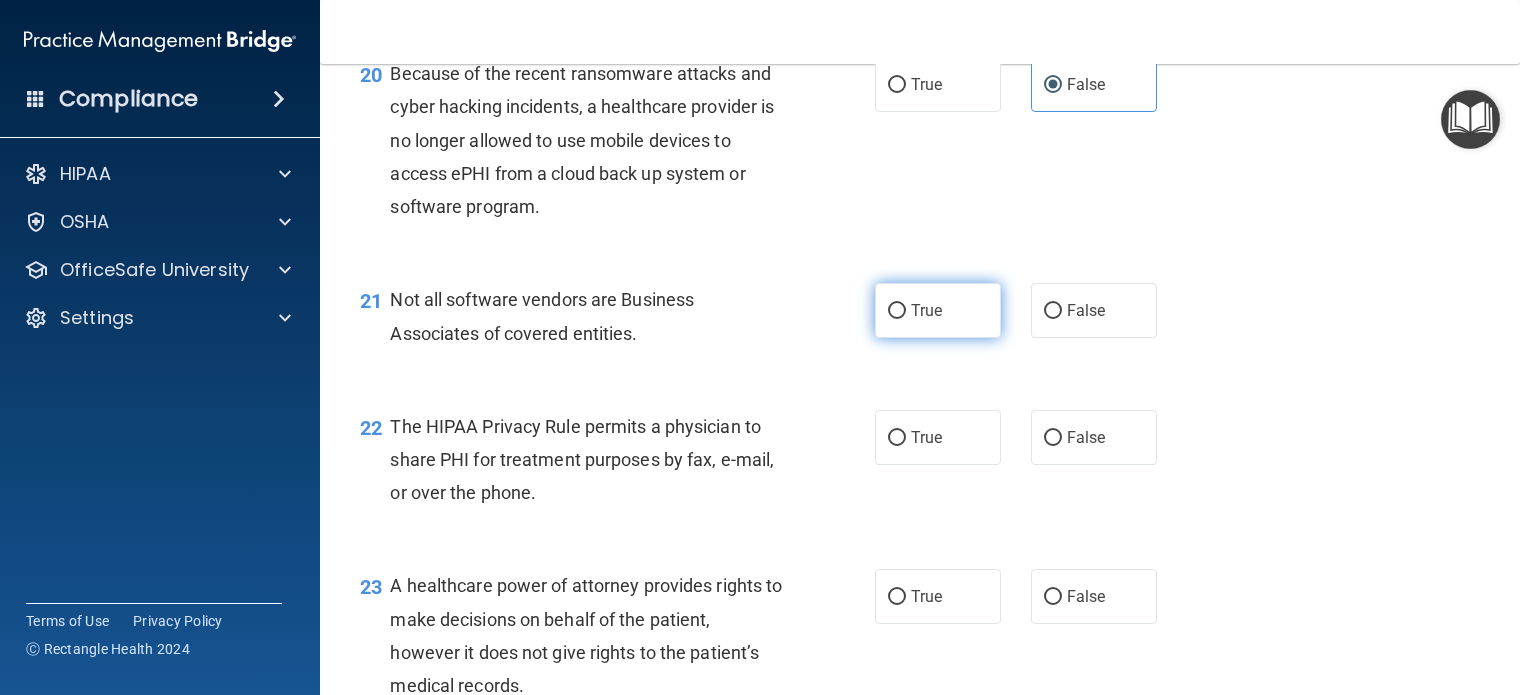click on "True" at bounding box center (926, 310) 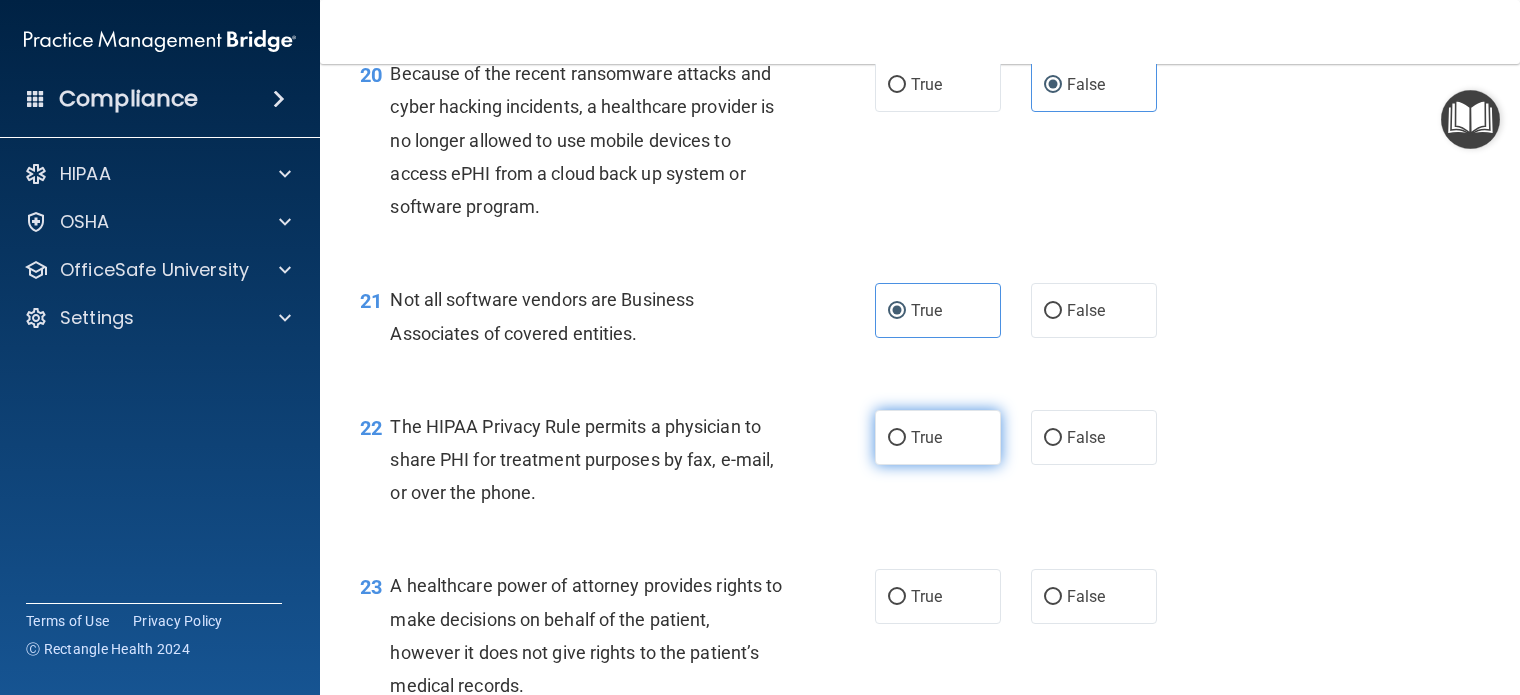 click on "True" at bounding box center [926, 437] 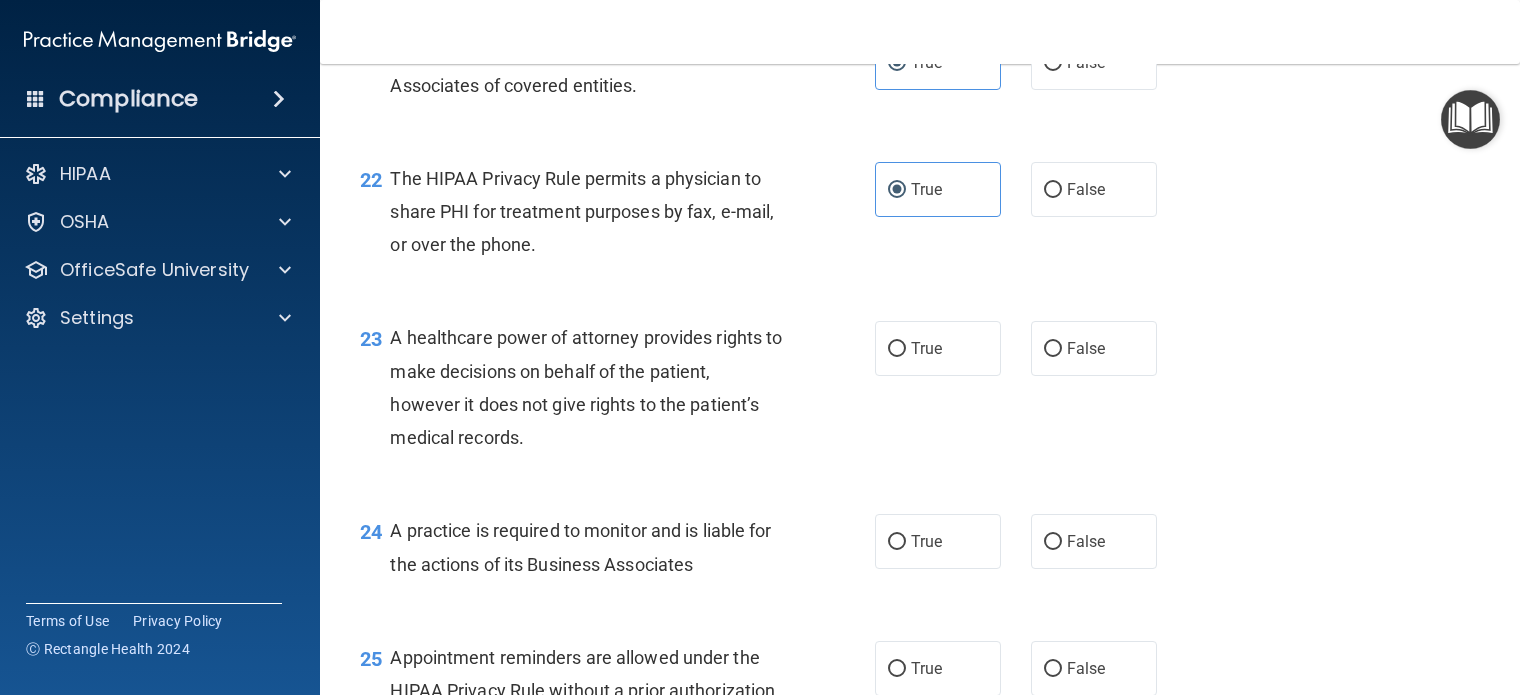 scroll, scrollTop: 3800, scrollLeft: 0, axis: vertical 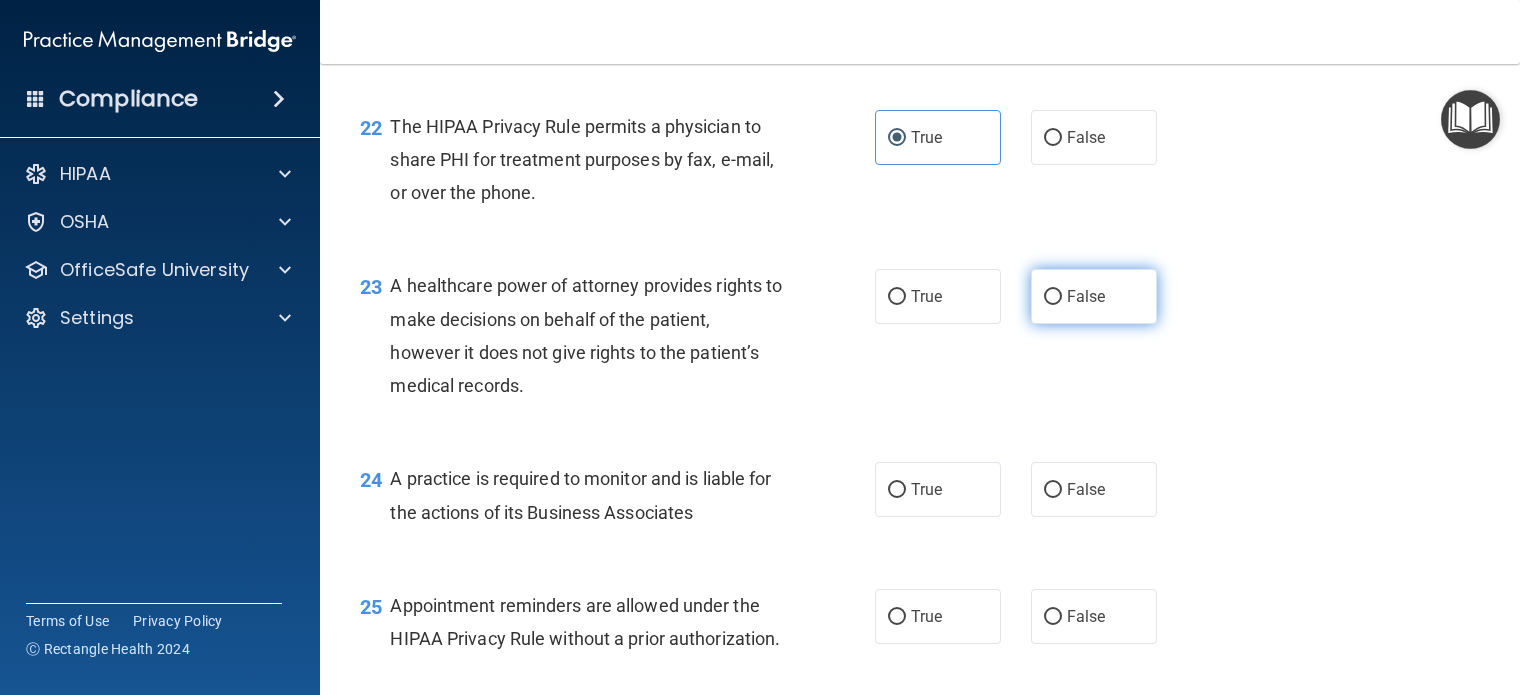 click on "False" at bounding box center (1094, 296) 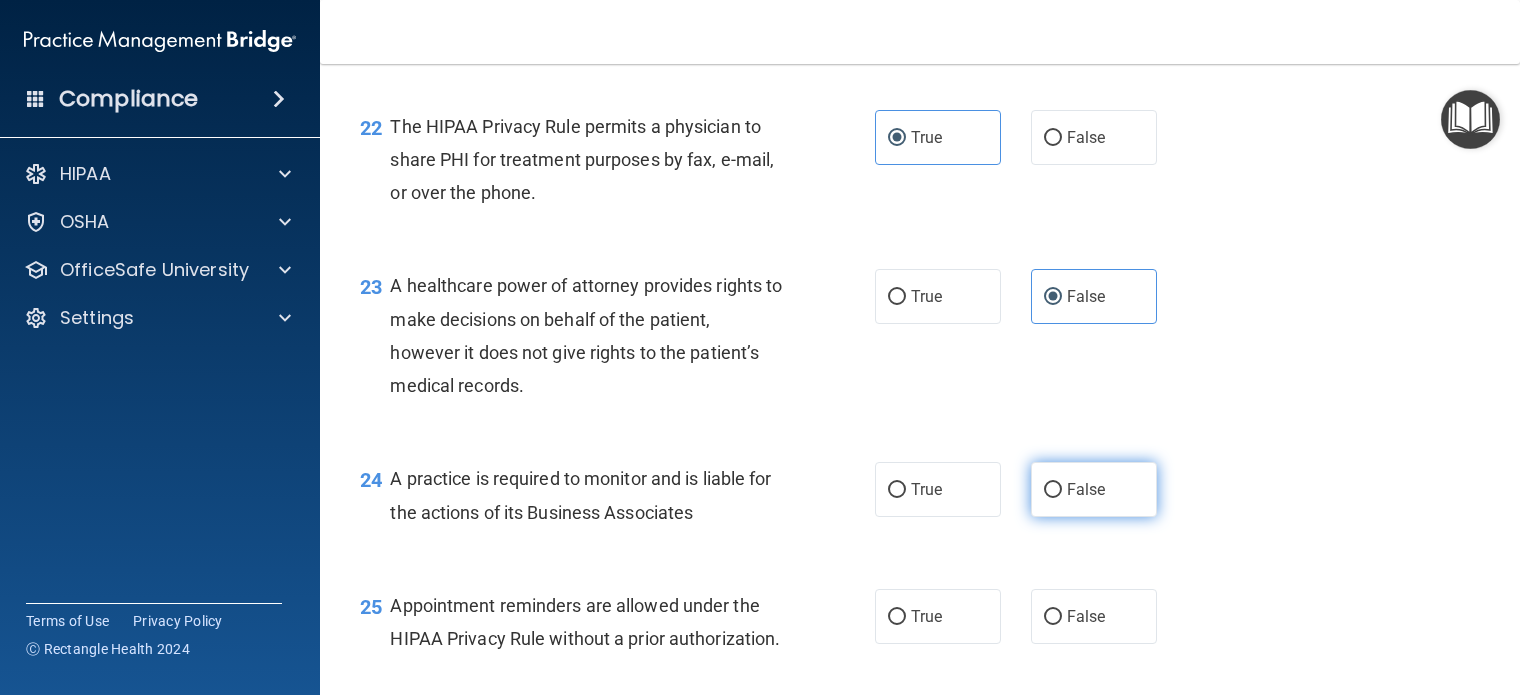 click on "False" at bounding box center (1086, 489) 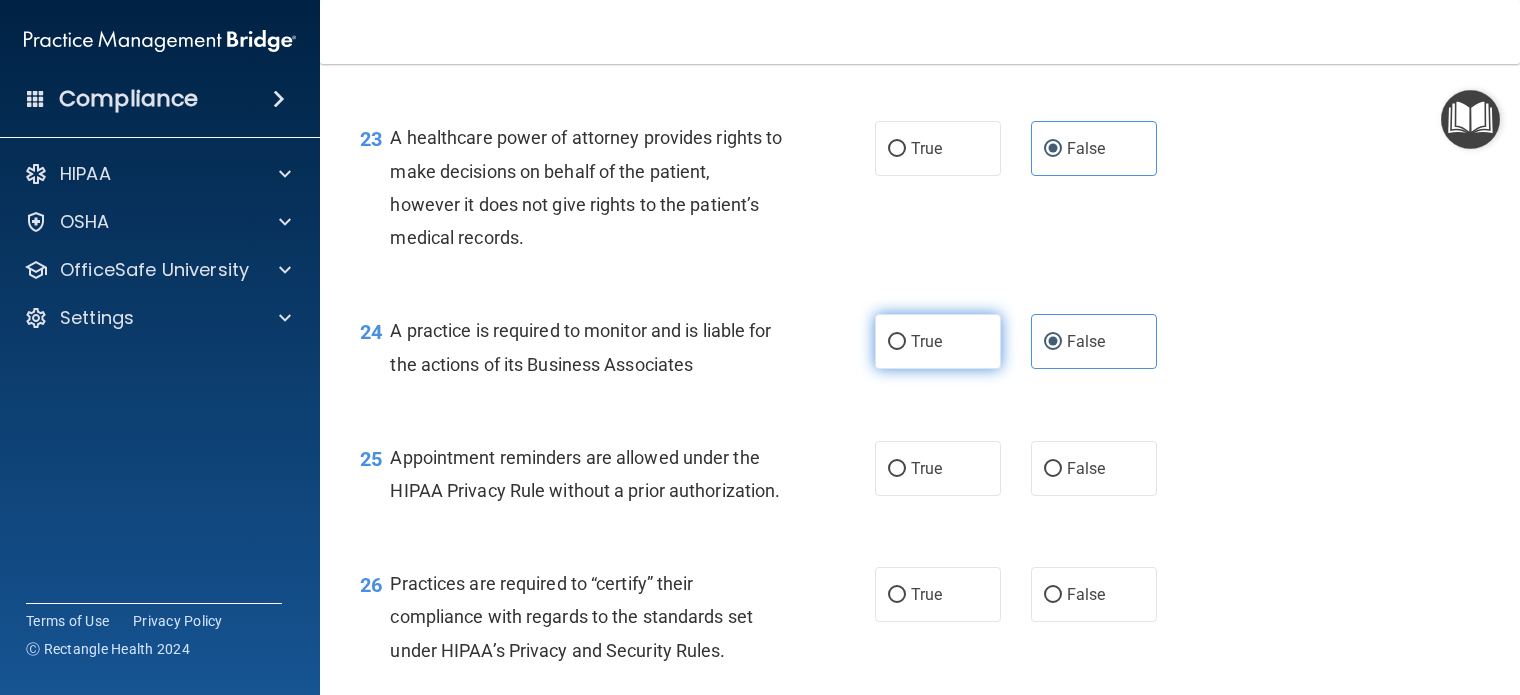 scroll, scrollTop: 4000, scrollLeft: 0, axis: vertical 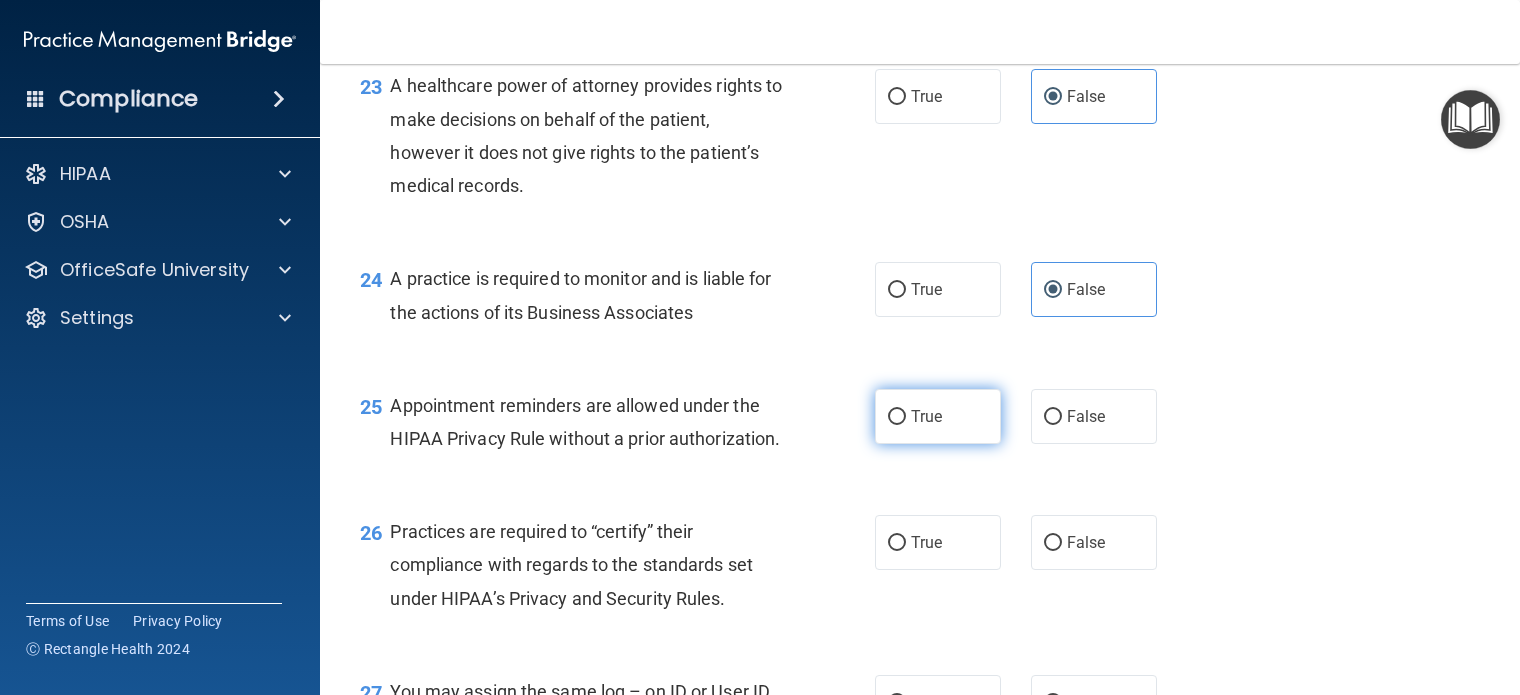 click on "True" at bounding box center [938, 416] 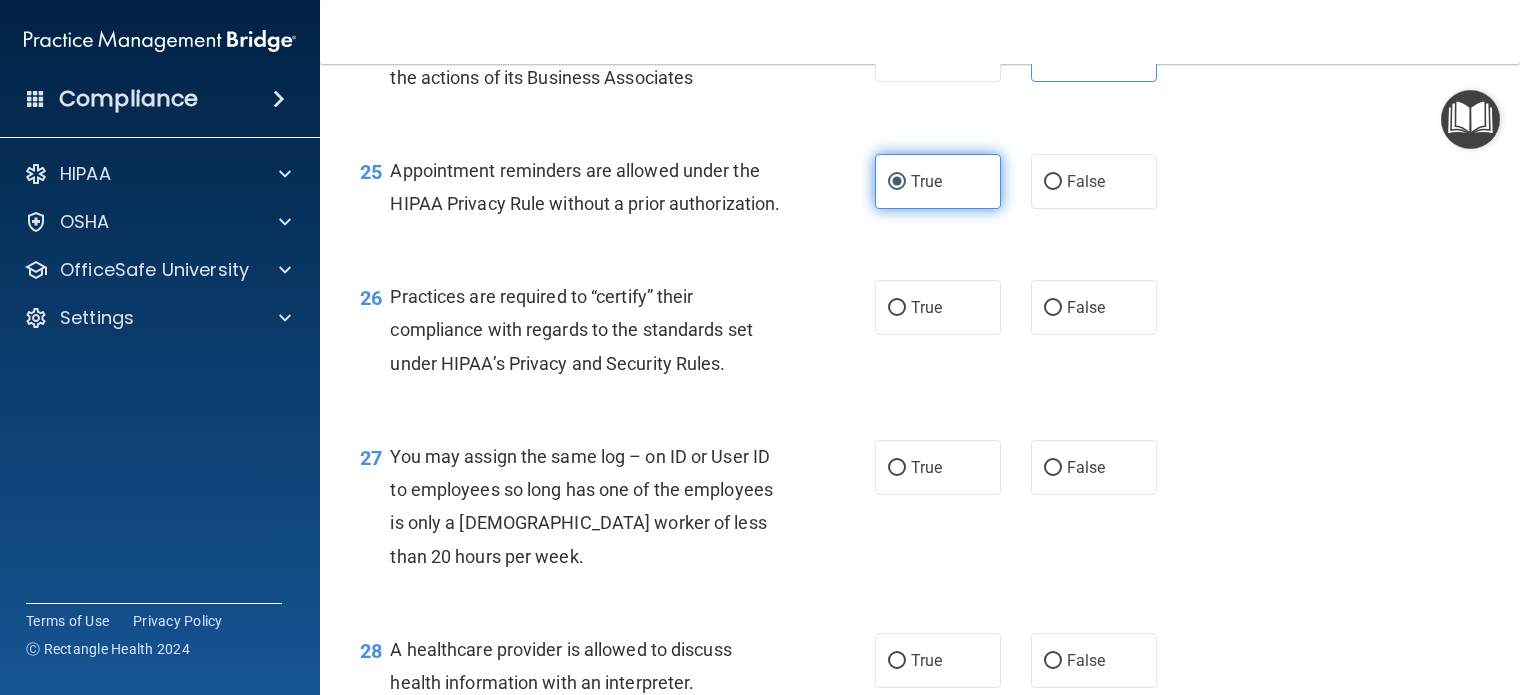 scroll, scrollTop: 4300, scrollLeft: 0, axis: vertical 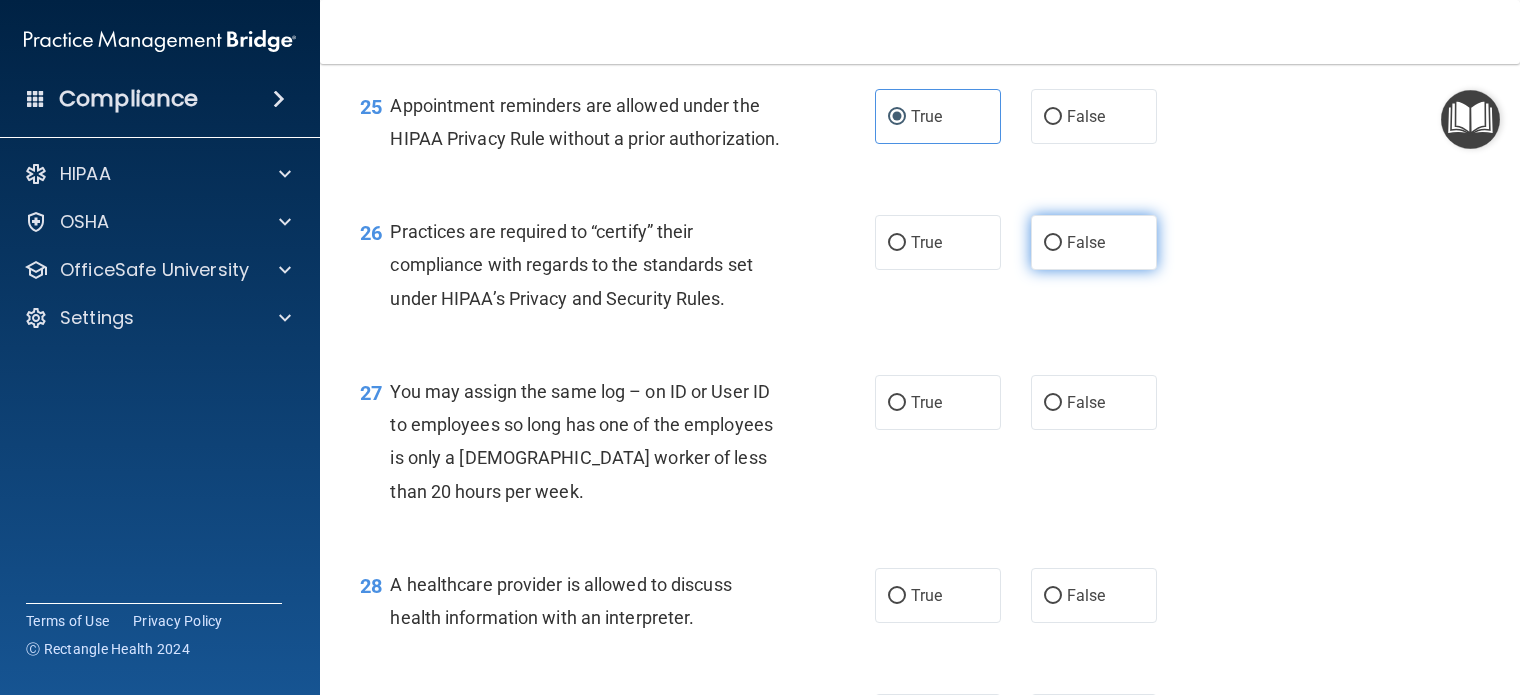 drag, startPoint x: 1120, startPoint y: 381, endPoint x: 1111, endPoint y: 391, distance: 13.453624 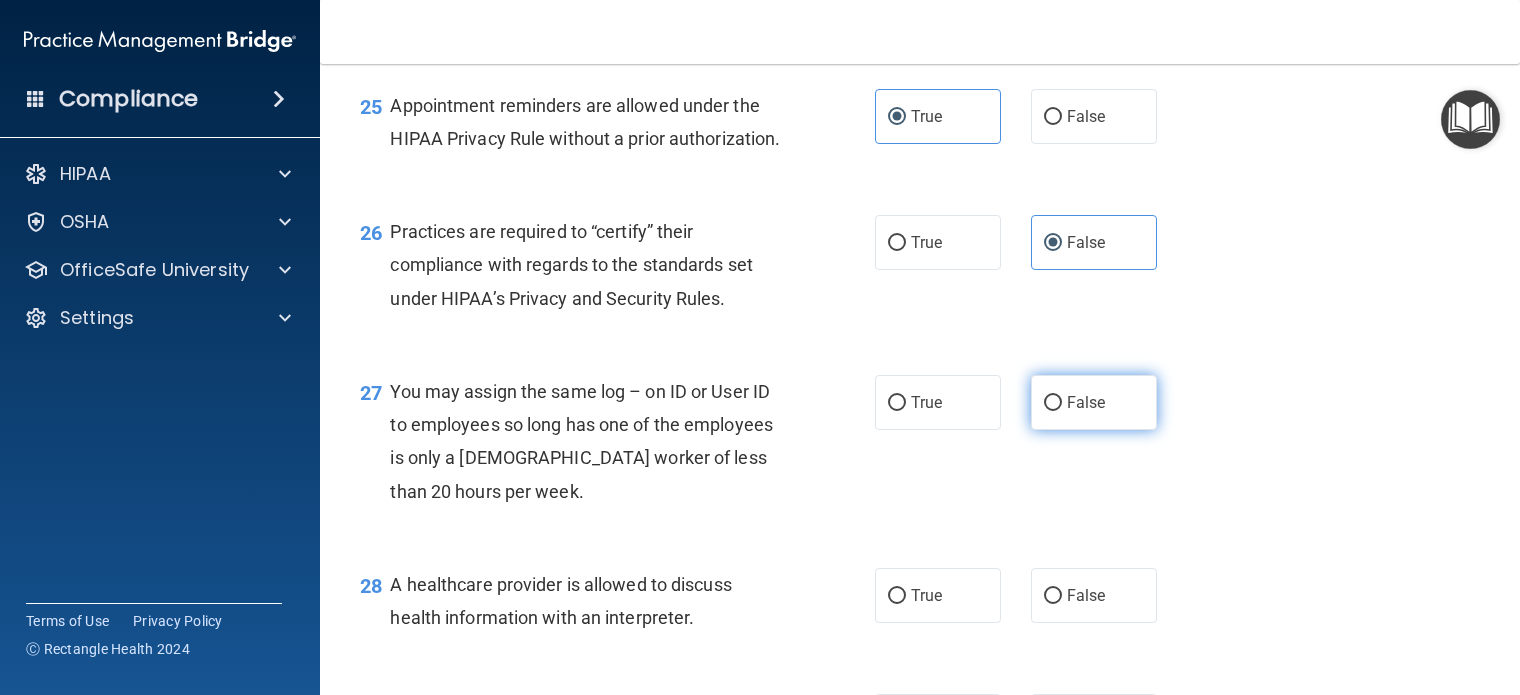 click on "False" at bounding box center [1086, 402] 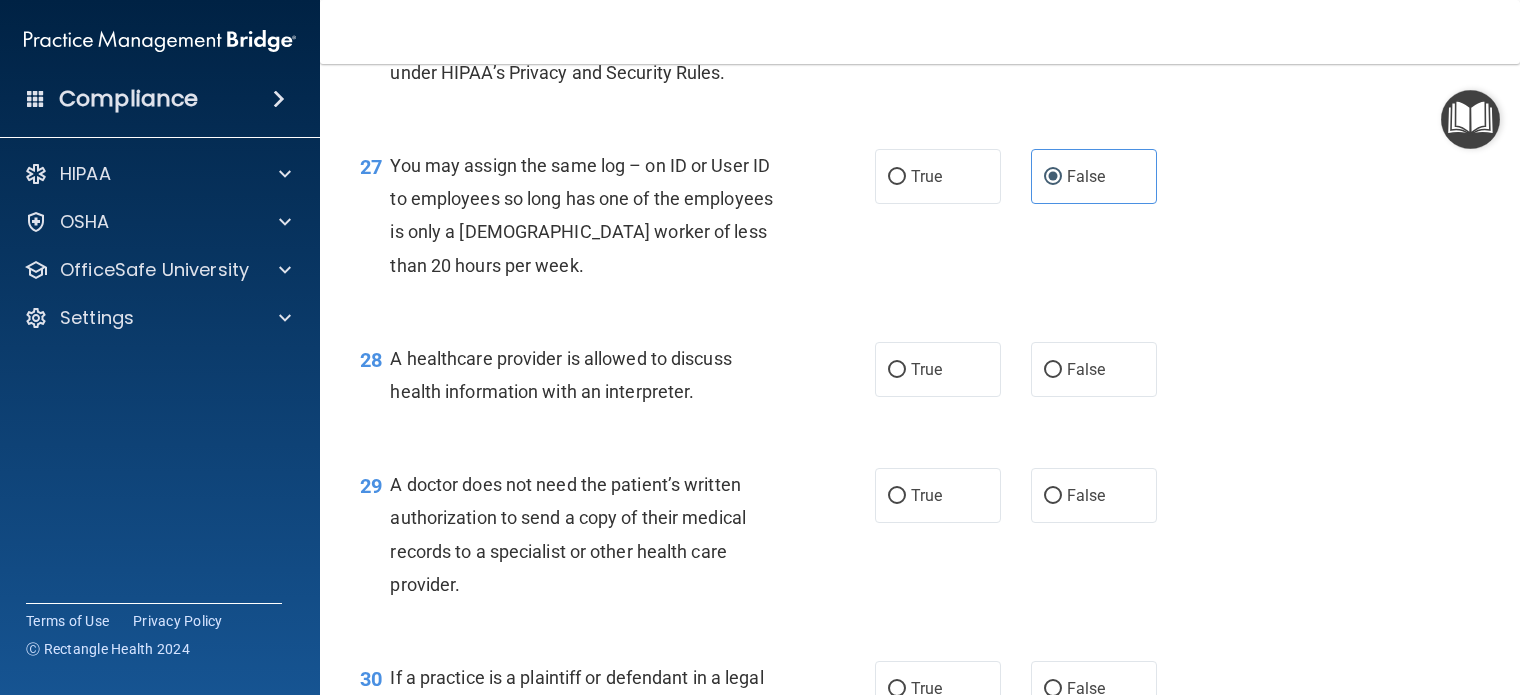 scroll, scrollTop: 4600, scrollLeft: 0, axis: vertical 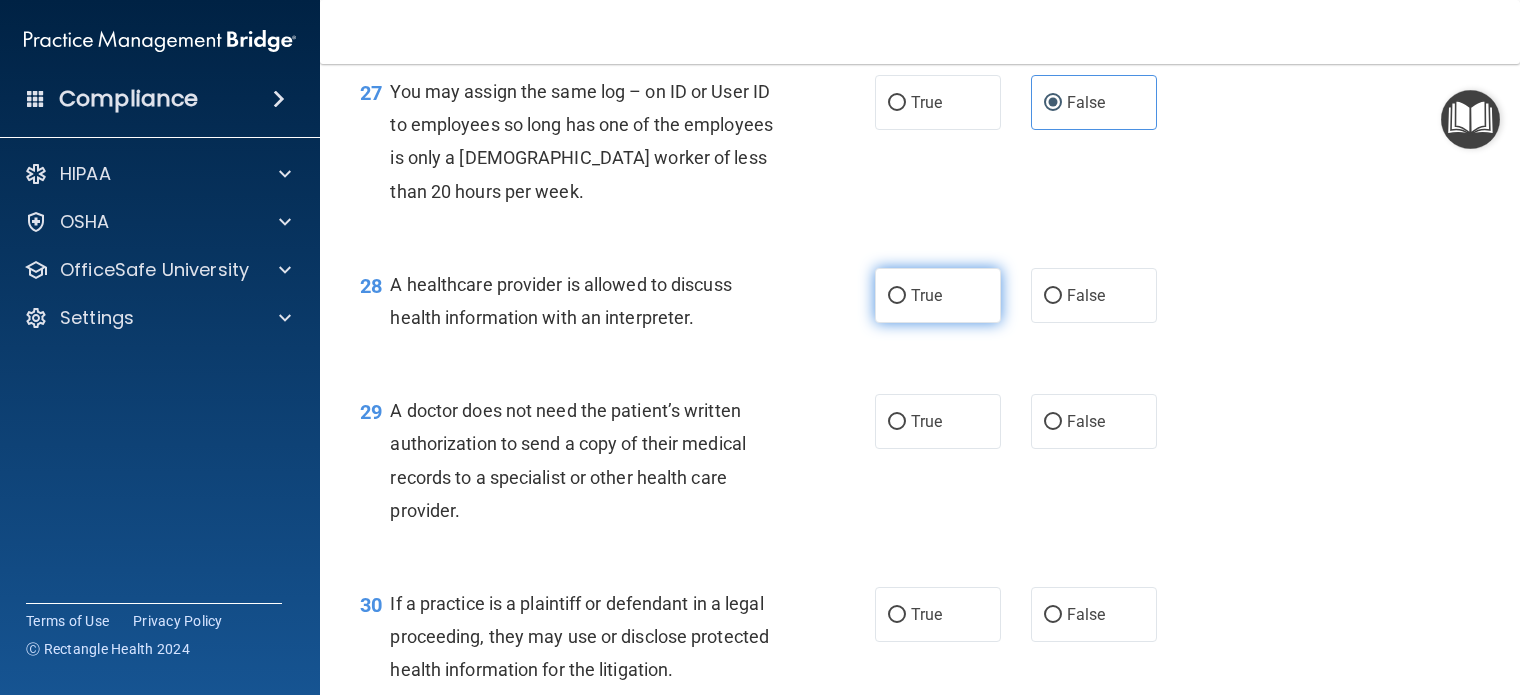drag, startPoint x: 910, startPoint y: 423, endPoint x: 966, endPoint y: 530, distance: 120.76837 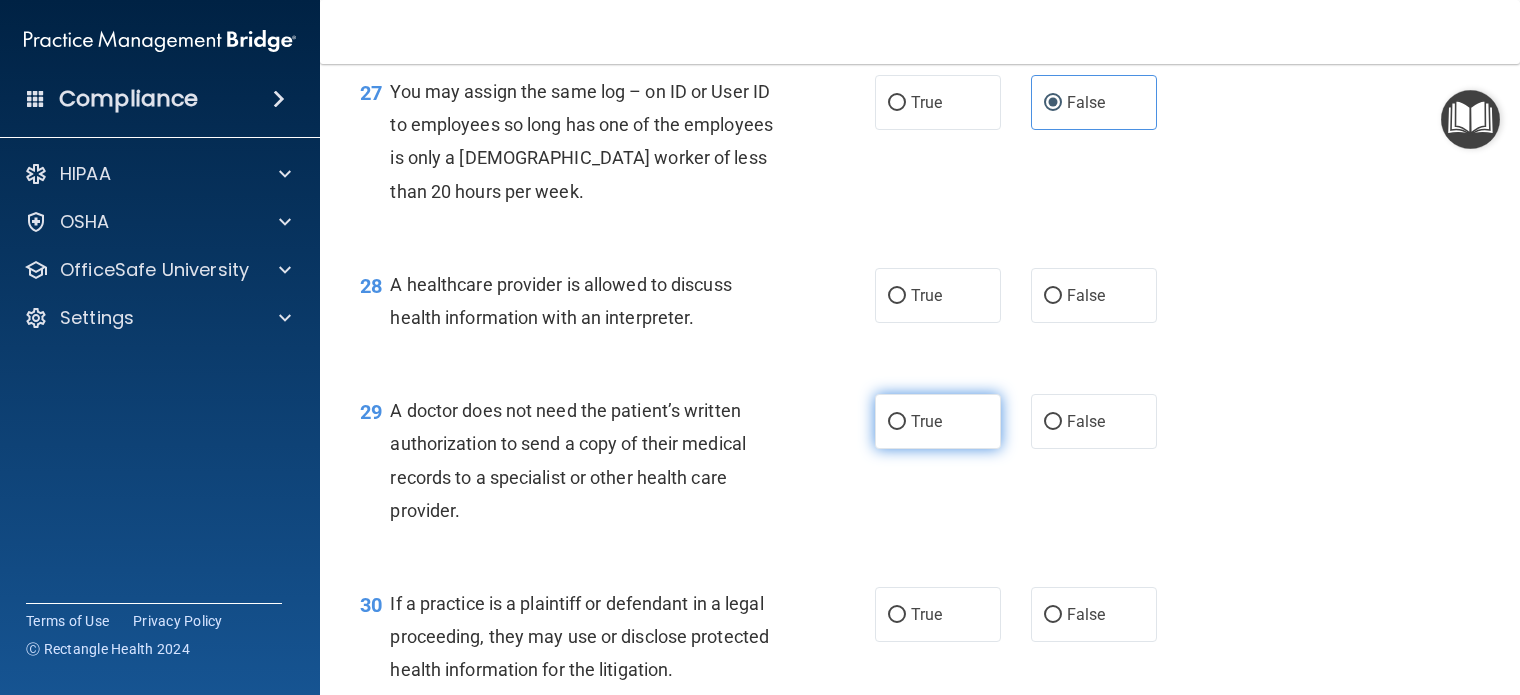 click on "True" at bounding box center [897, 296] 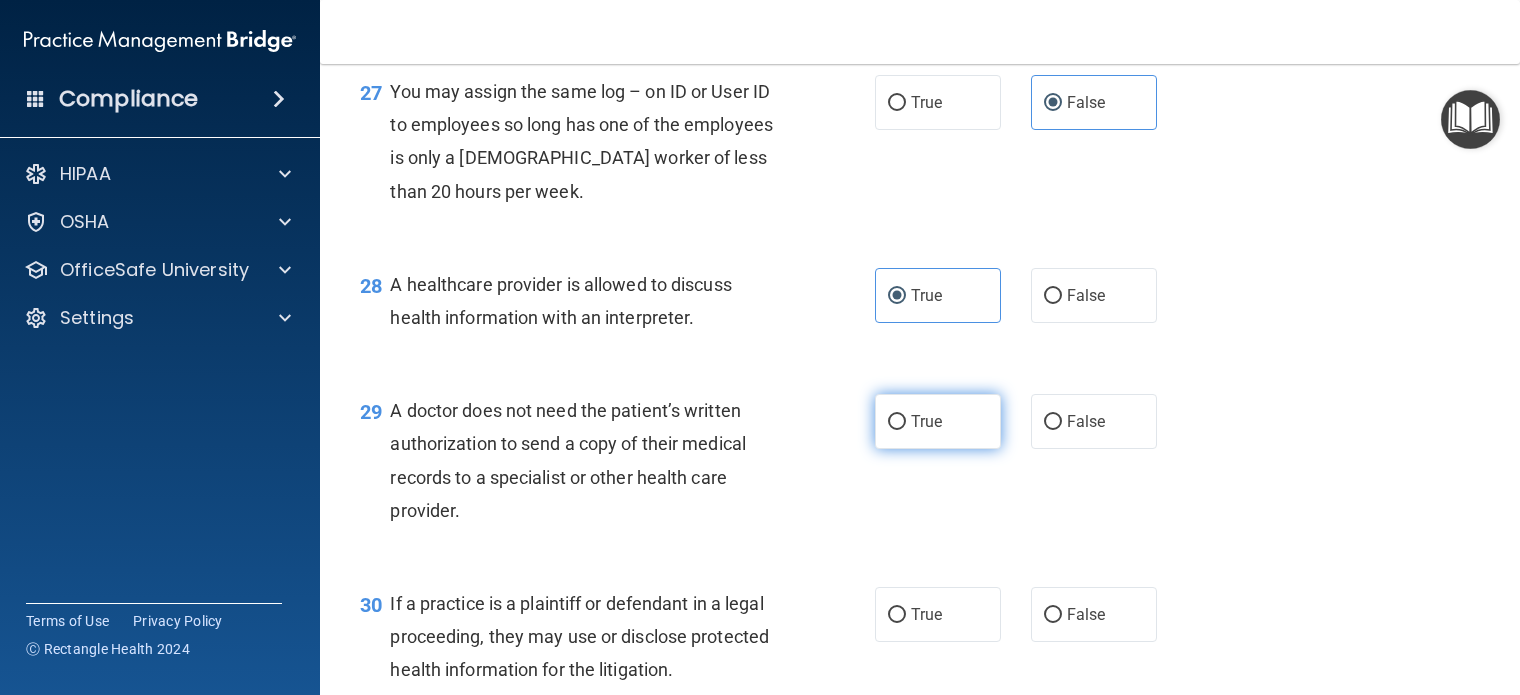 click on "True" at bounding box center (938, 421) 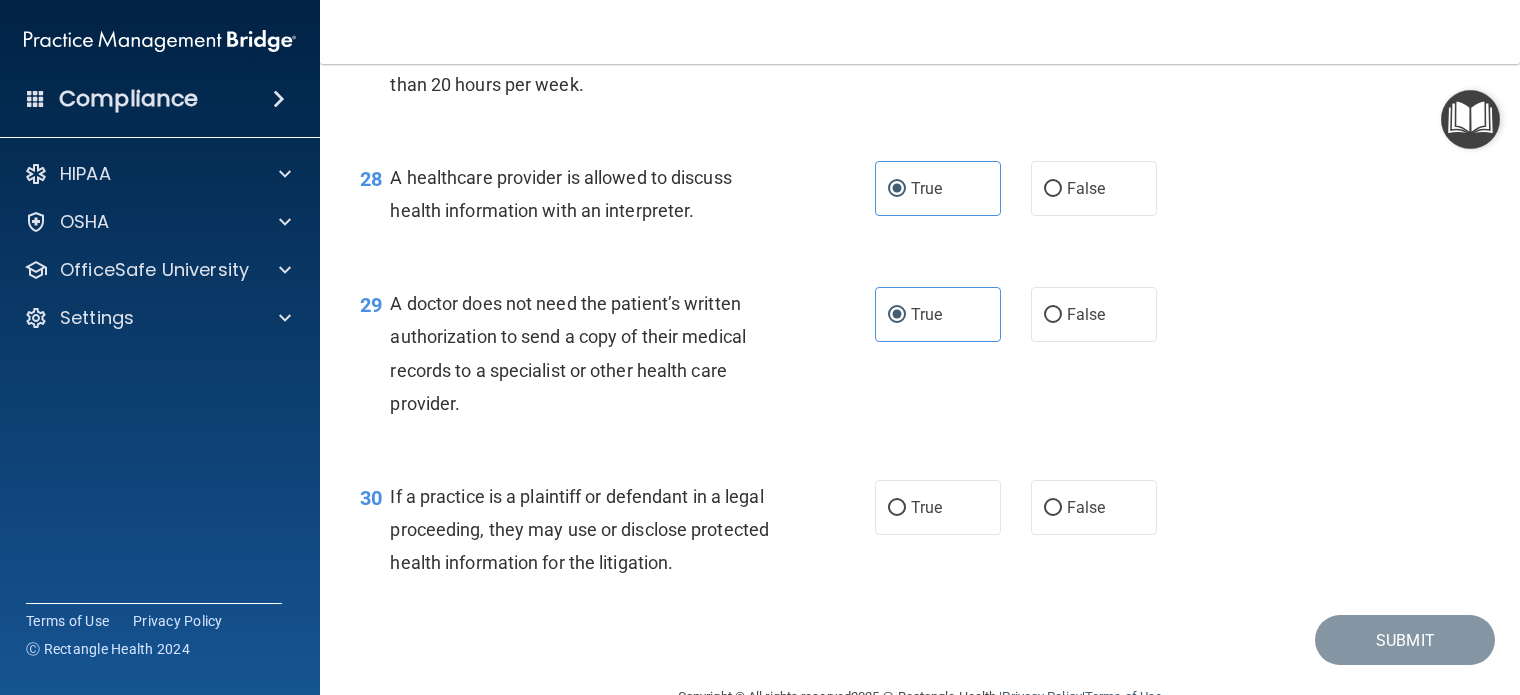 scroll, scrollTop: 4890, scrollLeft: 0, axis: vertical 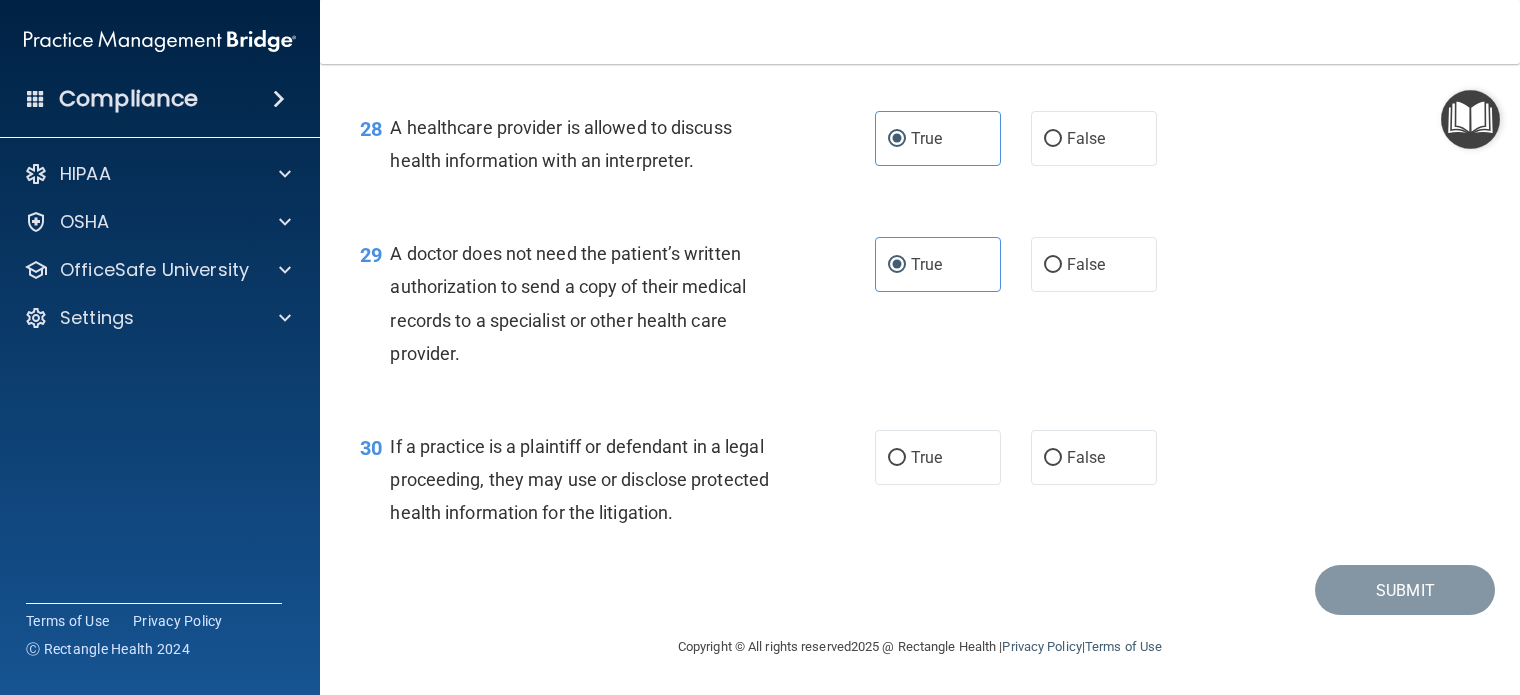 drag, startPoint x: 936, startPoint y: 454, endPoint x: 1148, endPoint y: 516, distance: 220.88005 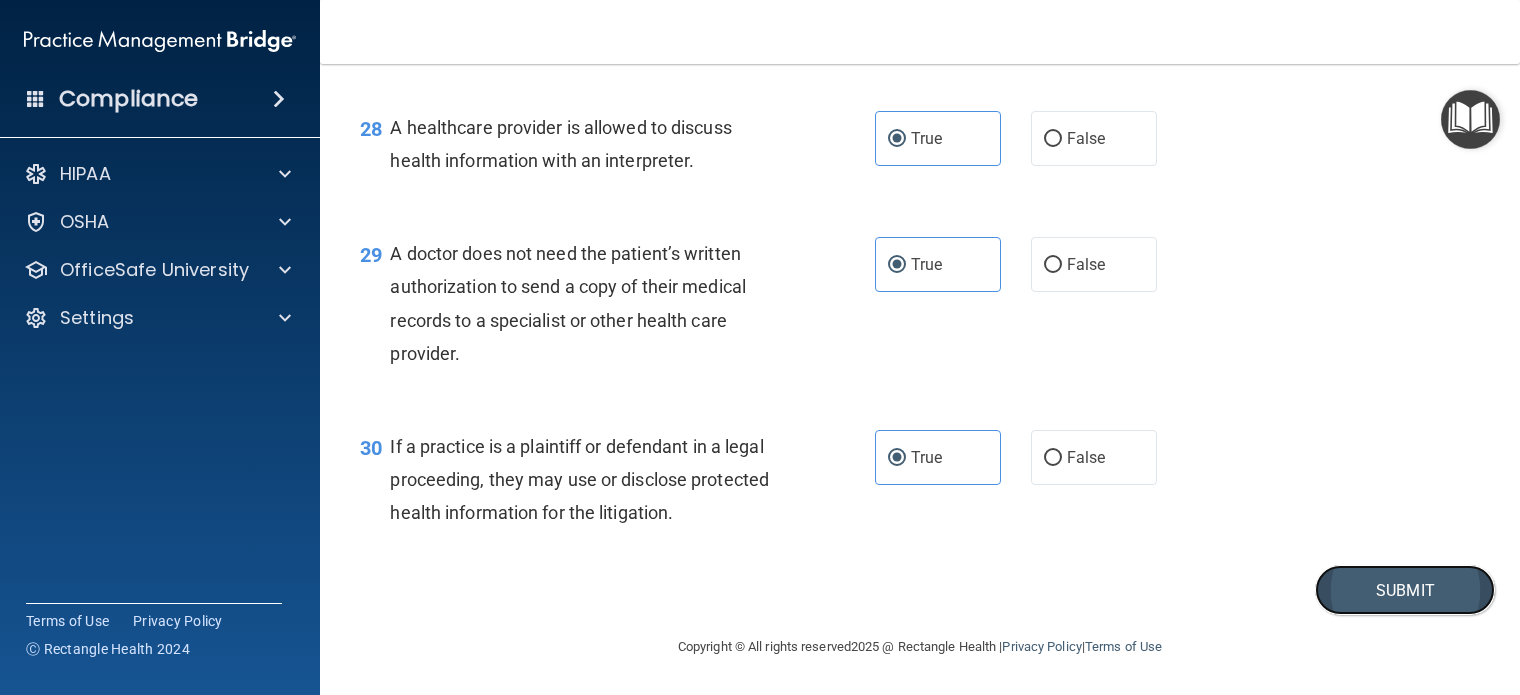 click on "Submit" at bounding box center [1405, 590] 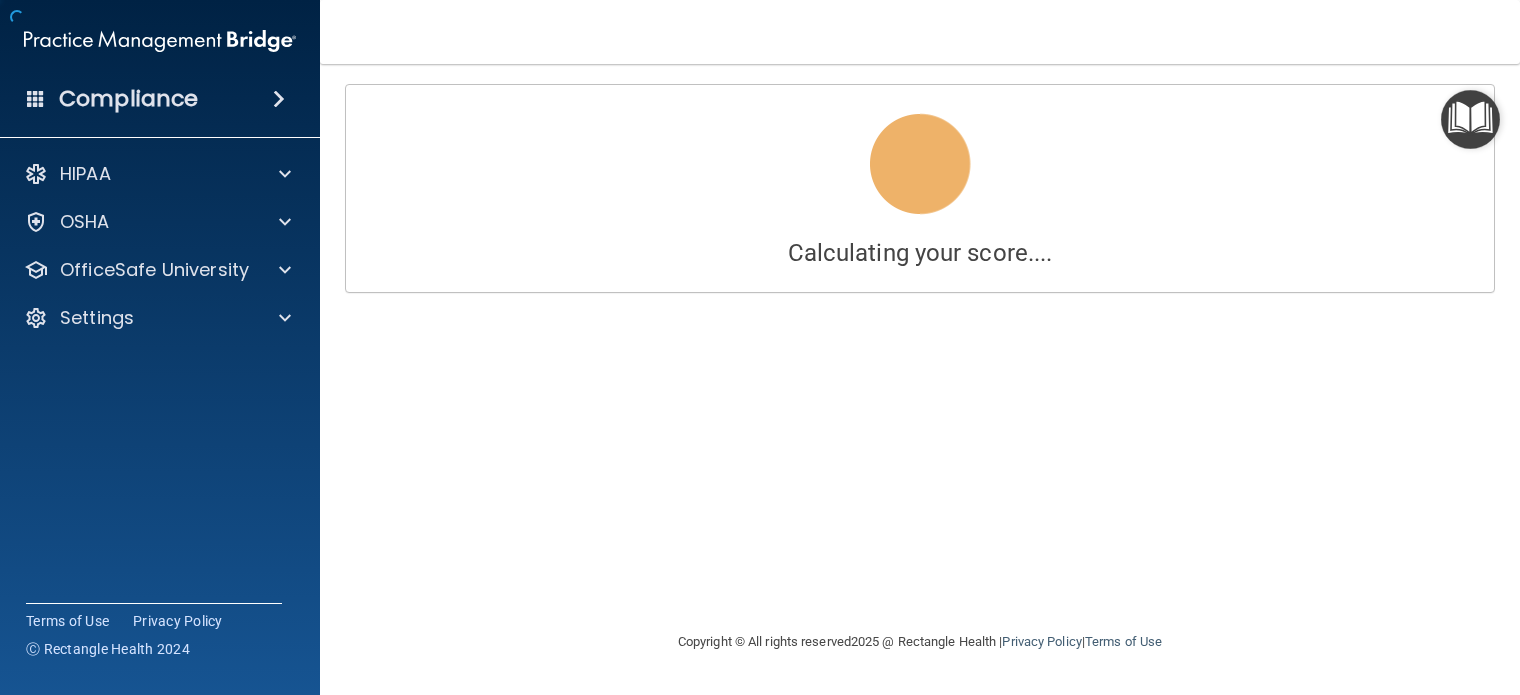 scroll, scrollTop: 0, scrollLeft: 0, axis: both 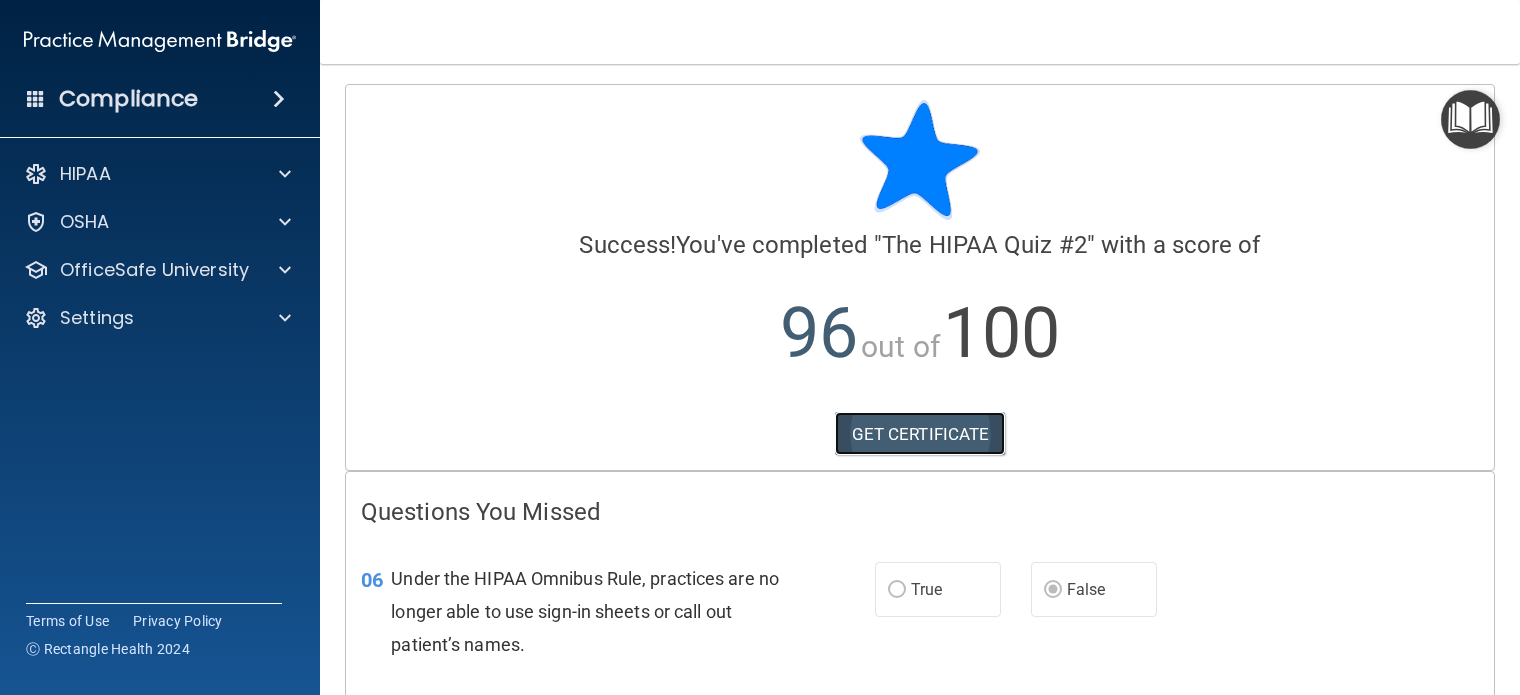 click on "GET CERTIFICATE" at bounding box center [920, 434] 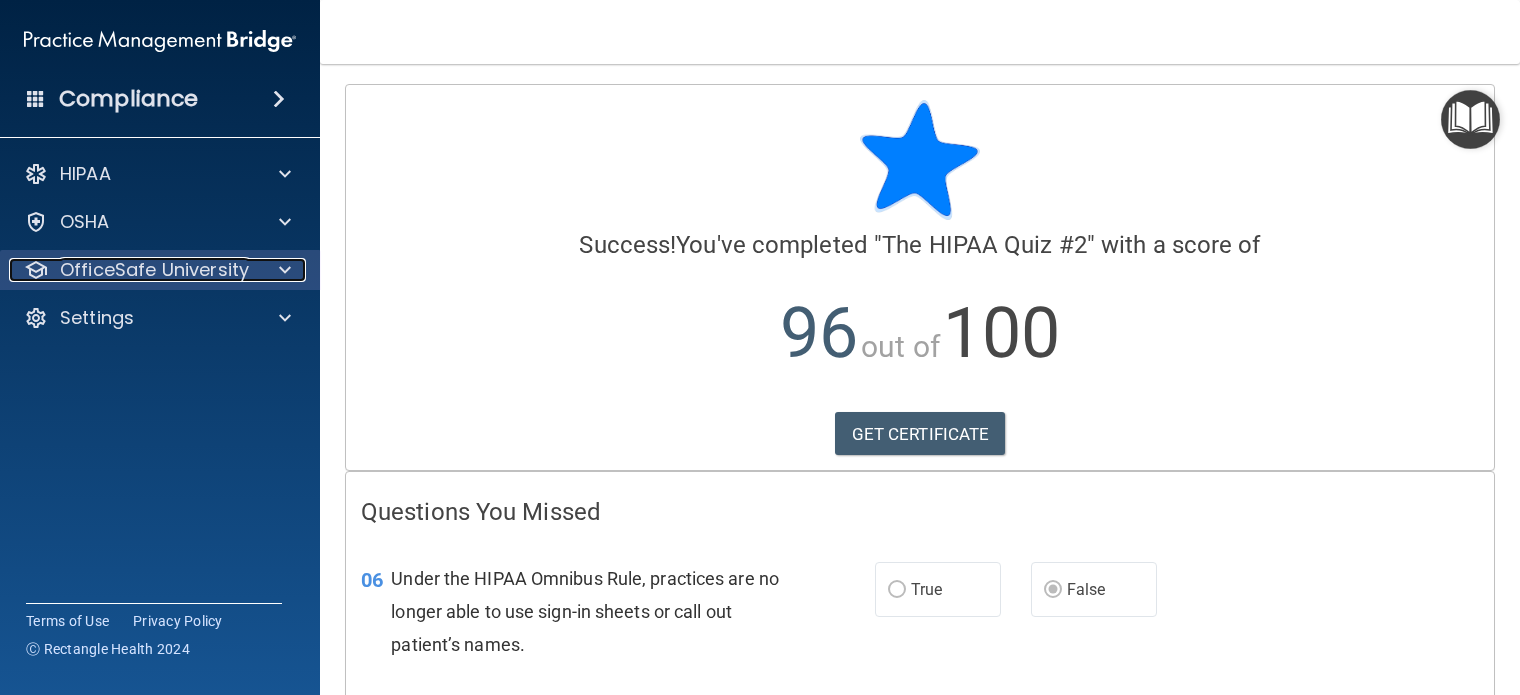click on "OfficeSafe University" at bounding box center [154, 270] 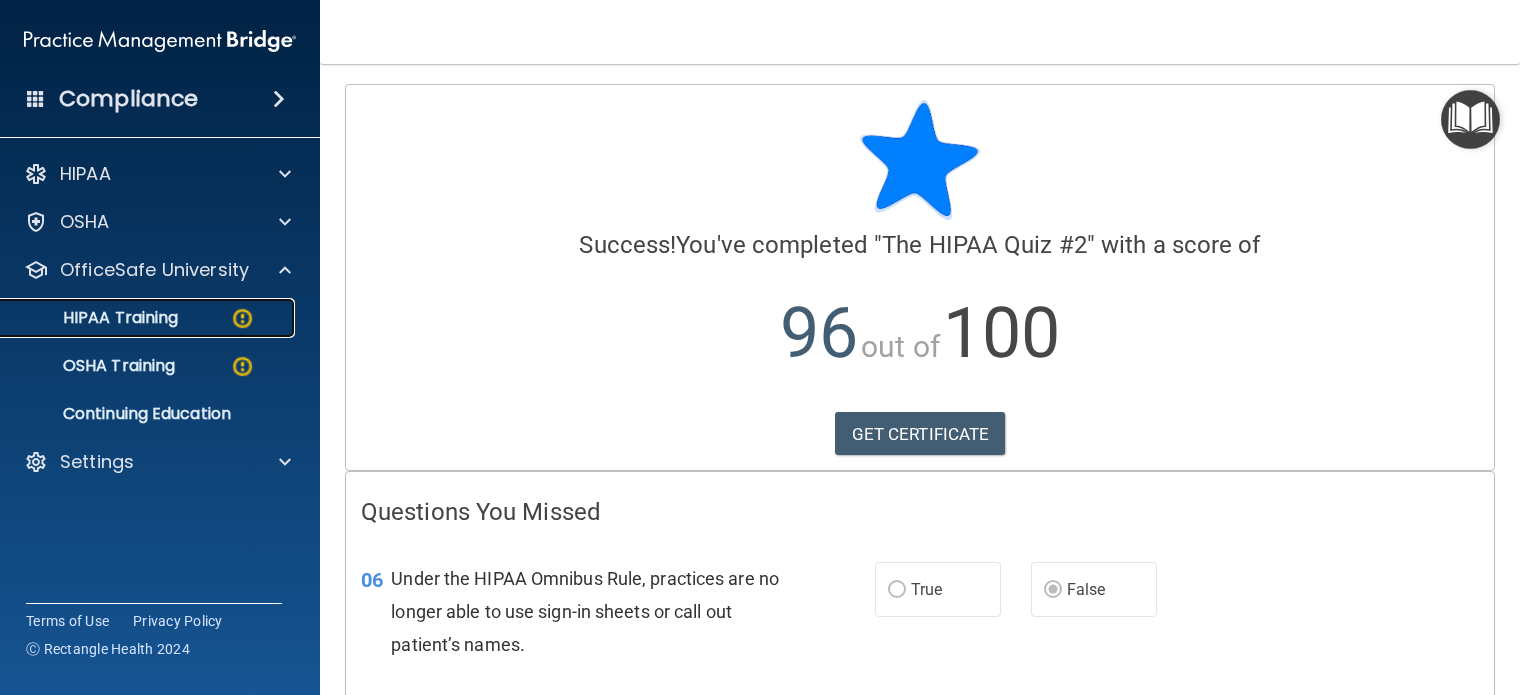 click on "HIPAA Training" at bounding box center [95, 318] 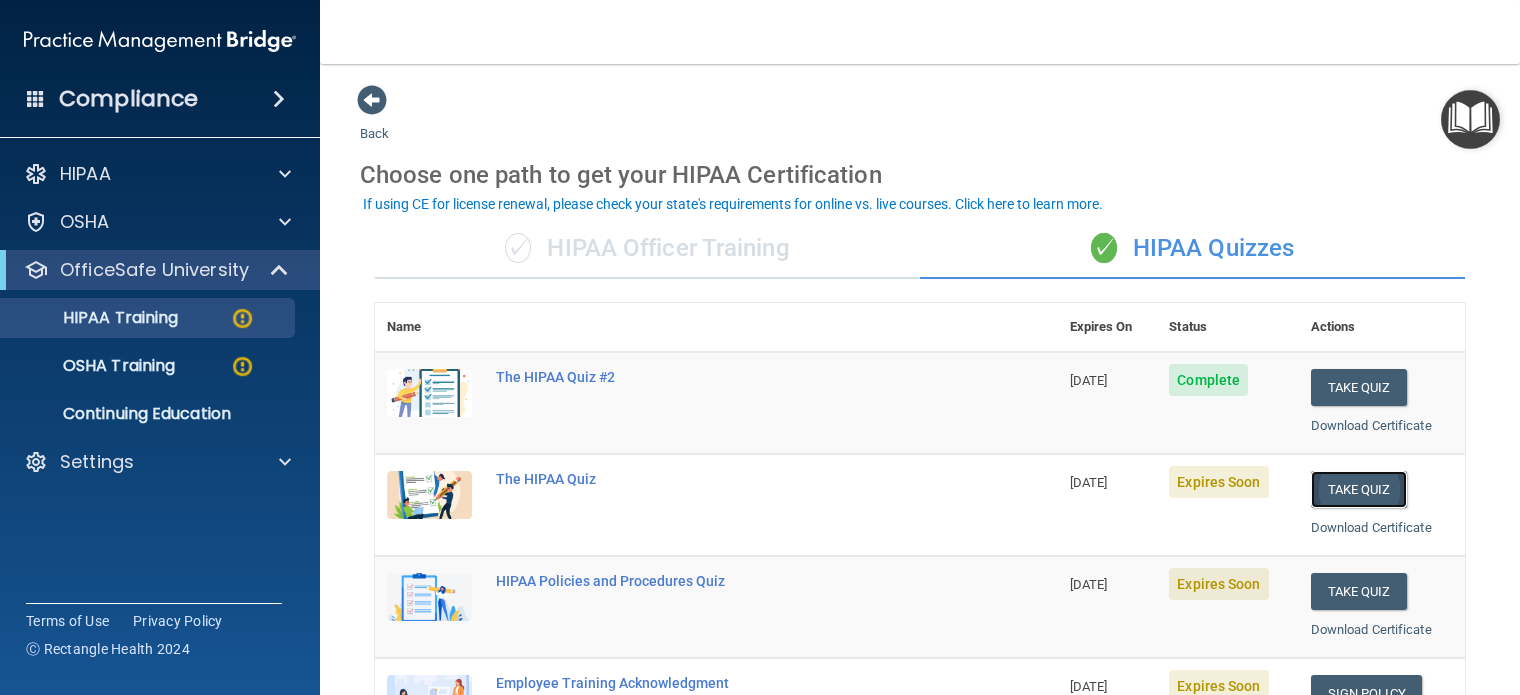 click on "Take Quiz" at bounding box center (1359, 489) 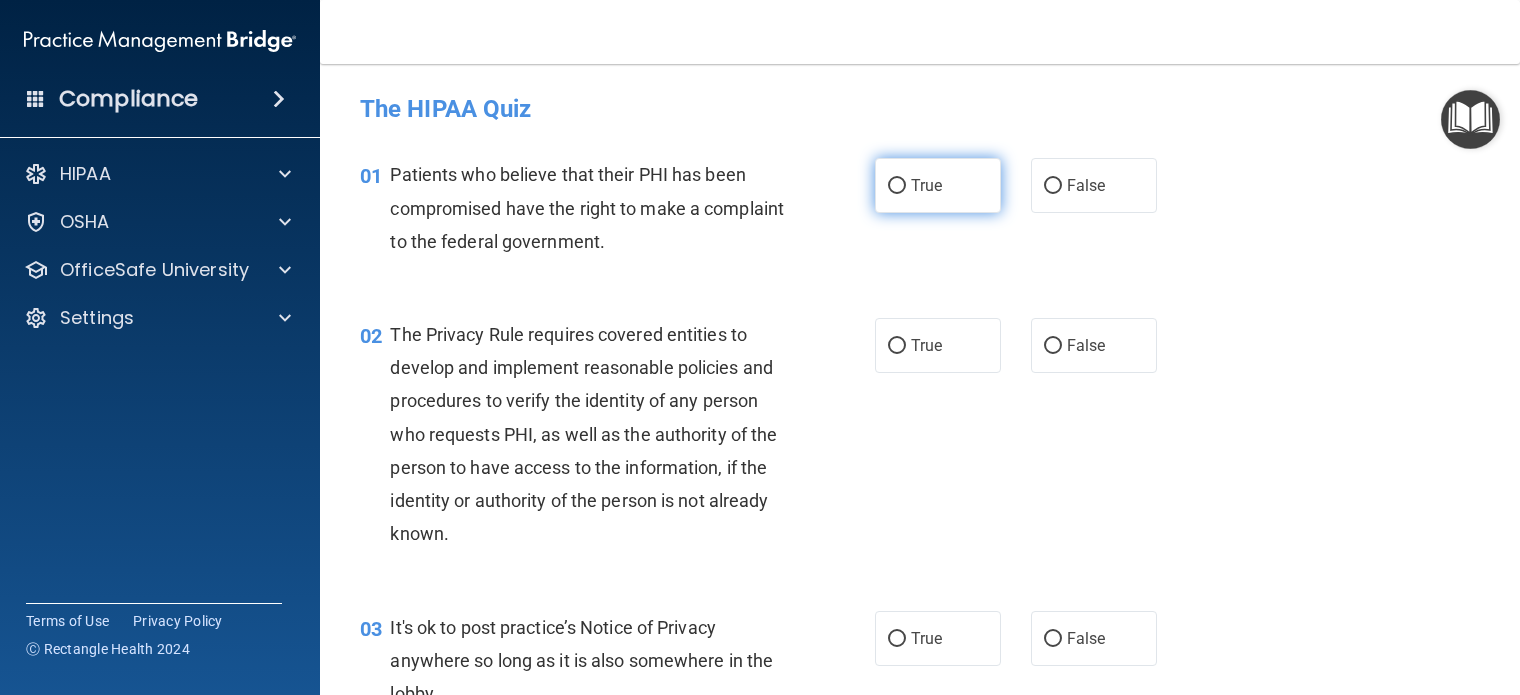 click on "True" at bounding box center [926, 185] 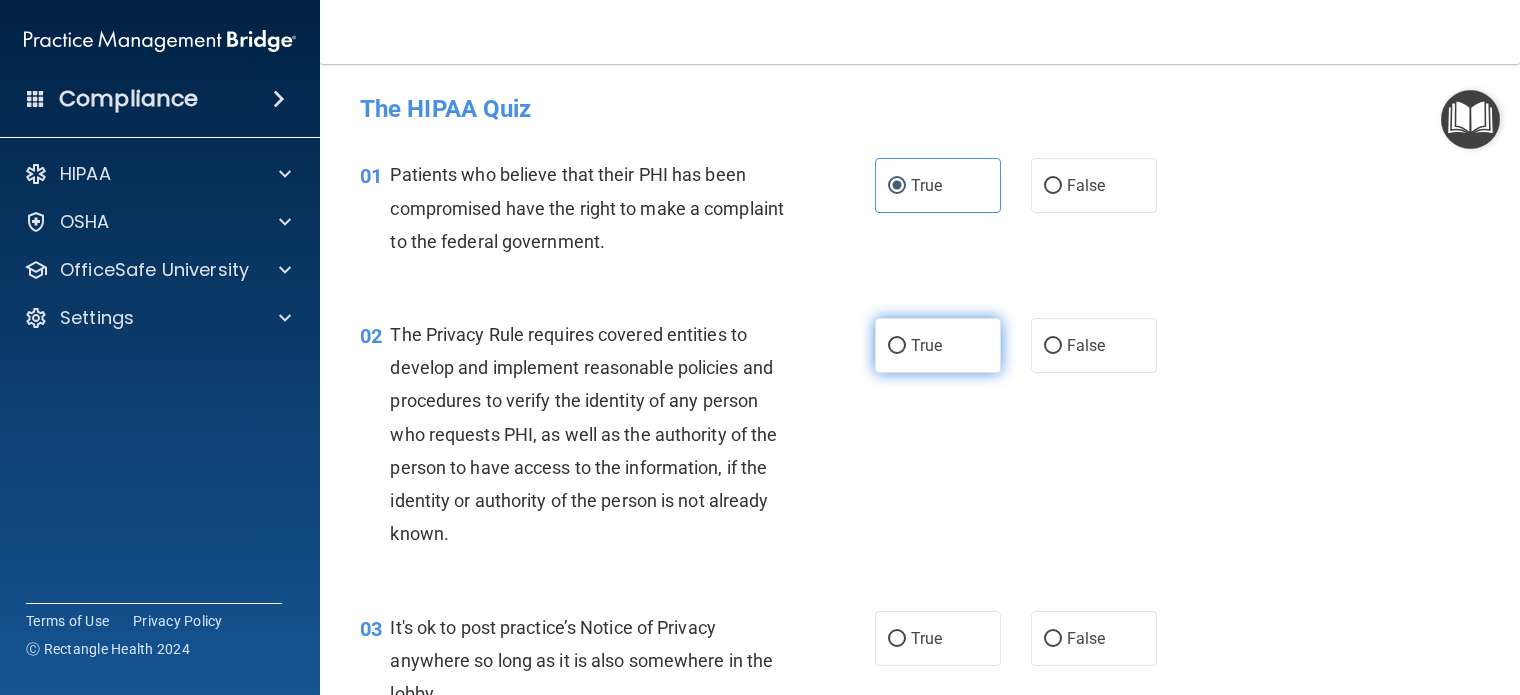 click on "True" at bounding box center [926, 345] 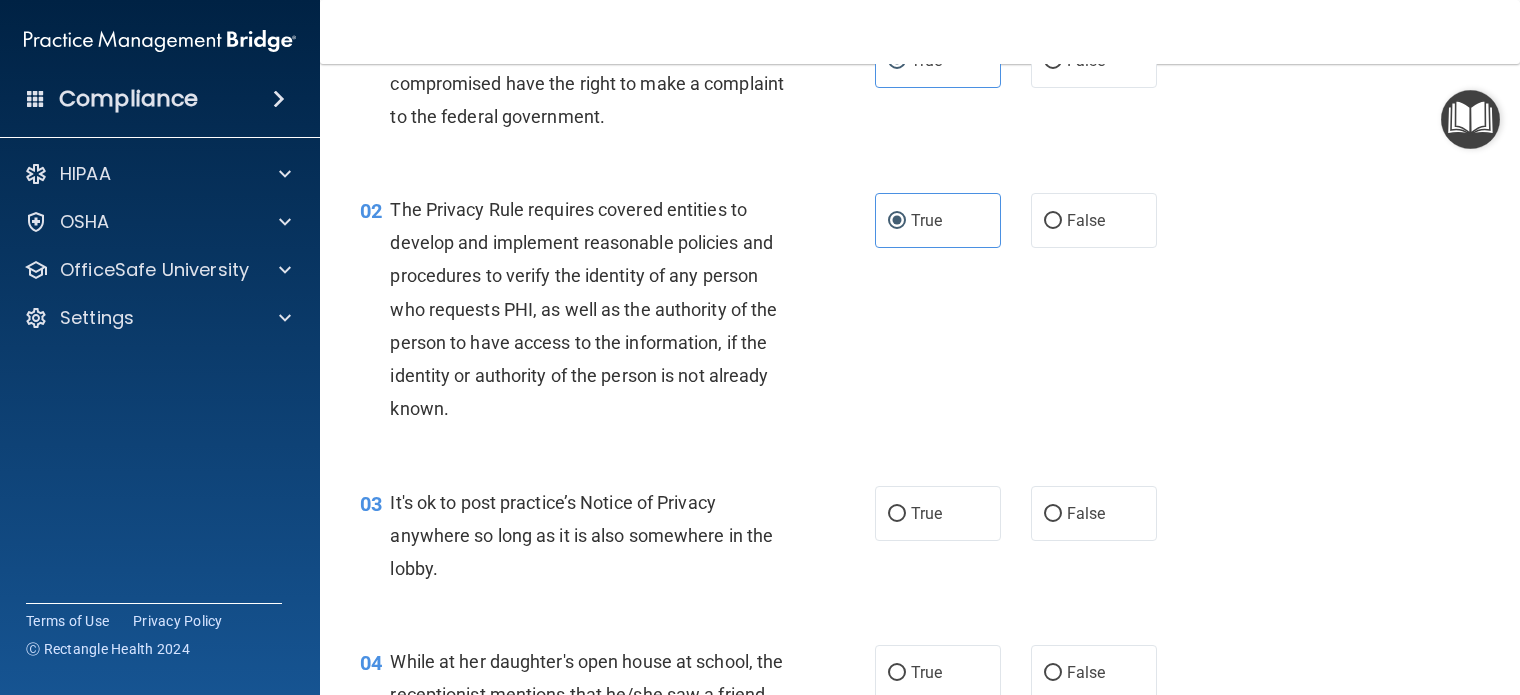 scroll, scrollTop: 300, scrollLeft: 0, axis: vertical 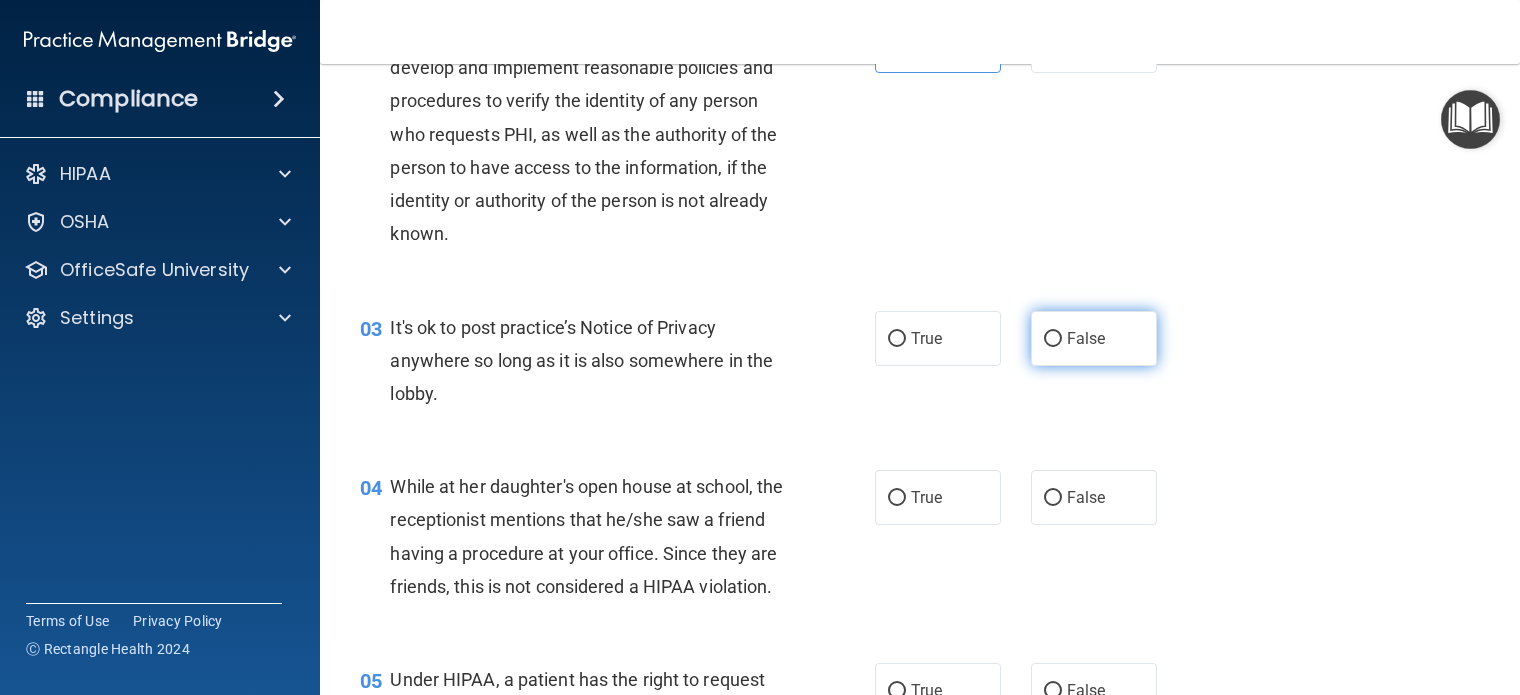 click on "False" at bounding box center [1094, 338] 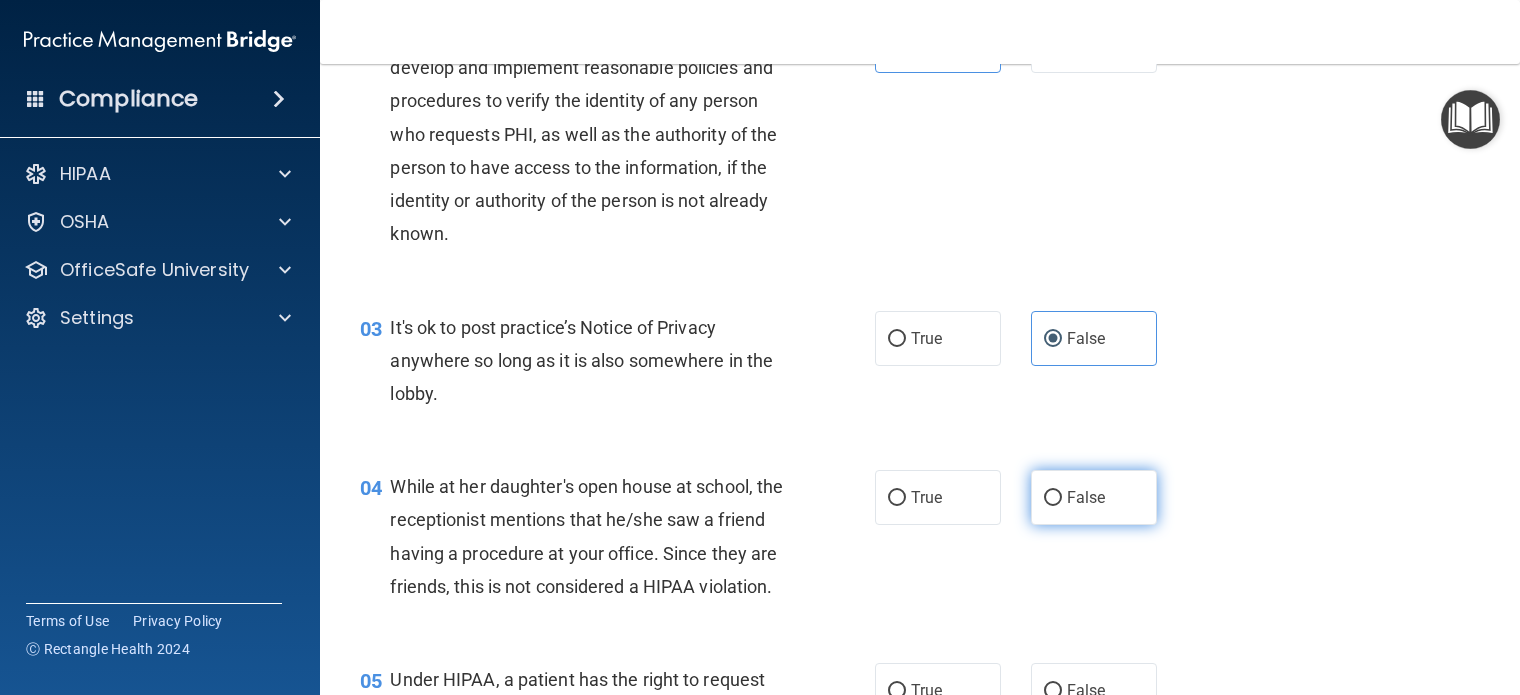 click on "False" at bounding box center [1094, 497] 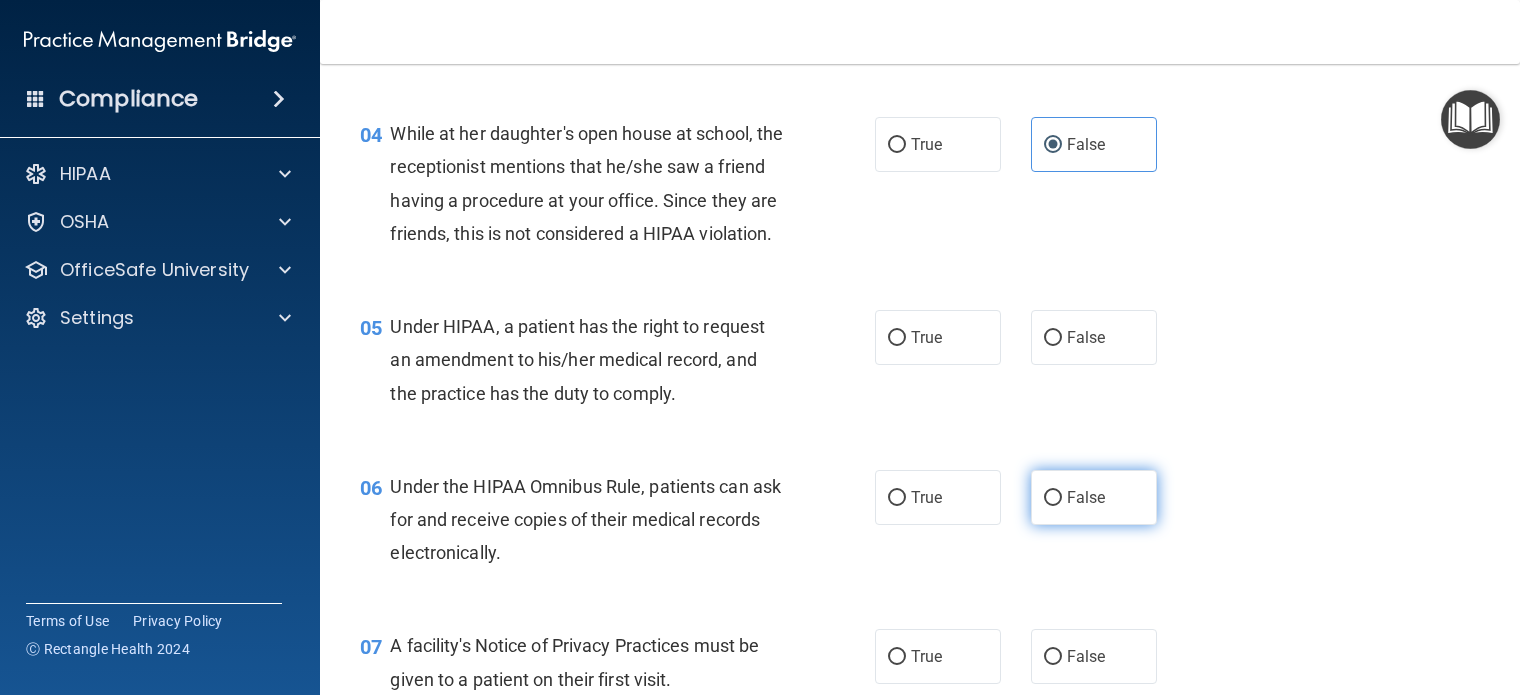 scroll, scrollTop: 800, scrollLeft: 0, axis: vertical 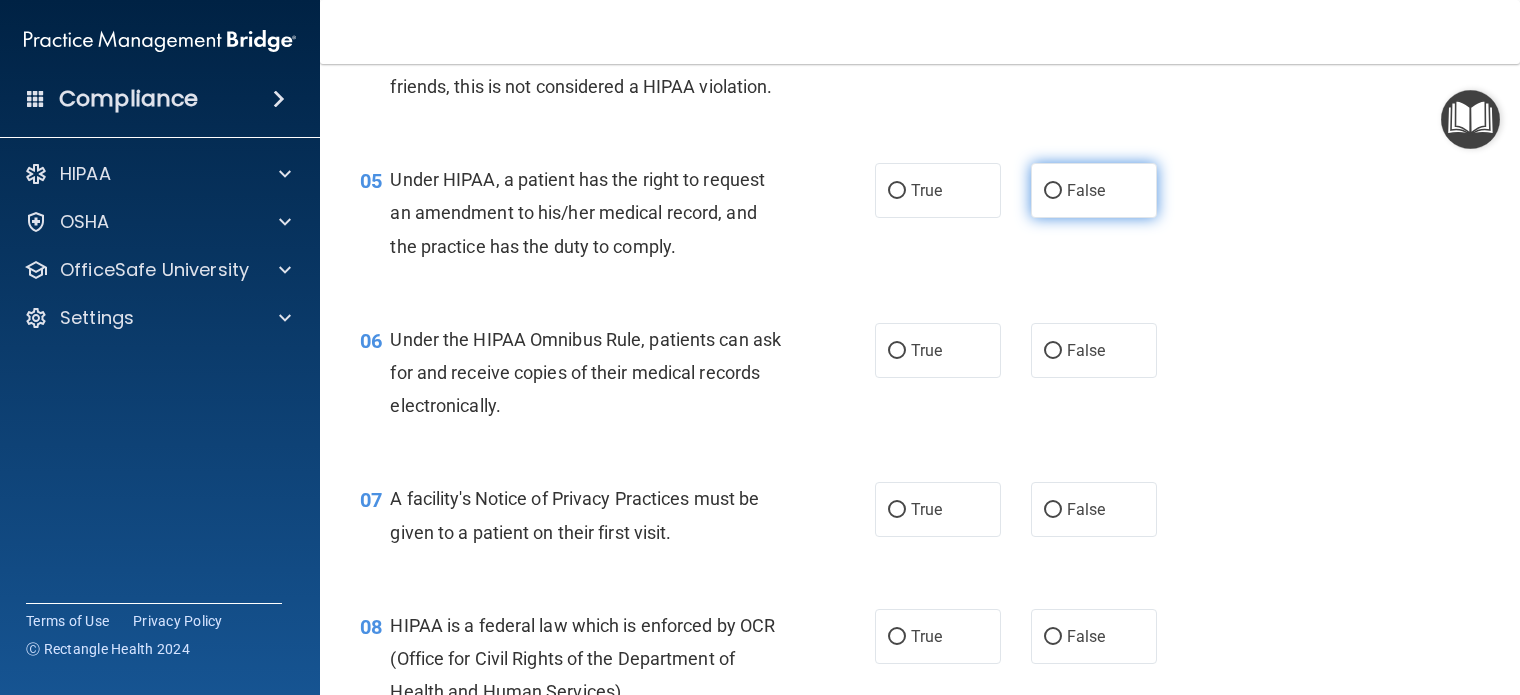 click on "False" at bounding box center [1094, 190] 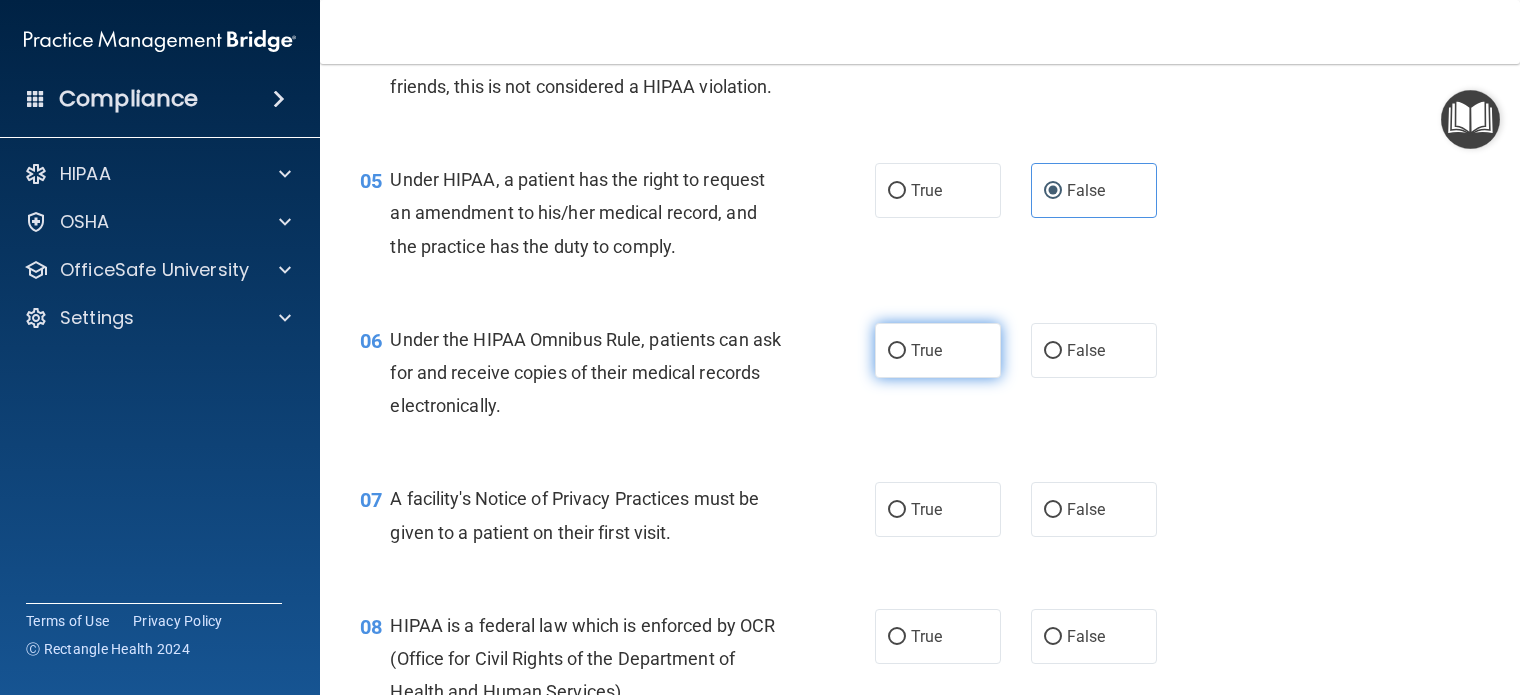click on "True" at bounding box center (926, 350) 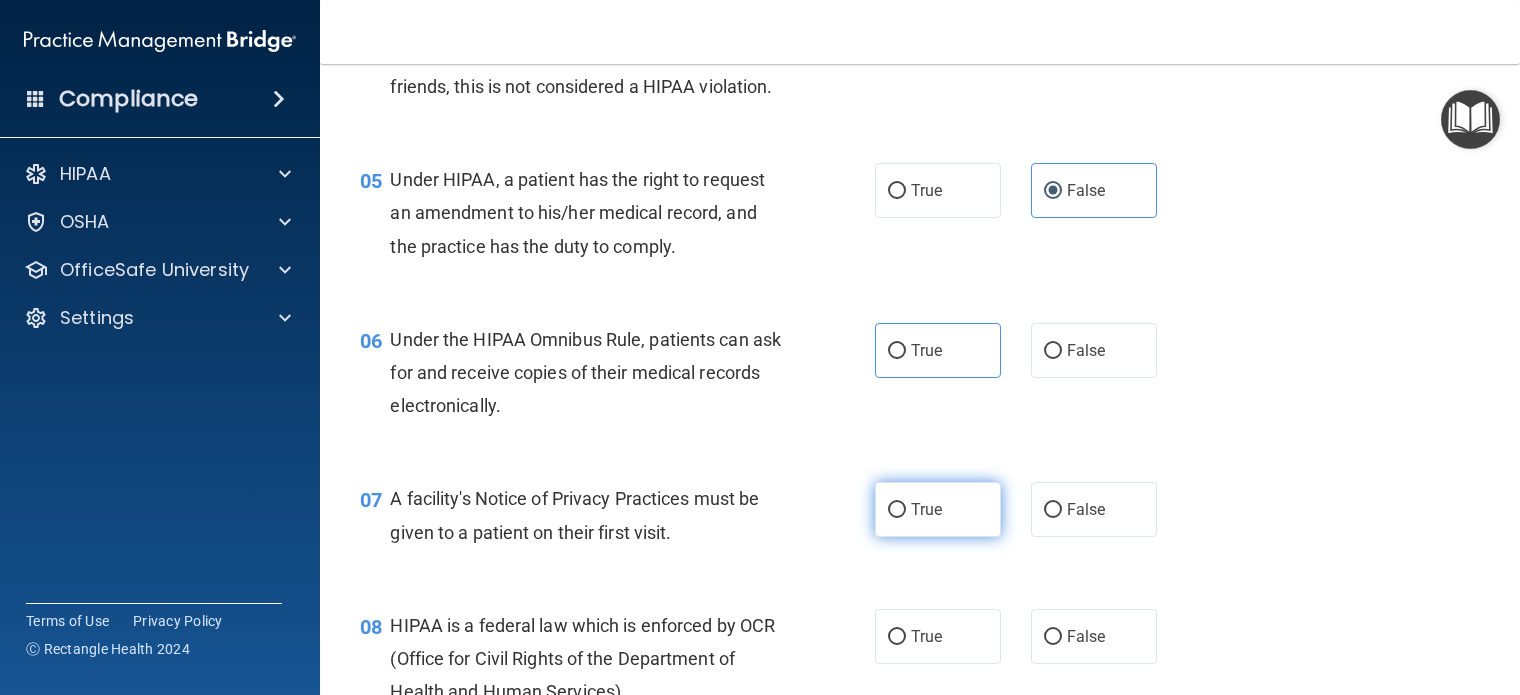 click on "True" at bounding box center [926, 509] 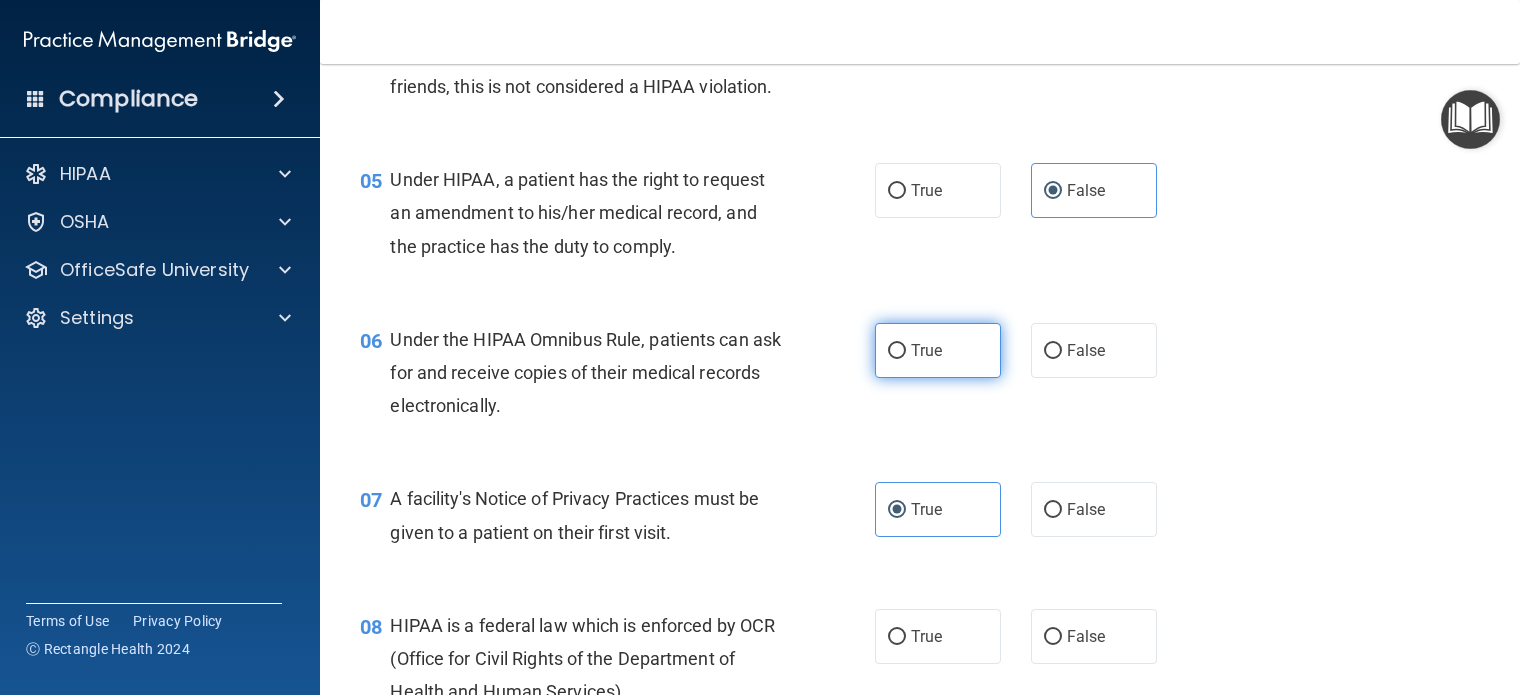 click on "True" at bounding box center (938, 350) 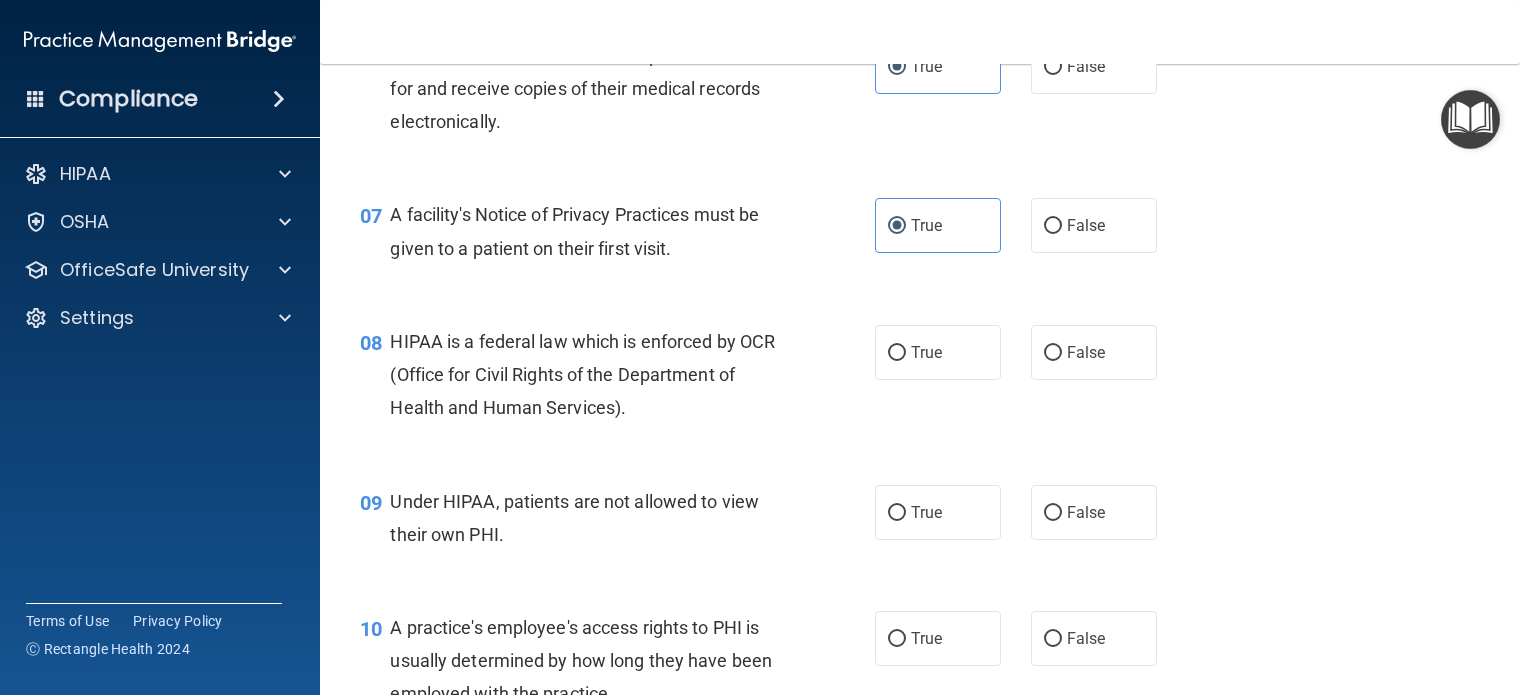 scroll, scrollTop: 1100, scrollLeft: 0, axis: vertical 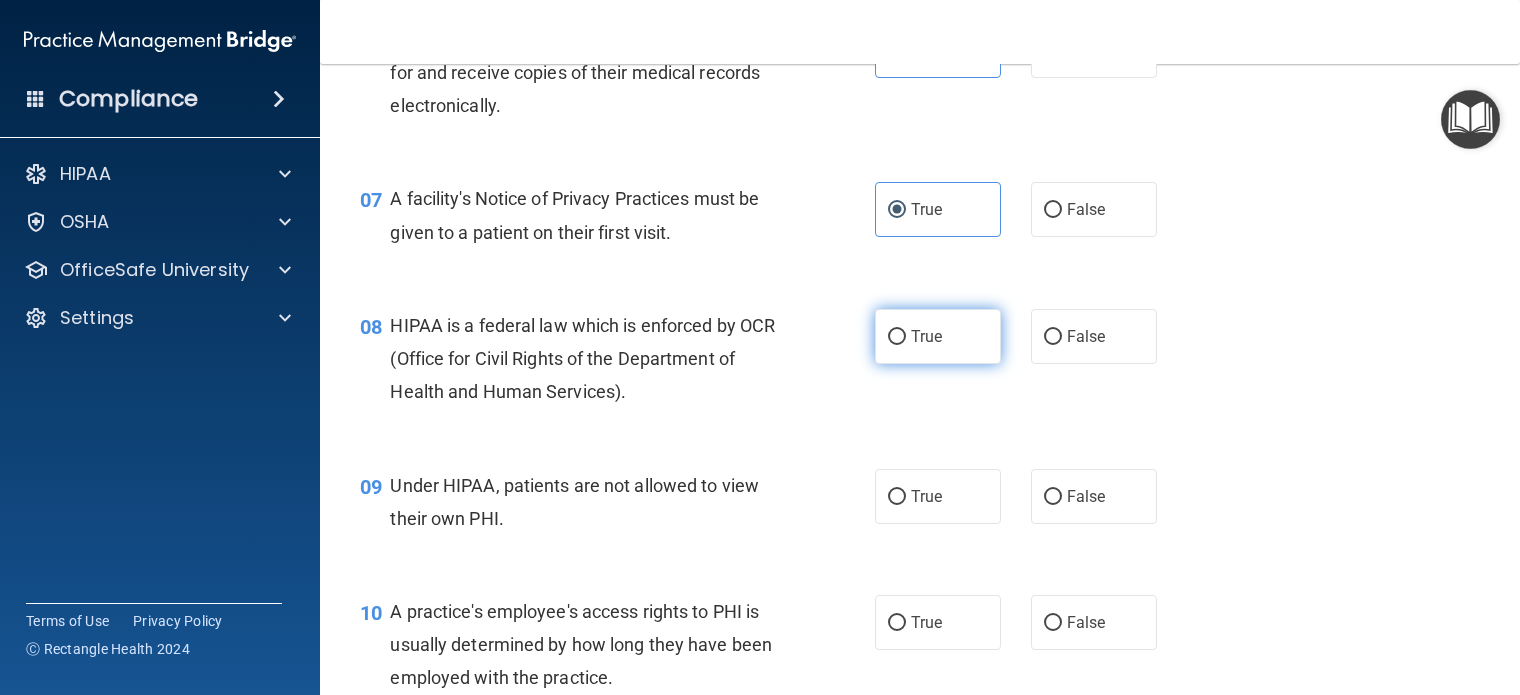 click on "True" at bounding box center [926, 336] 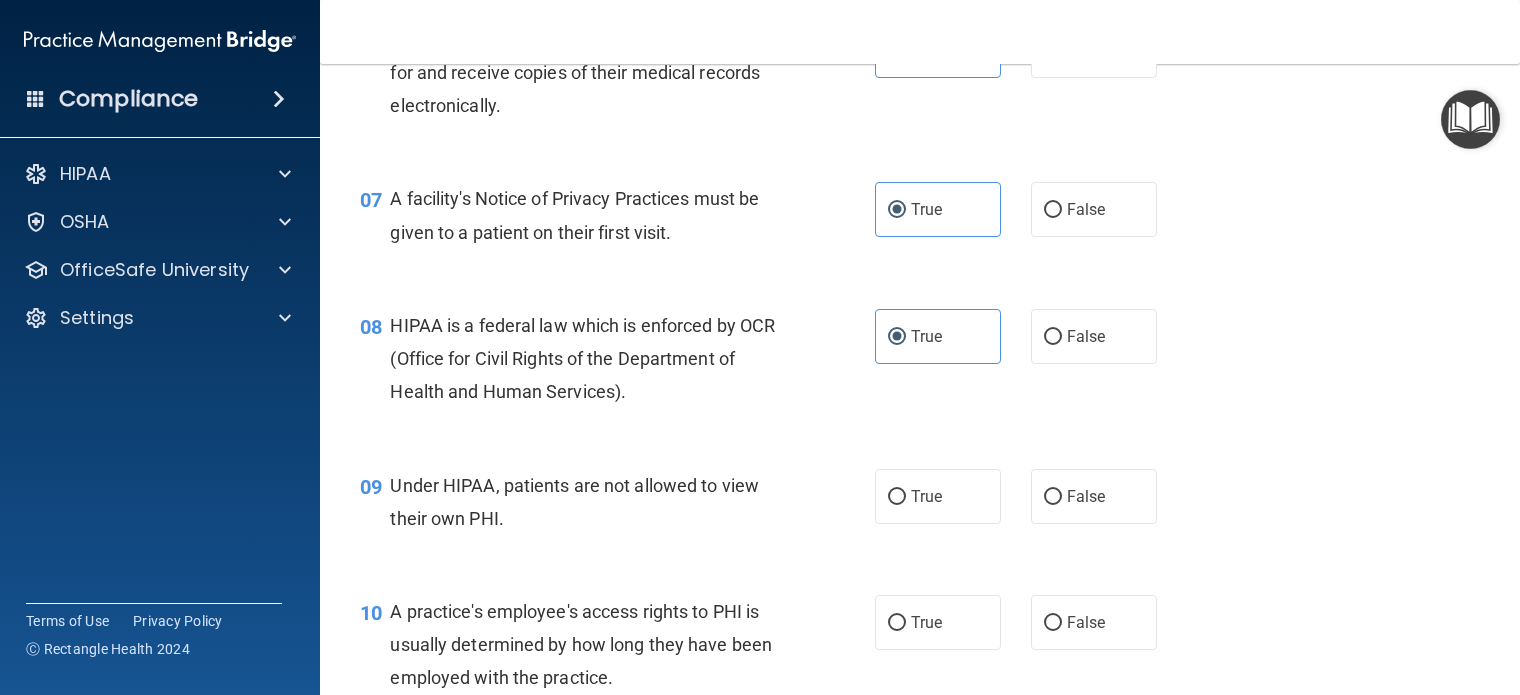 drag, startPoint x: 1070, startPoint y: 531, endPoint x: 1072, endPoint y: 610, distance: 79.025314 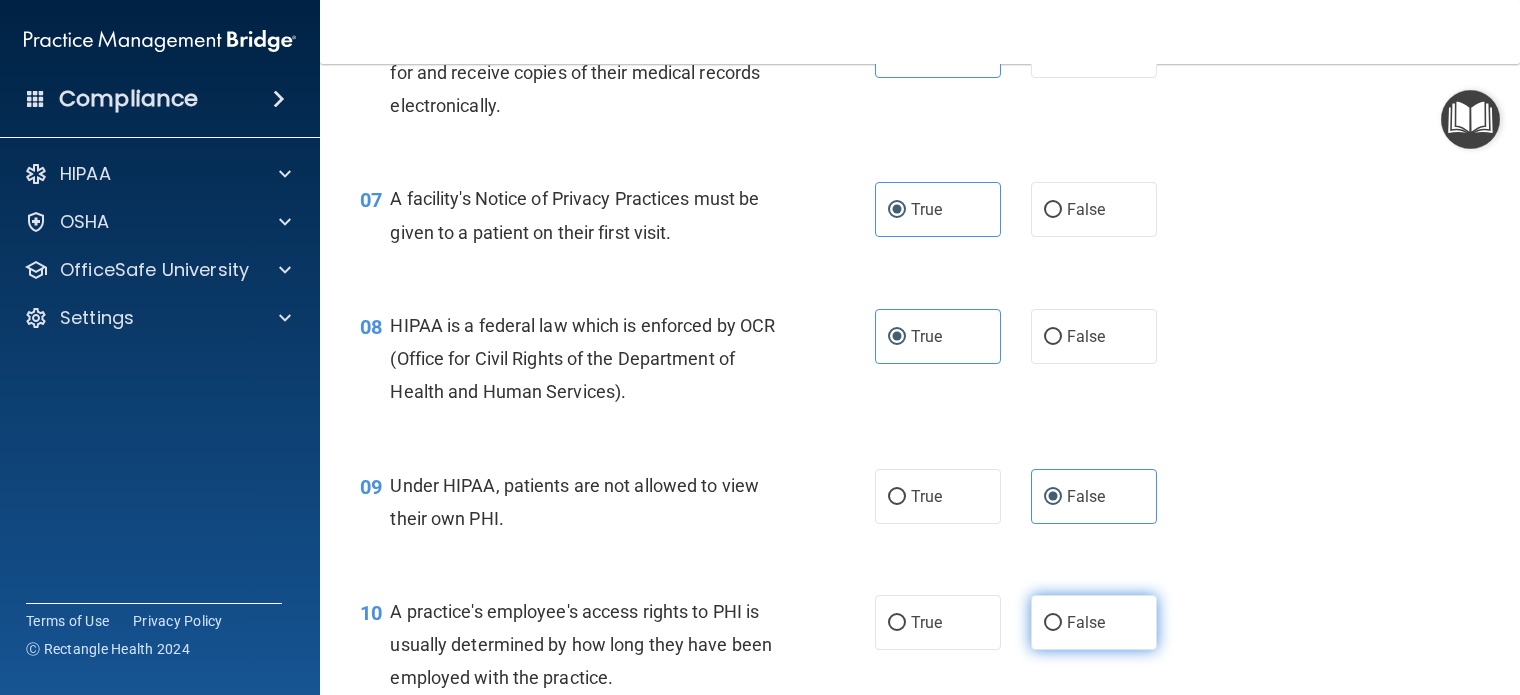 click on "False" at bounding box center [1086, 622] 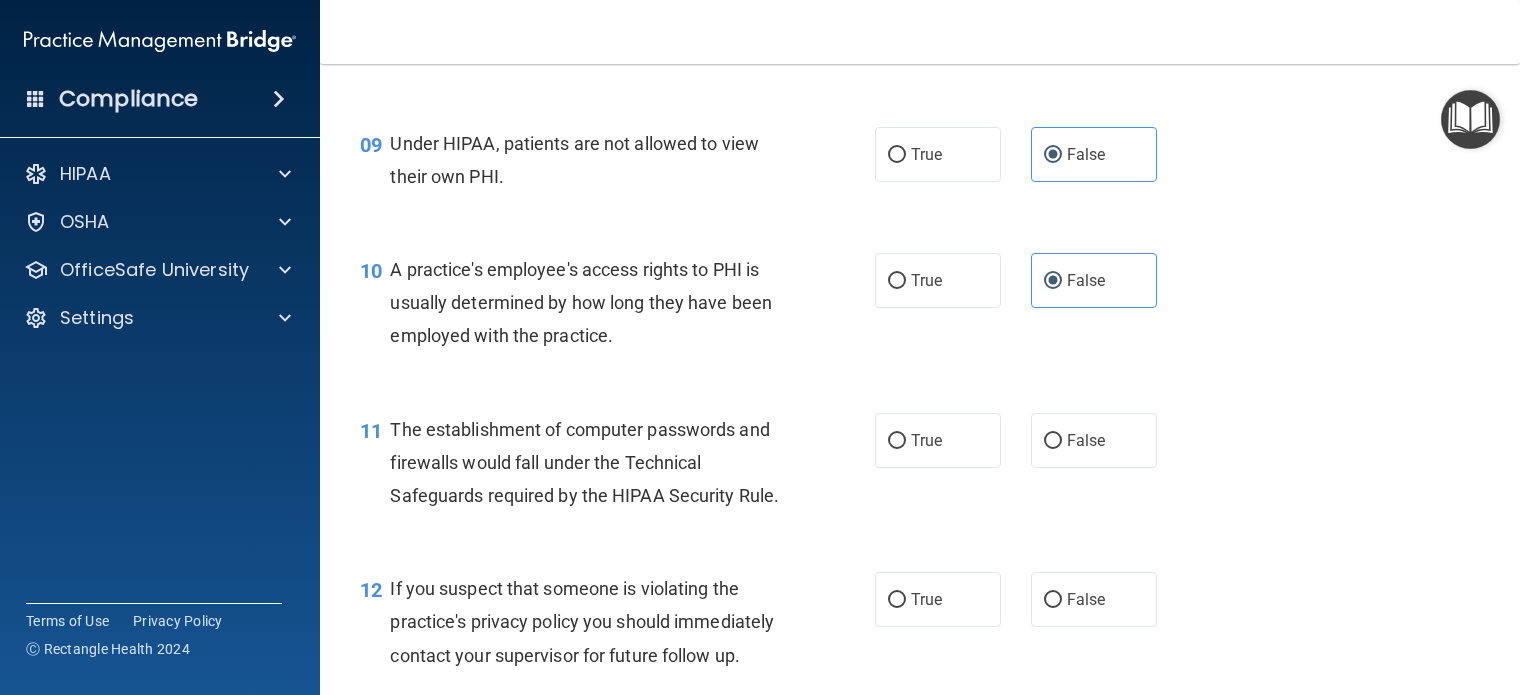 scroll, scrollTop: 1500, scrollLeft: 0, axis: vertical 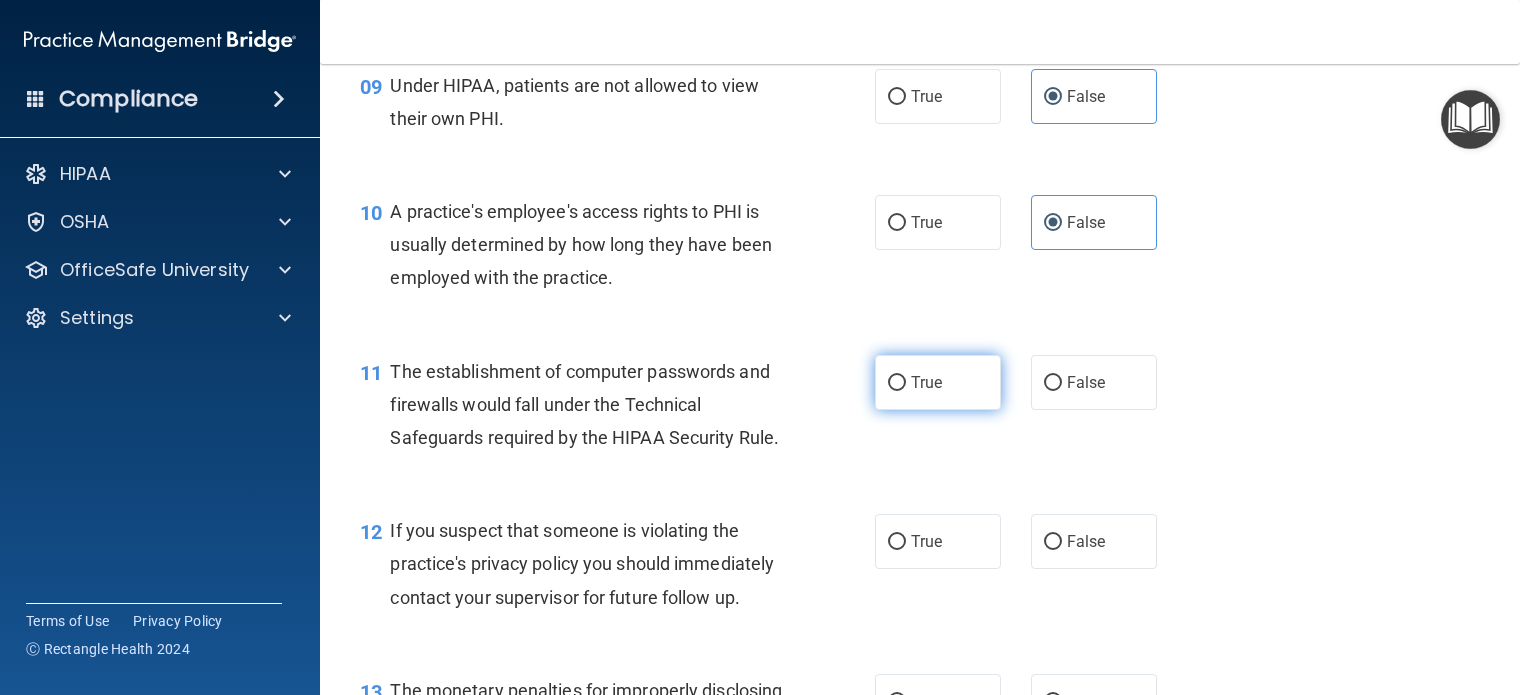 click on "True" at bounding box center [938, 382] 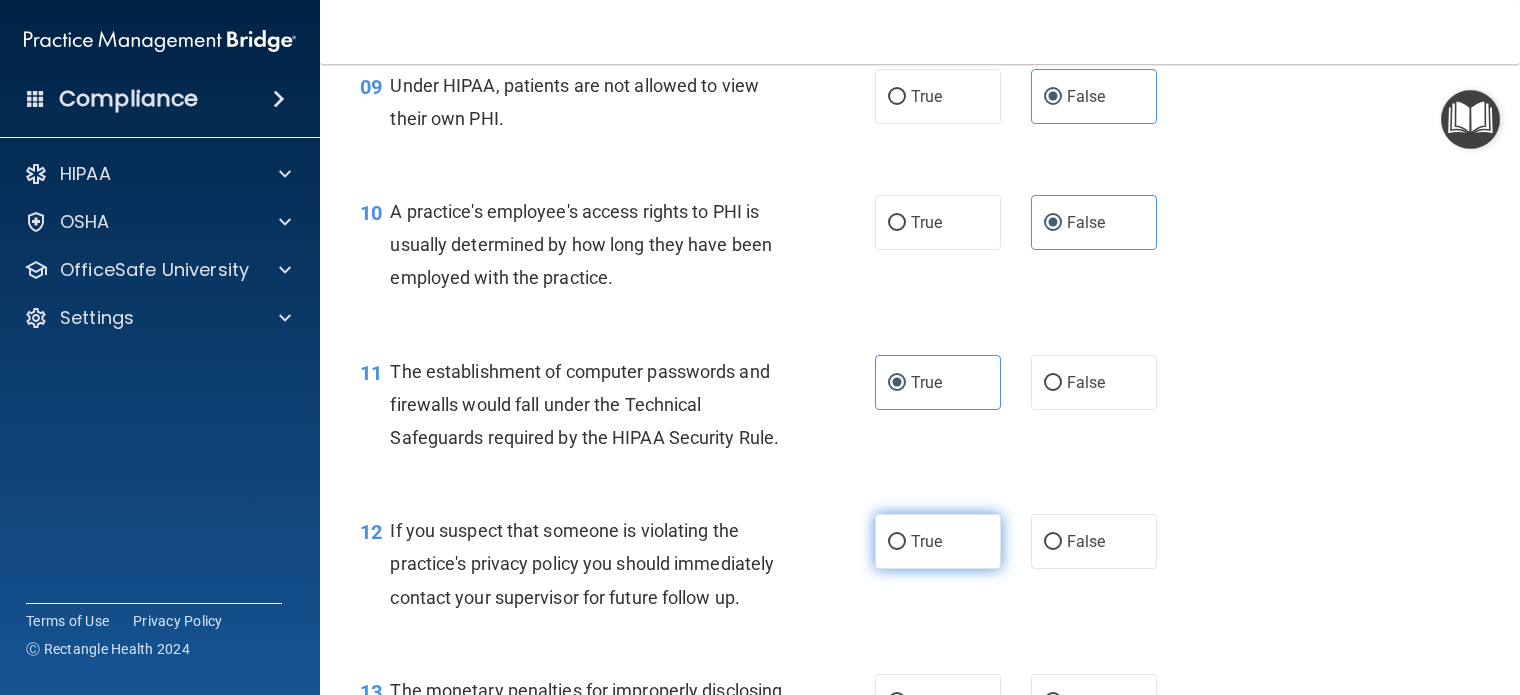 click on "True" at bounding box center [938, 541] 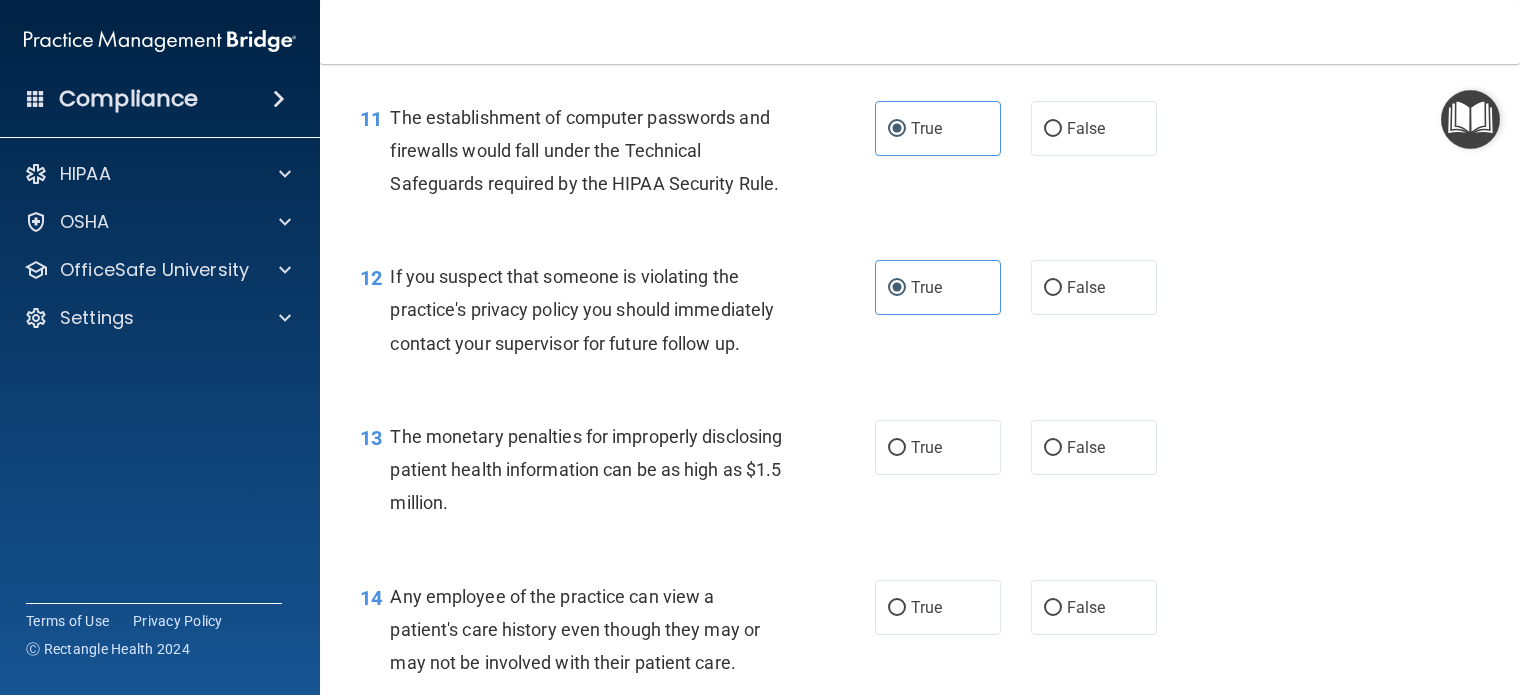scroll, scrollTop: 1800, scrollLeft: 0, axis: vertical 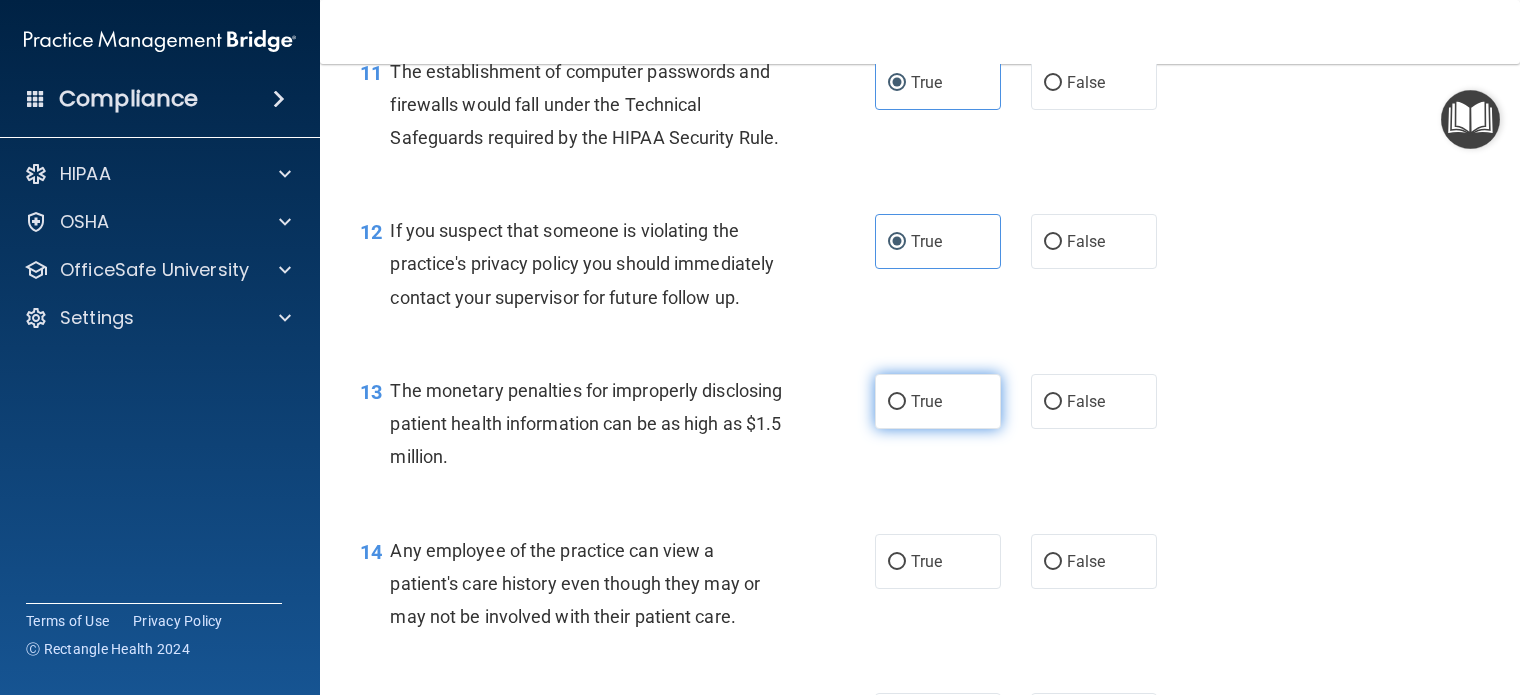 click on "True" at bounding box center (938, 401) 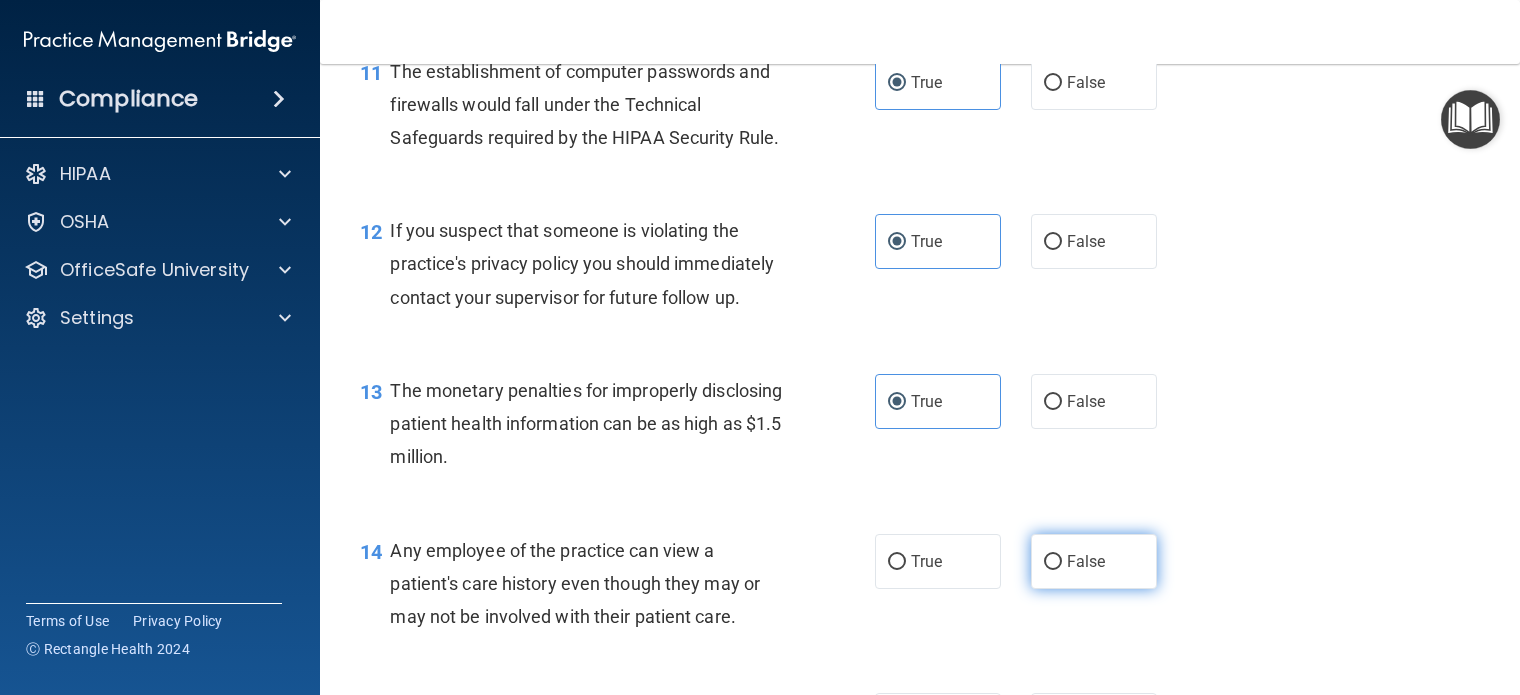 click on "False" at bounding box center (1094, 561) 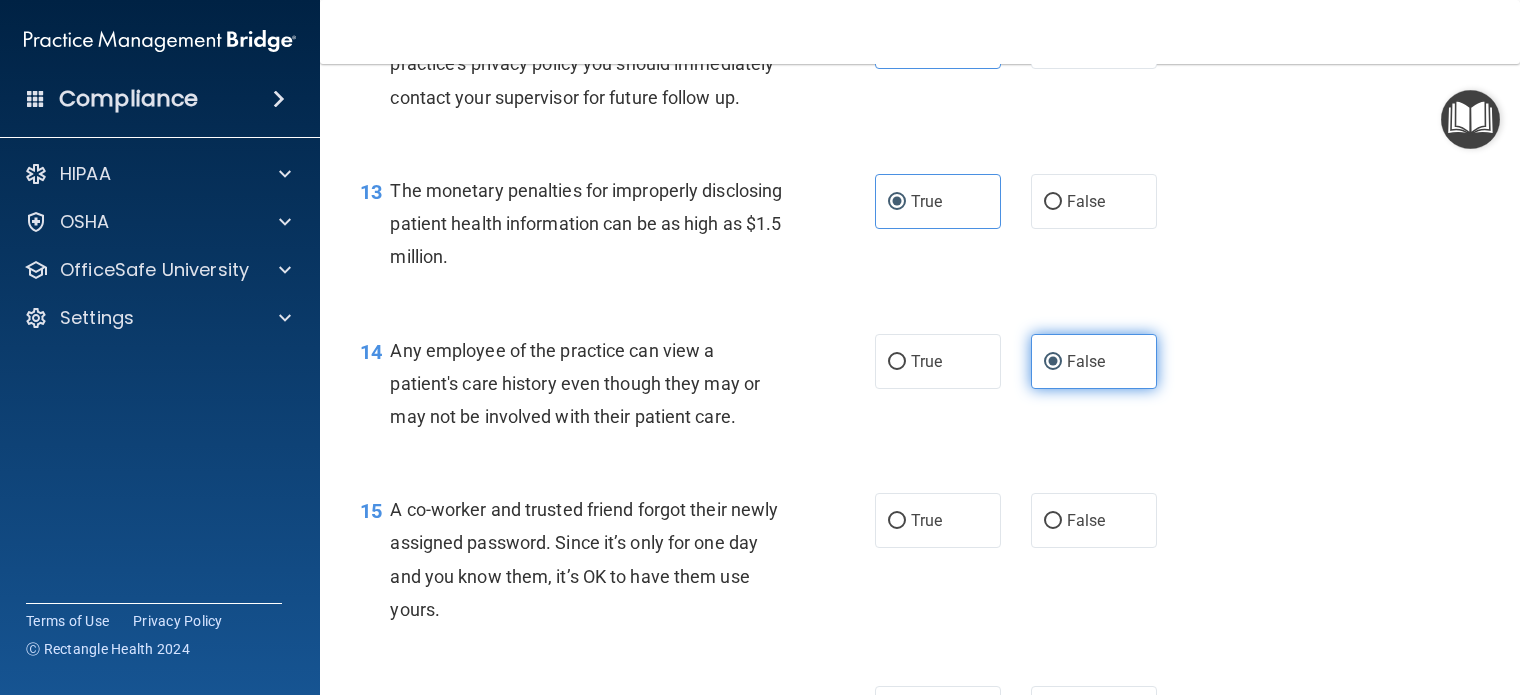 scroll, scrollTop: 2100, scrollLeft: 0, axis: vertical 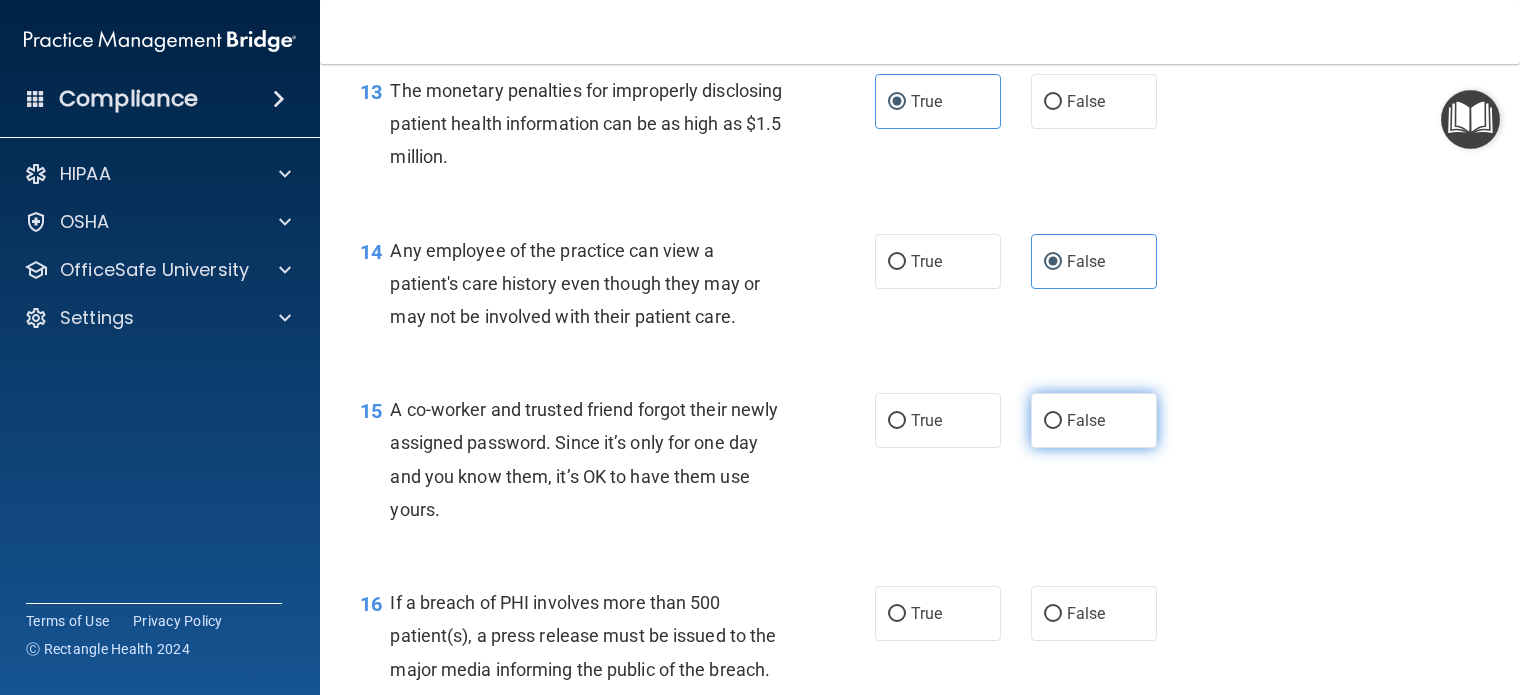click on "False" at bounding box center (1094, 420) 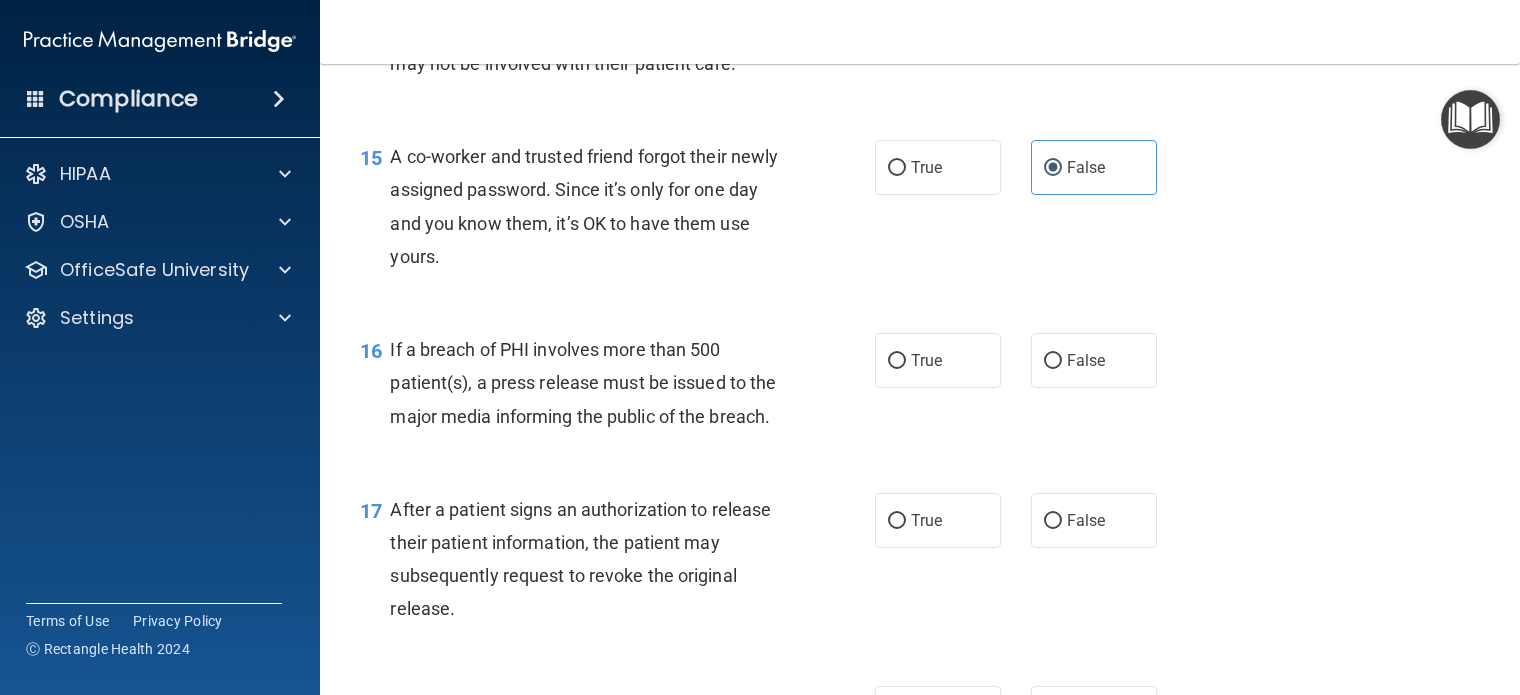 scroll, scrollTop: 2400, scrollLeft: 0, axis: vertical 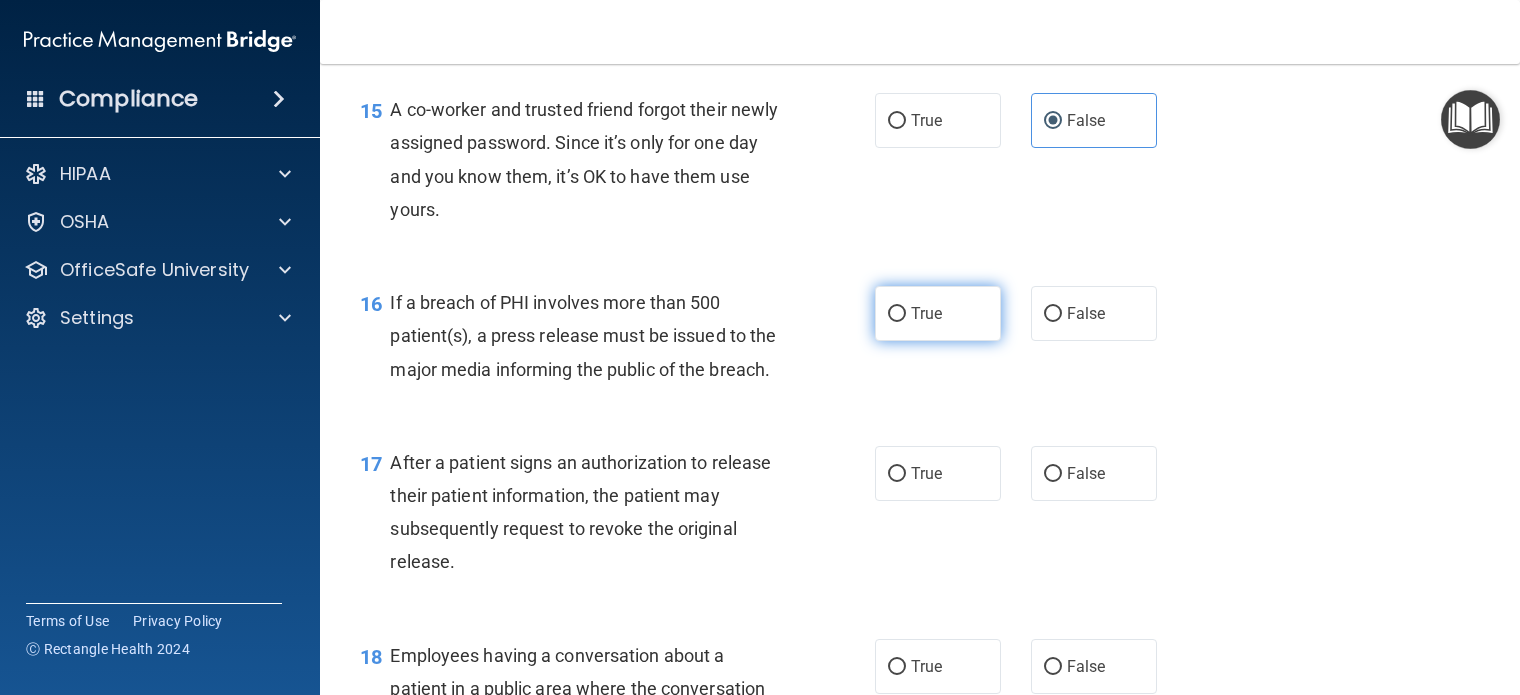 click on "True" at bounding box center [938, 313] 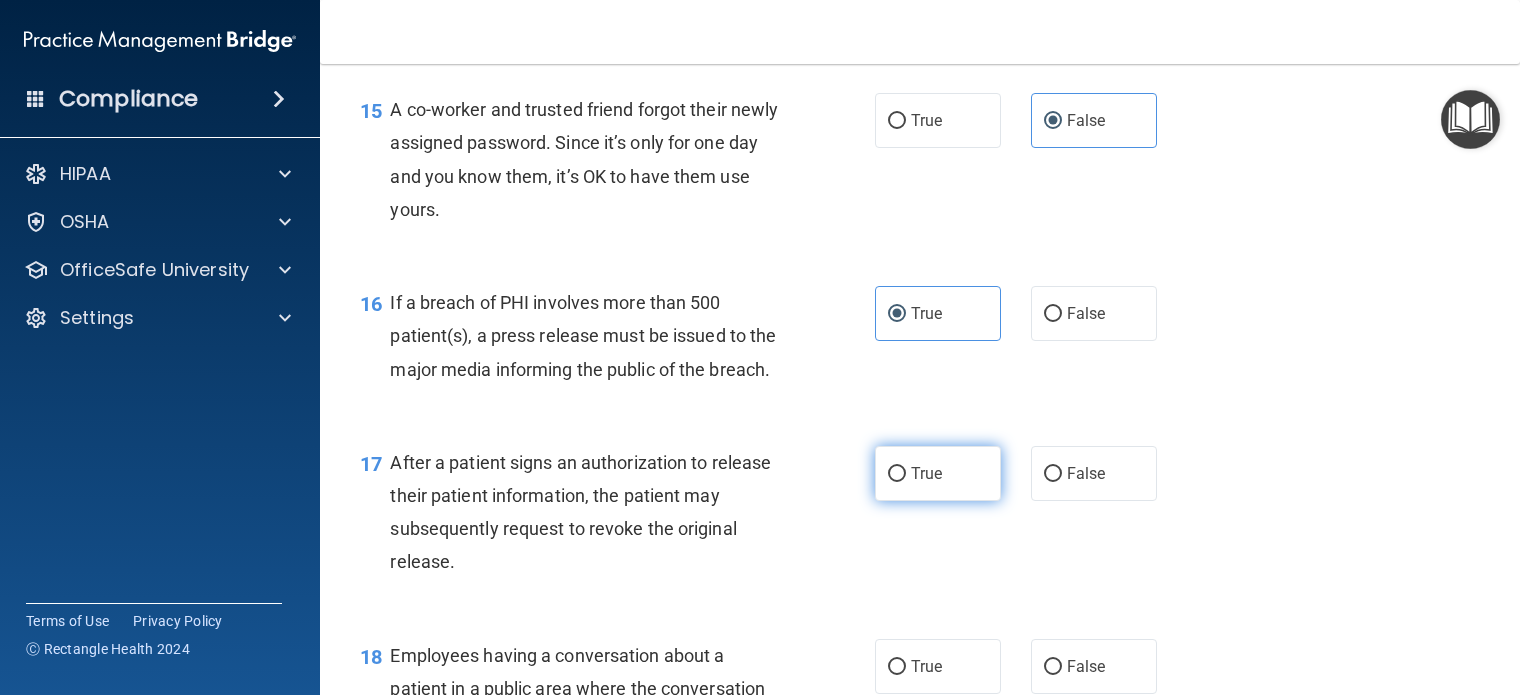 click on "True" at bounding box center (926, 473) 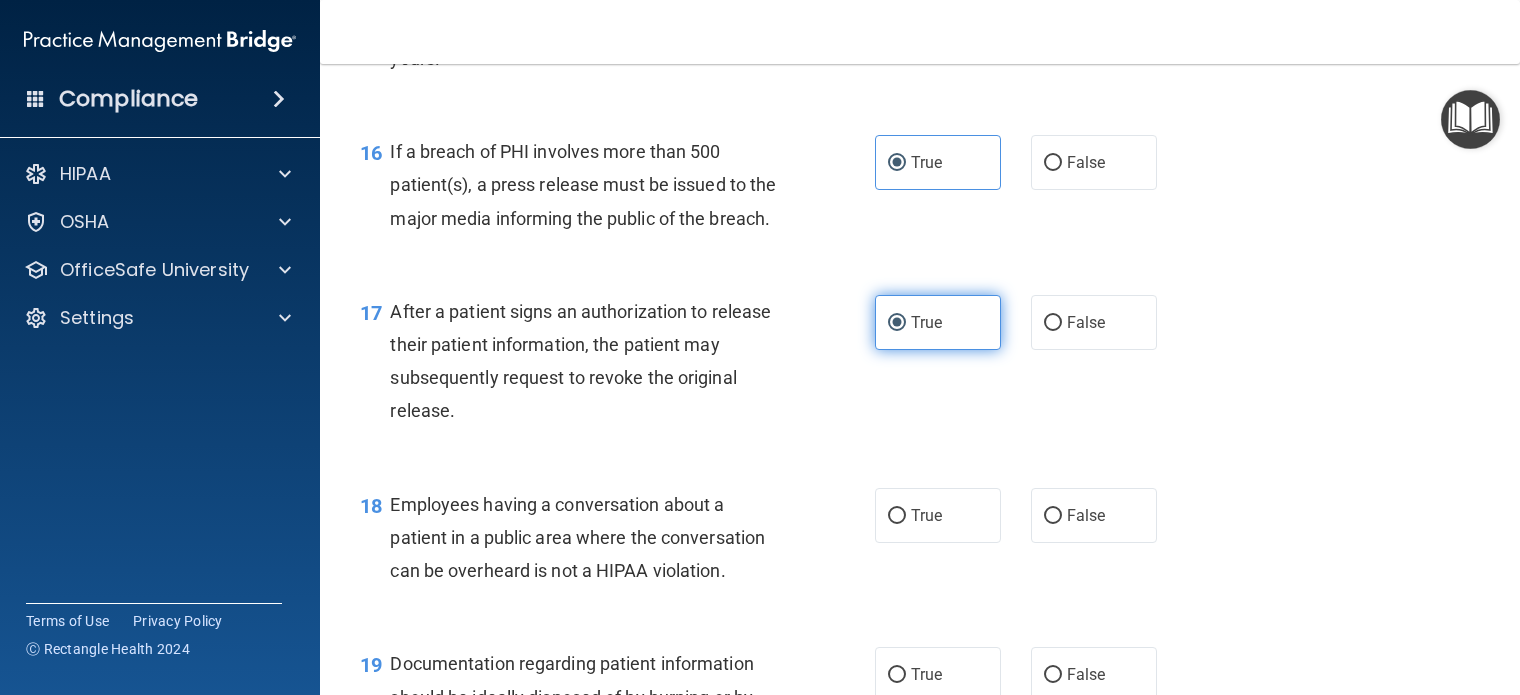 scroll, scrollTop: 2600, scrollLeft: 0, axis: vertical 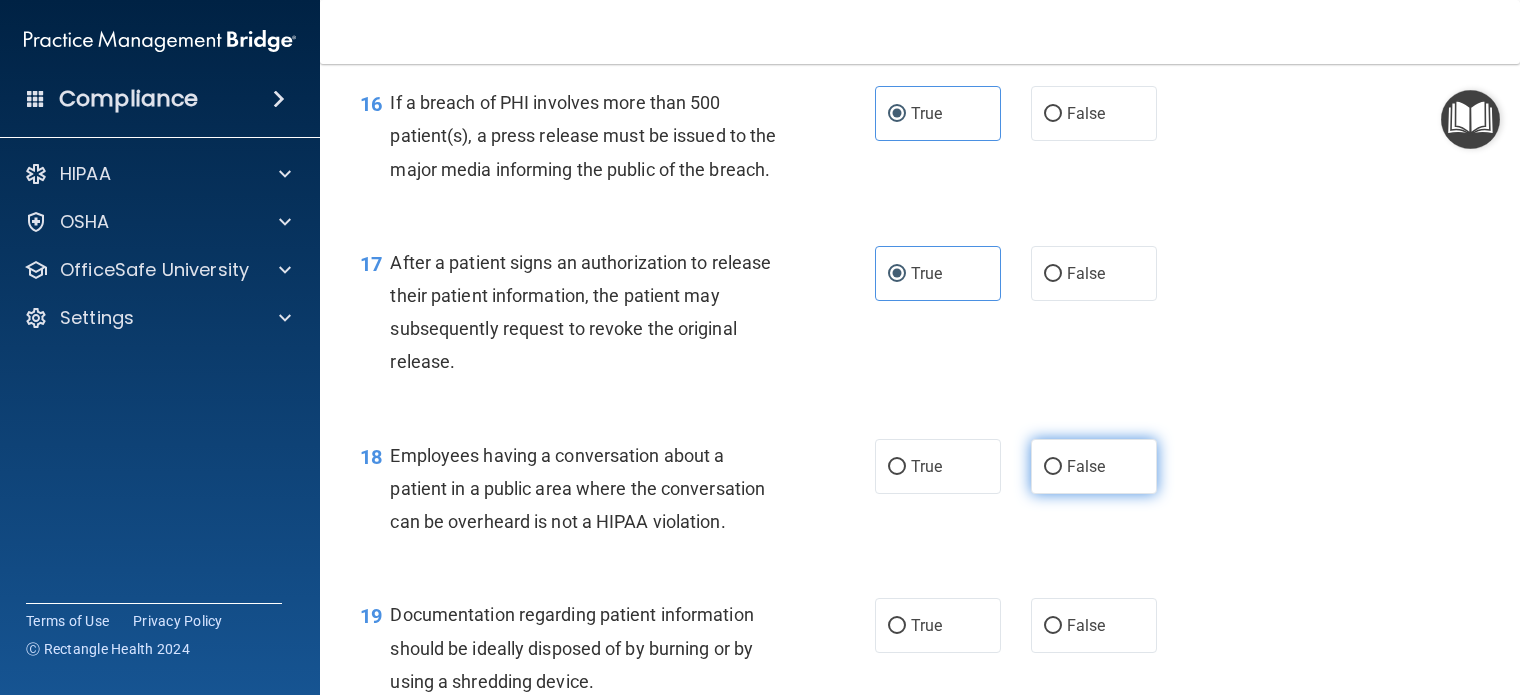 click on "False" at bounding box center [1094, 466] 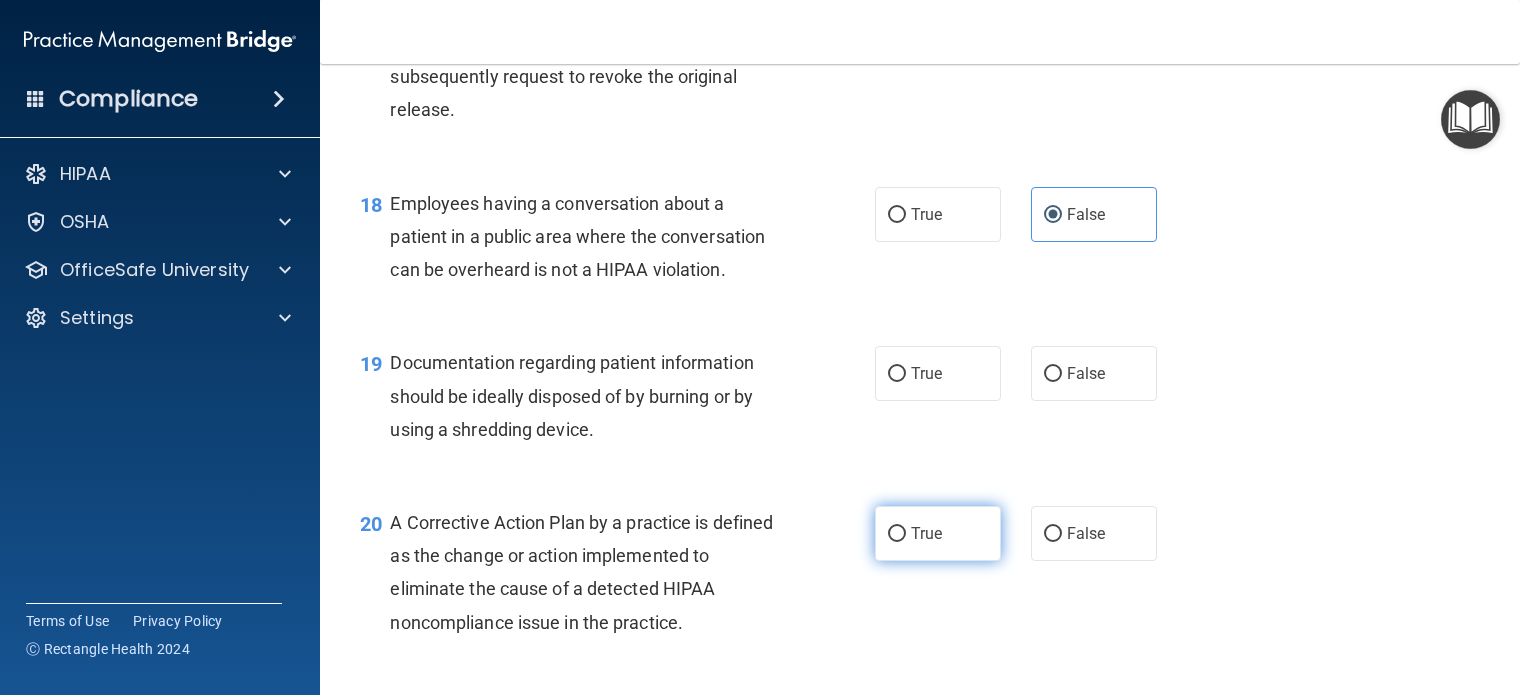 scroll, scrollTop: 2900, scrollLeft: 0, axis: vertical 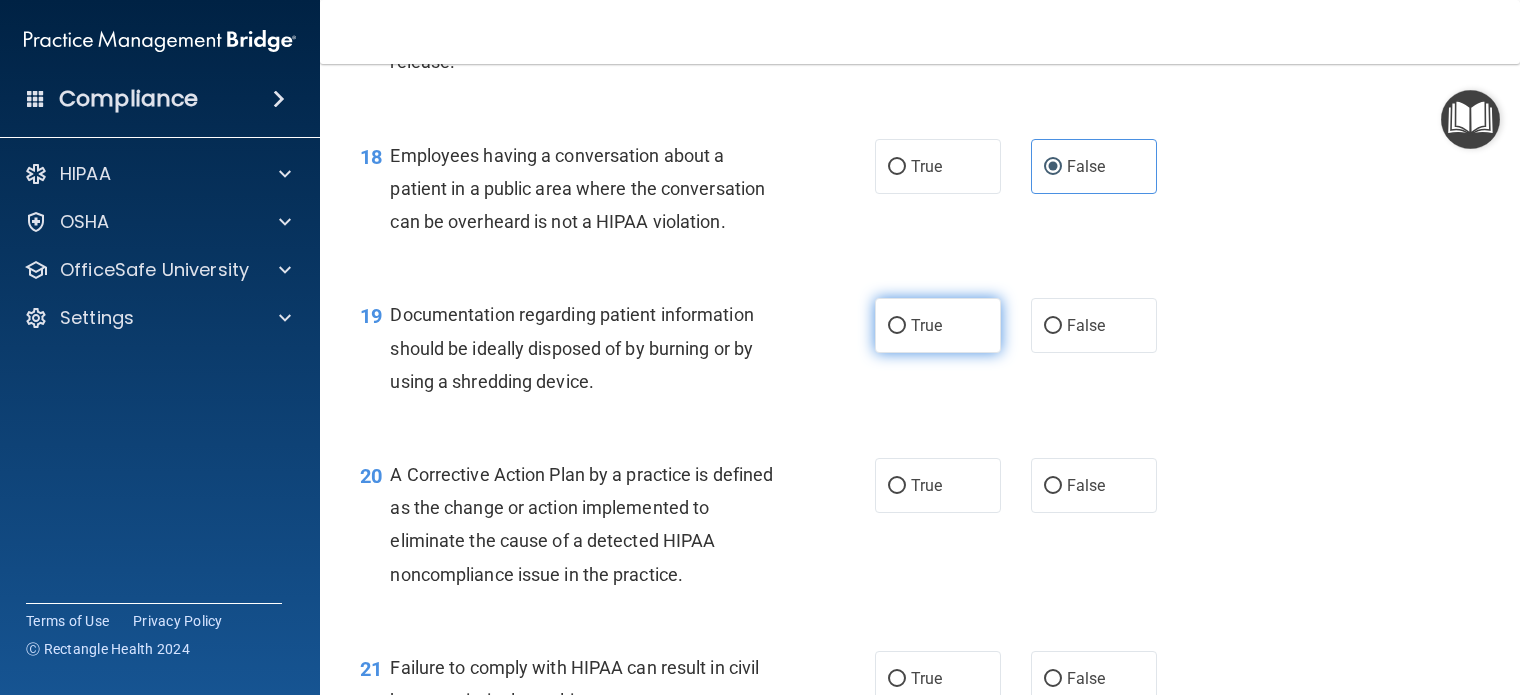 click on "True" at bounding box center (938, 325) 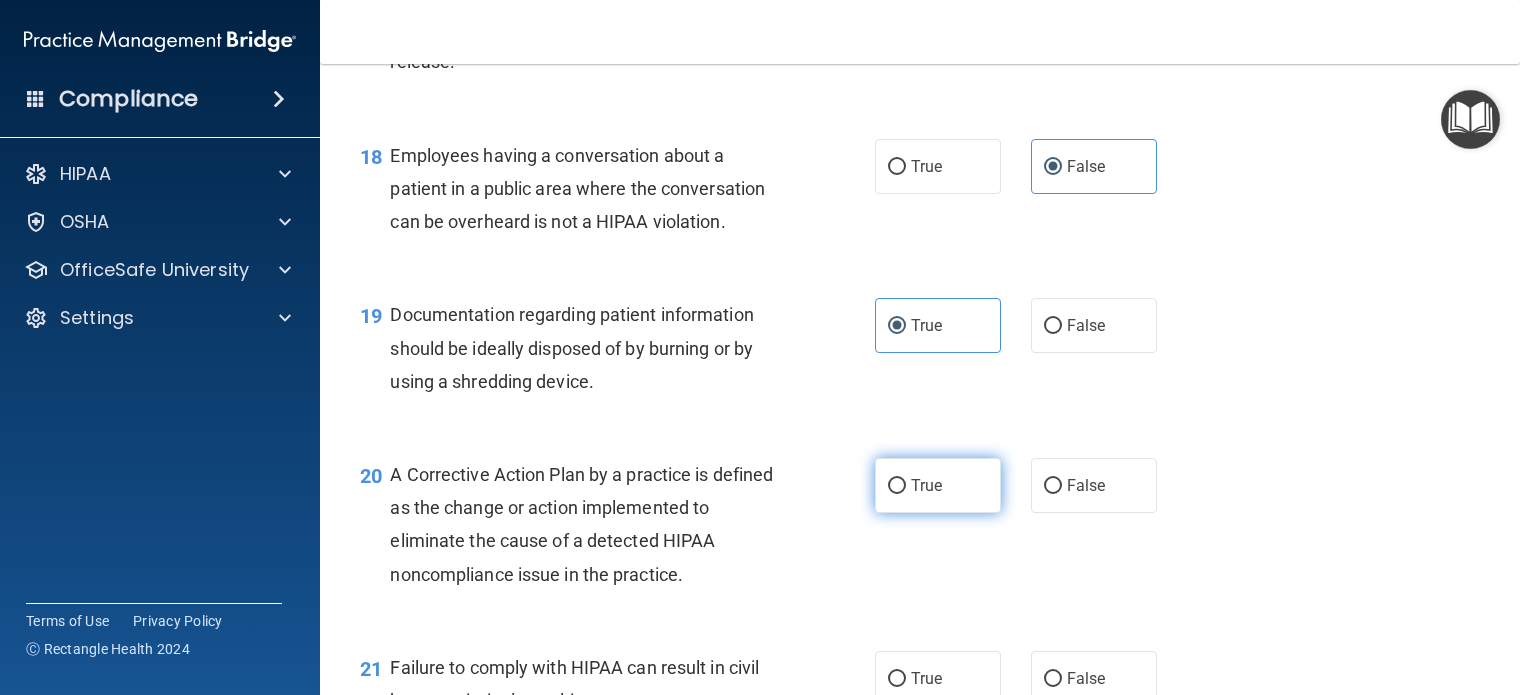 click on "True" at bounding box center [926, 485] 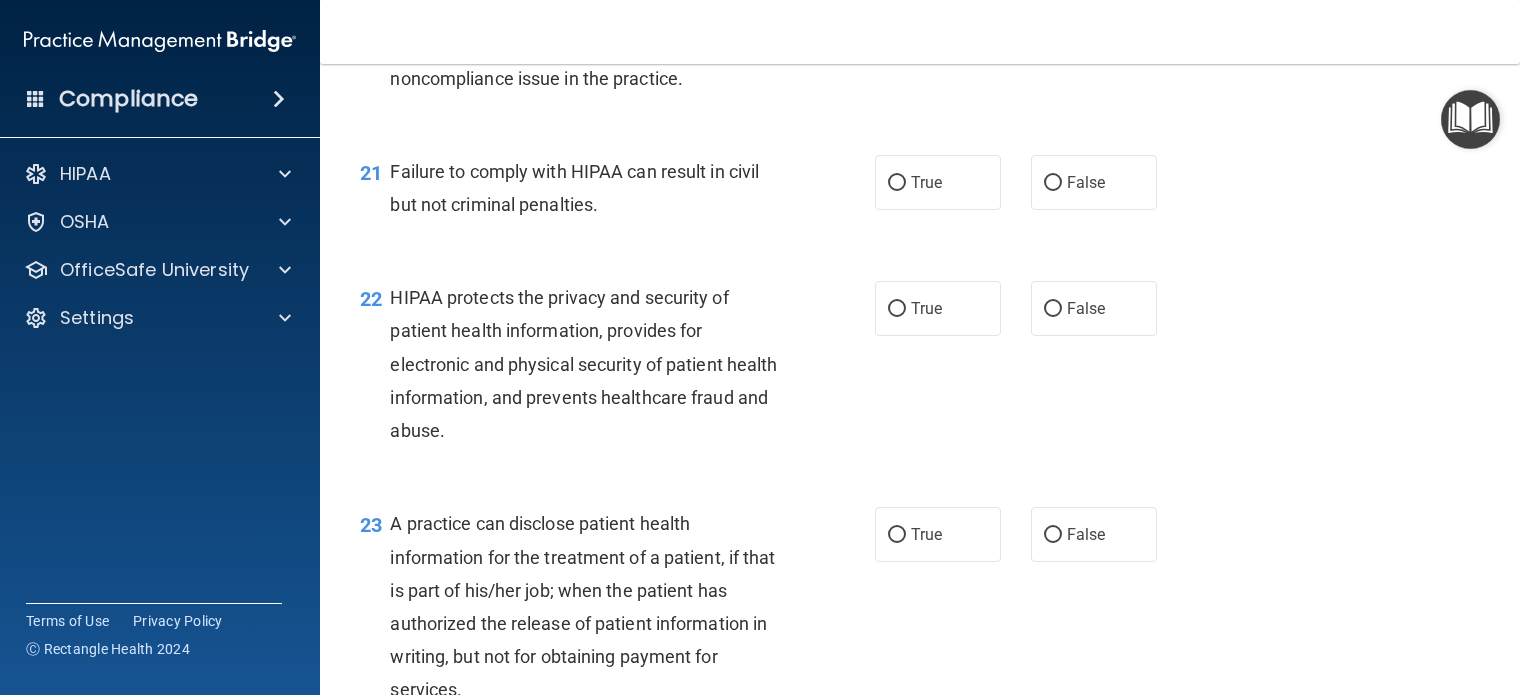 scroll, scrollTop: 3400, scrollLeft: 0, axis: vertical 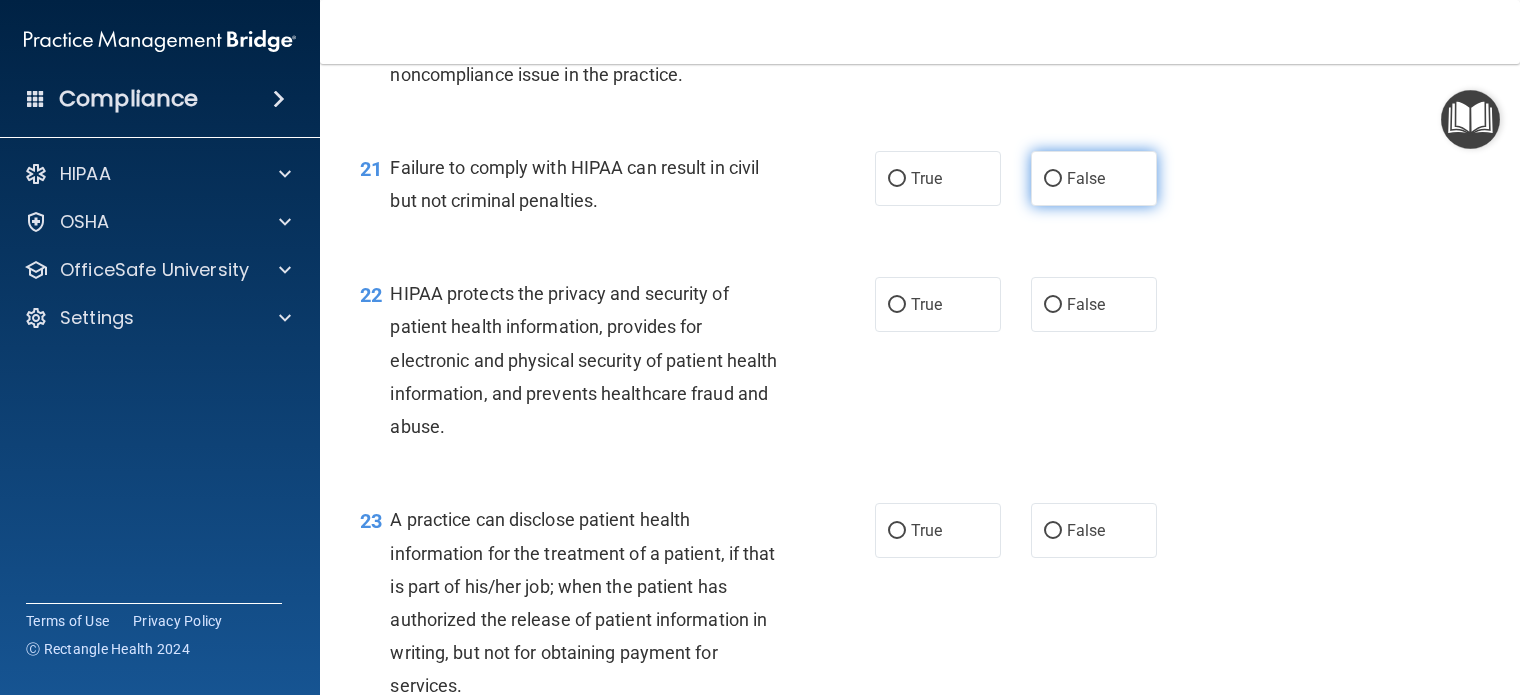 click on "False" at bounding box center [1094, 178] 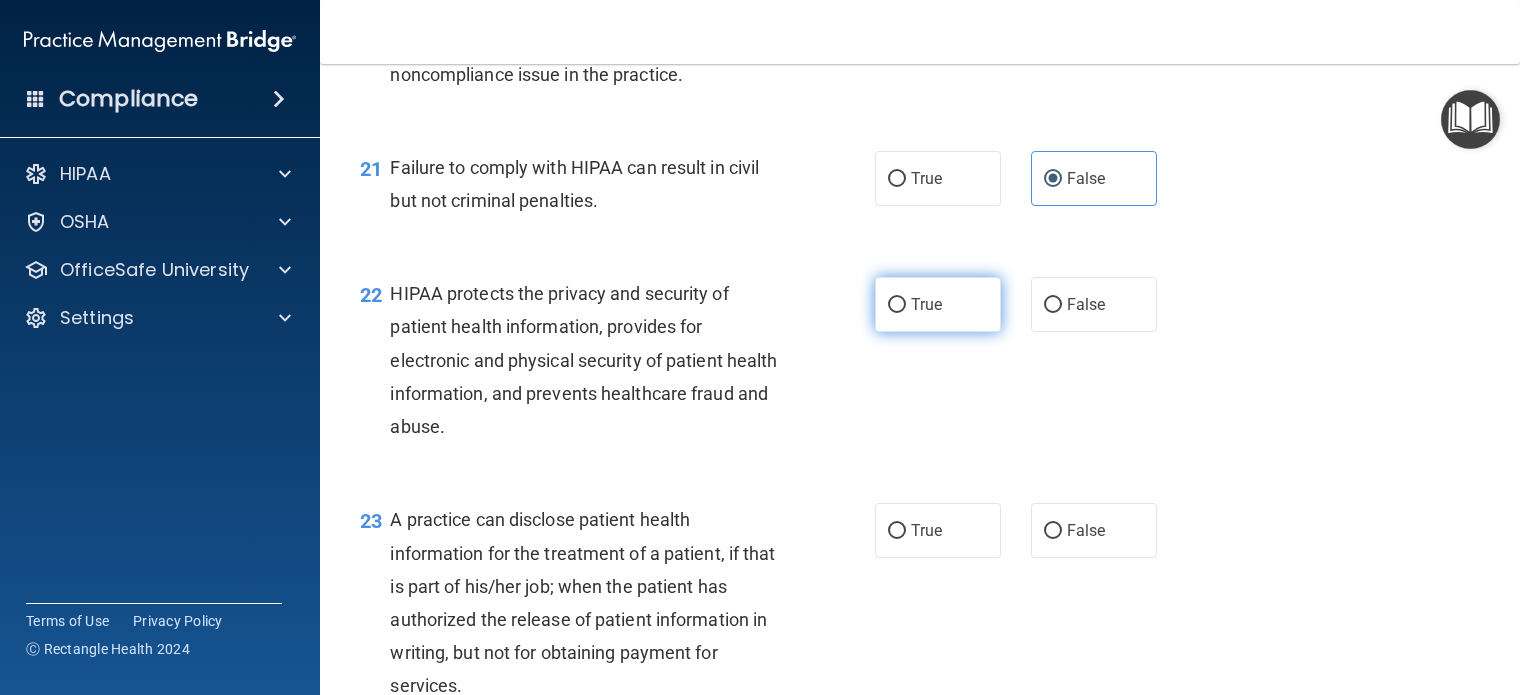click on "True" at bounding box center (938, 304) 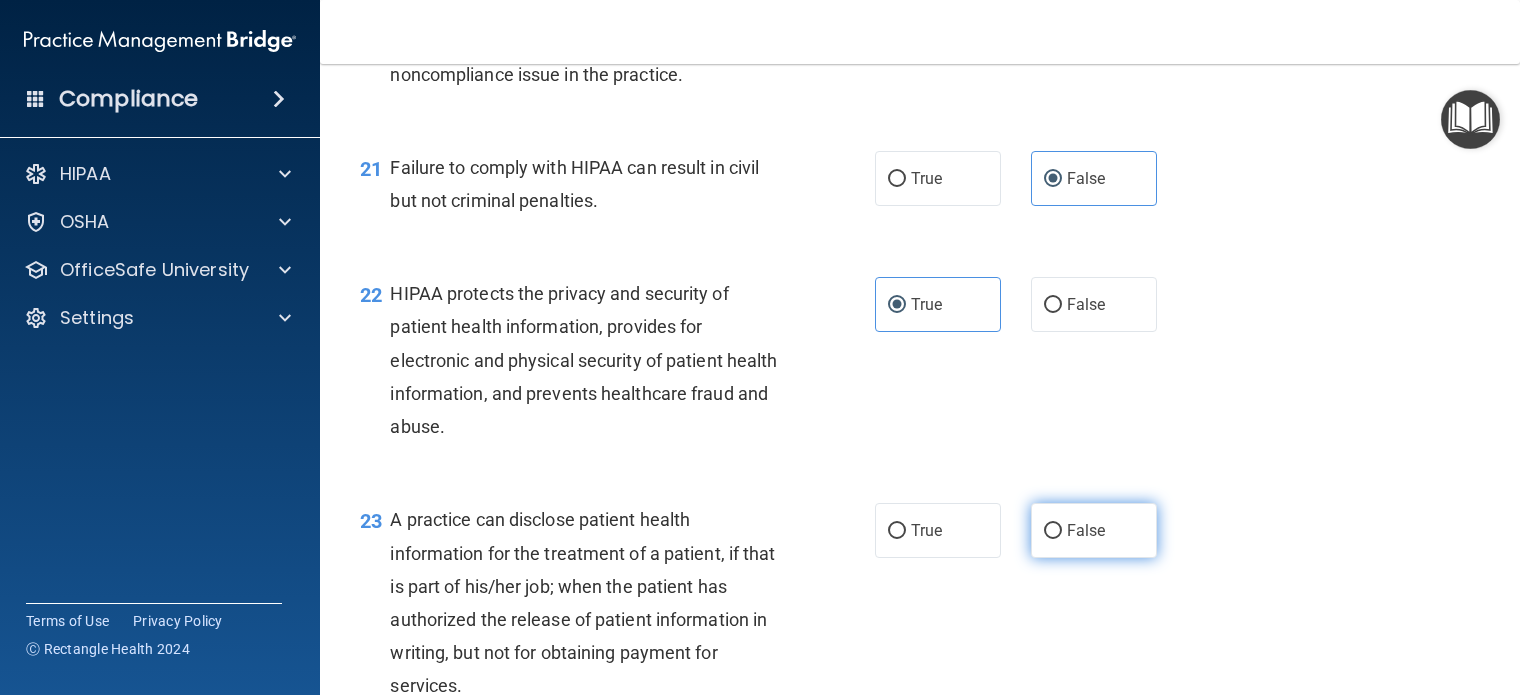 click on "False" at bounding box center [1053, 531] 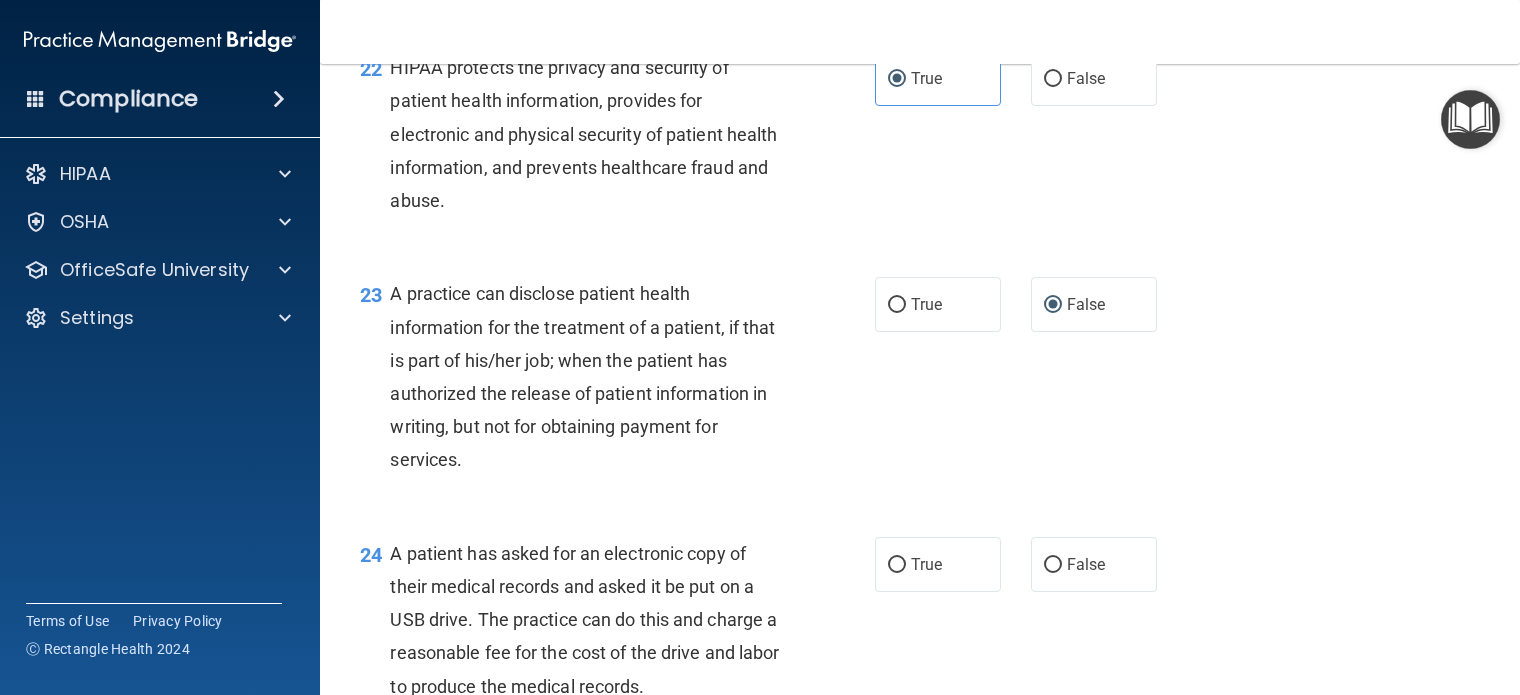 scroll, scrollTop: 3700, scrollLeft: 0, axis: vertical 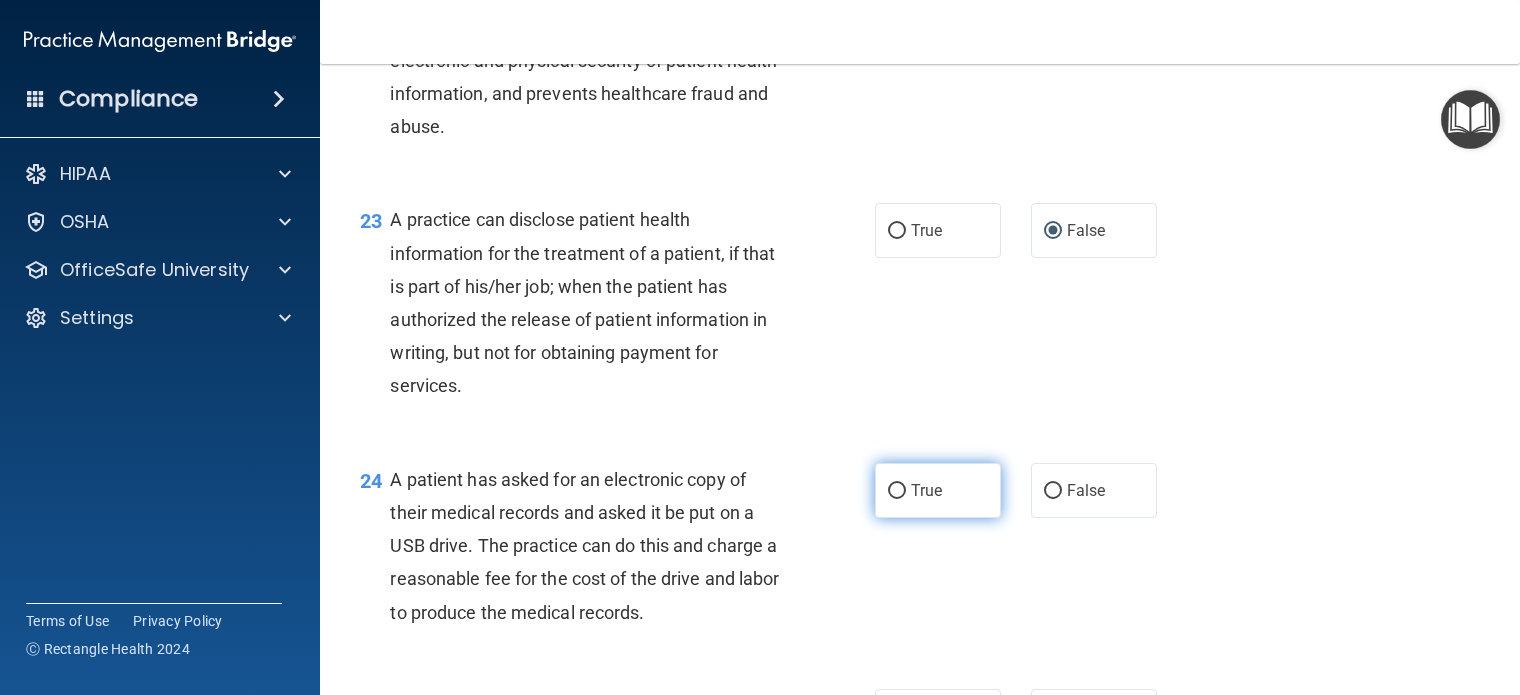 click on "True" at bounding box center (926, 490) 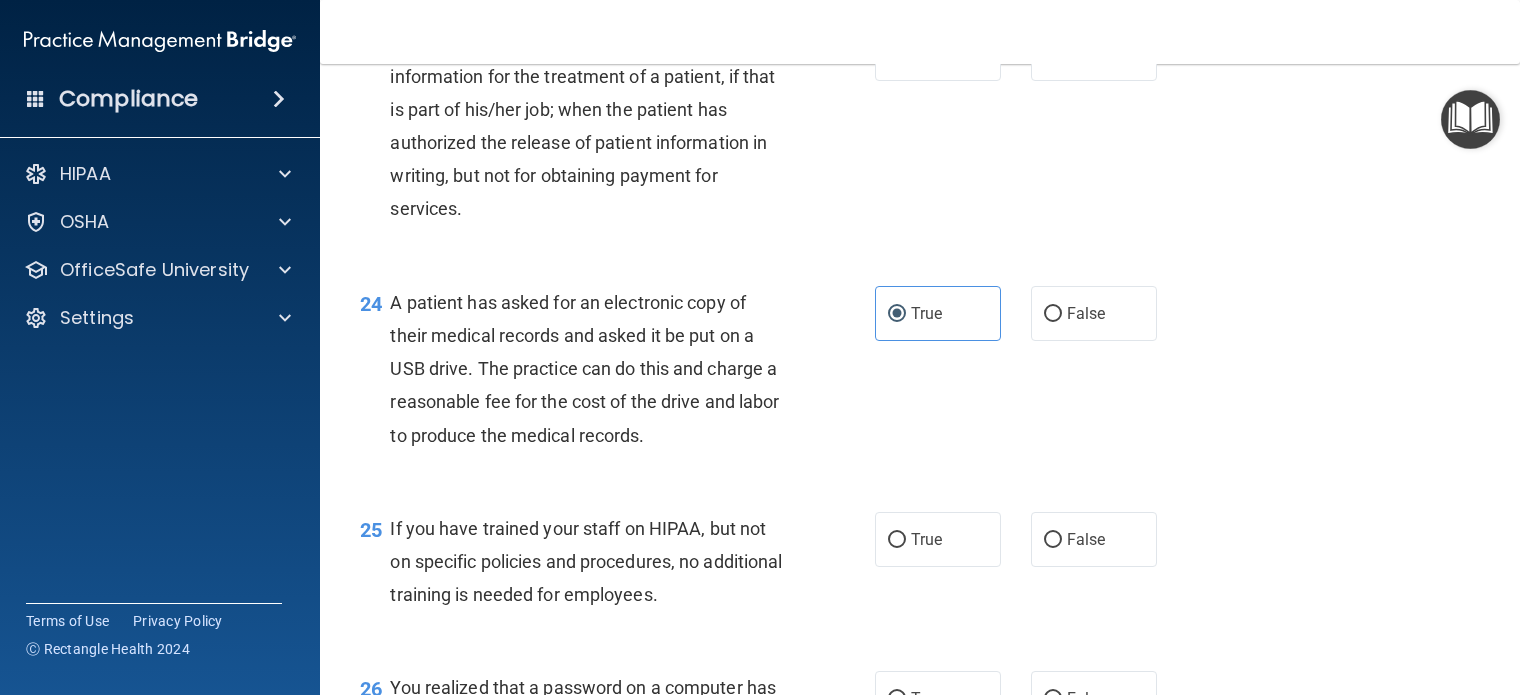 scroll, scrollTop: 3900, scrollLeft: 0, axis: vertical 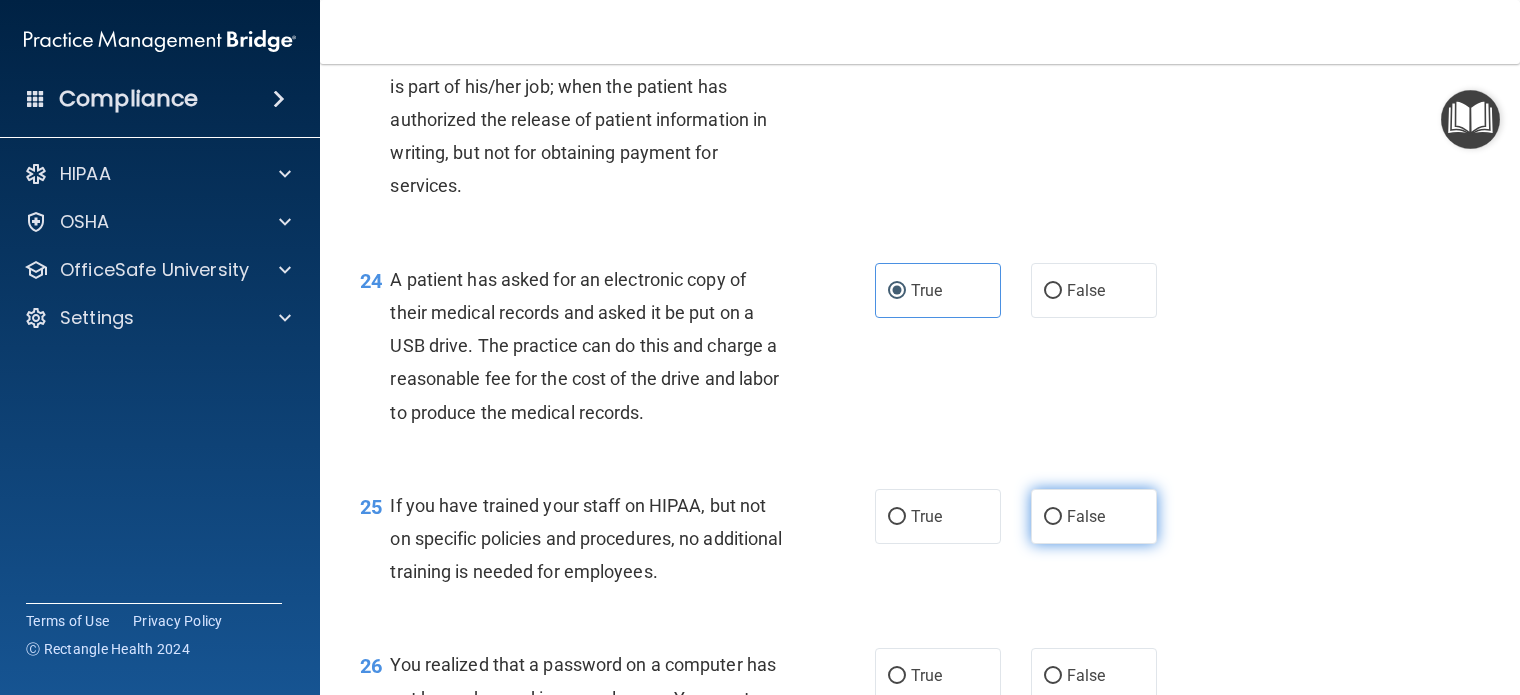 click on "False" at bounding box center (1086, 516) 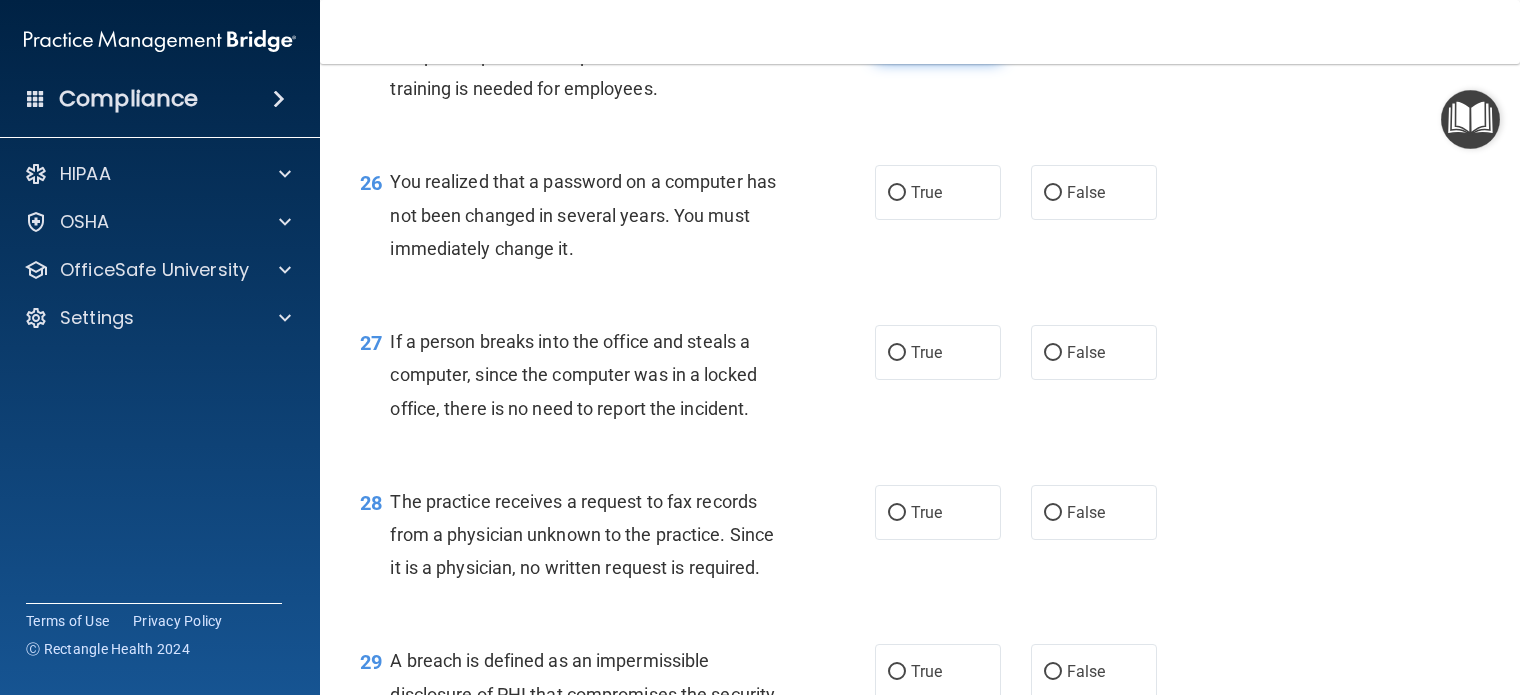 scroll, scrollTop: 4400, scrollLeft: 0, axis: vertical 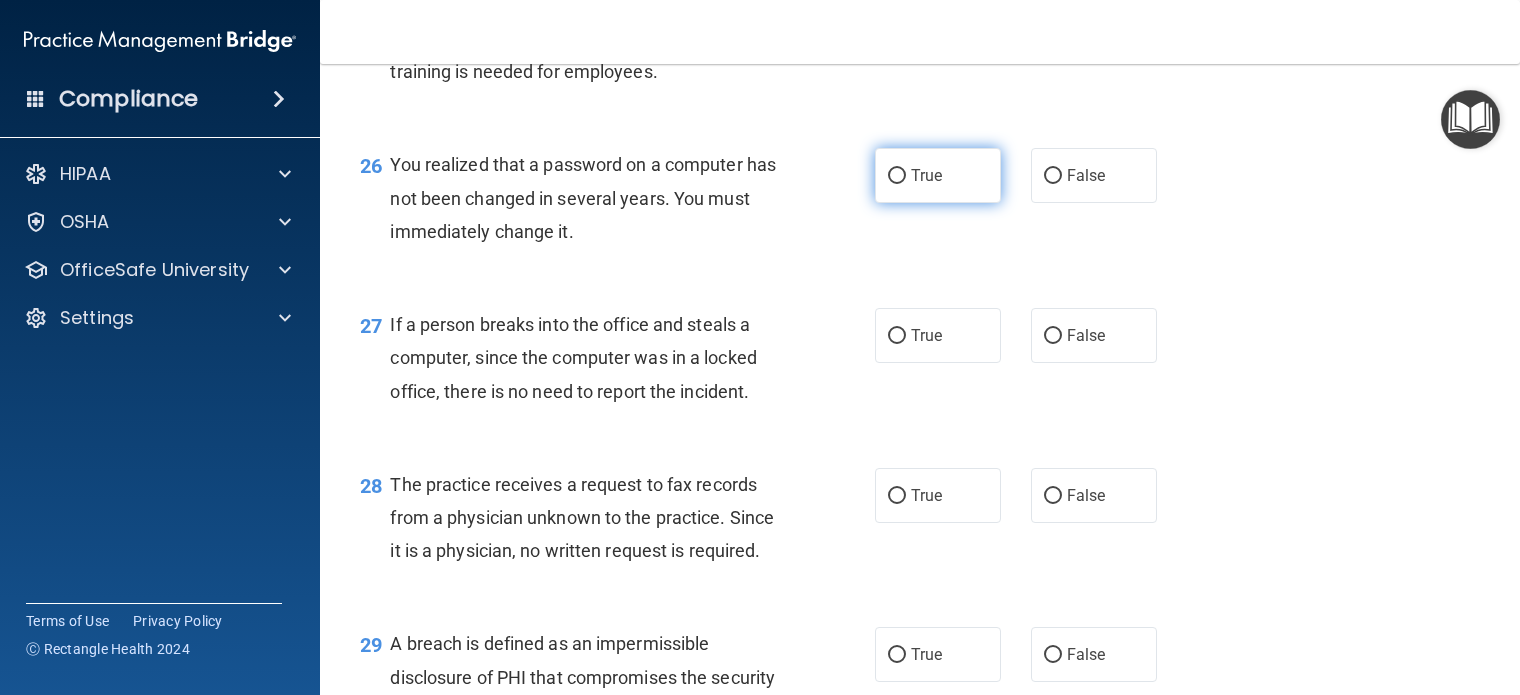 click on "True" at bounding box center [938, 175] 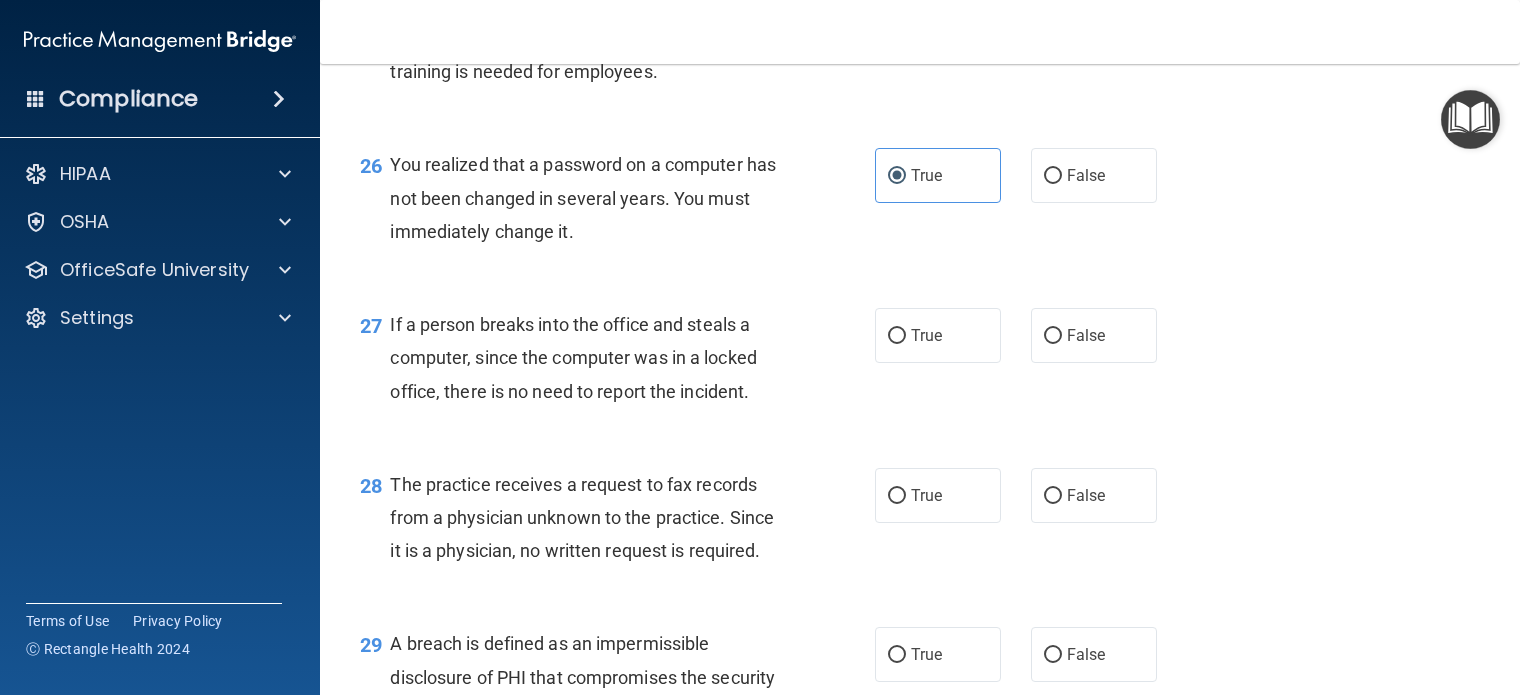 drag, startPoint x: 1067, startPoint y: 366, endPoint x: 1084, endPoint y: 466, distance: 101.43471 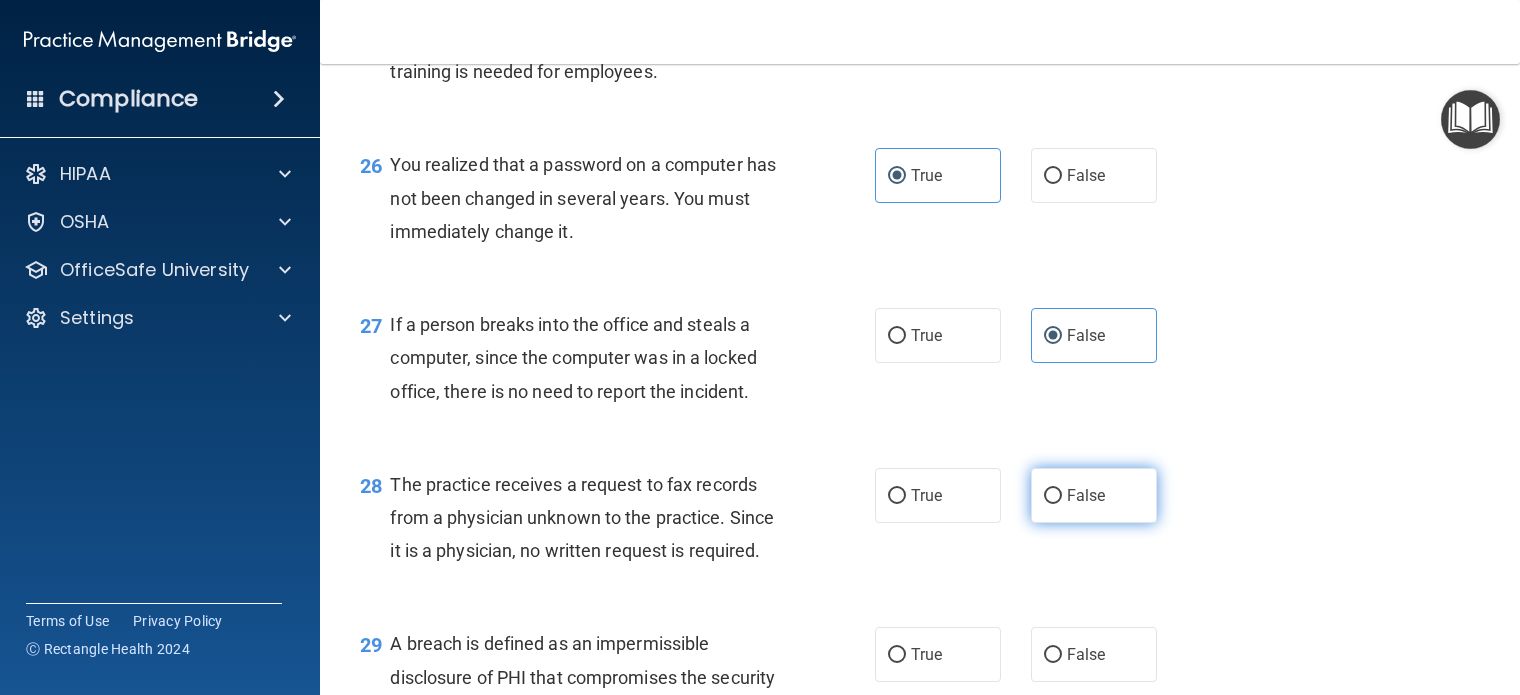 click on "False" at bounding box center [1086, 495] 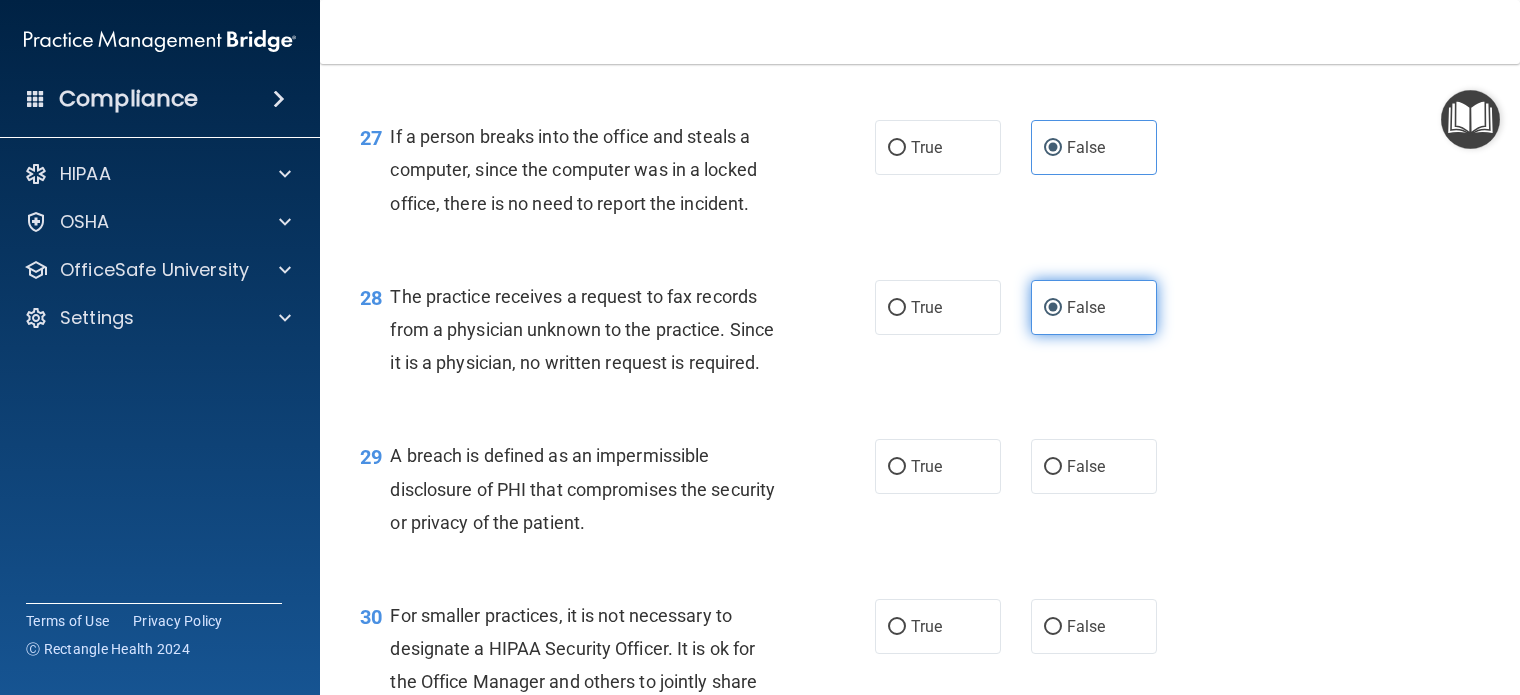 scroll, scrollTop: 4600, scrollLeft: 0, axis: vertical 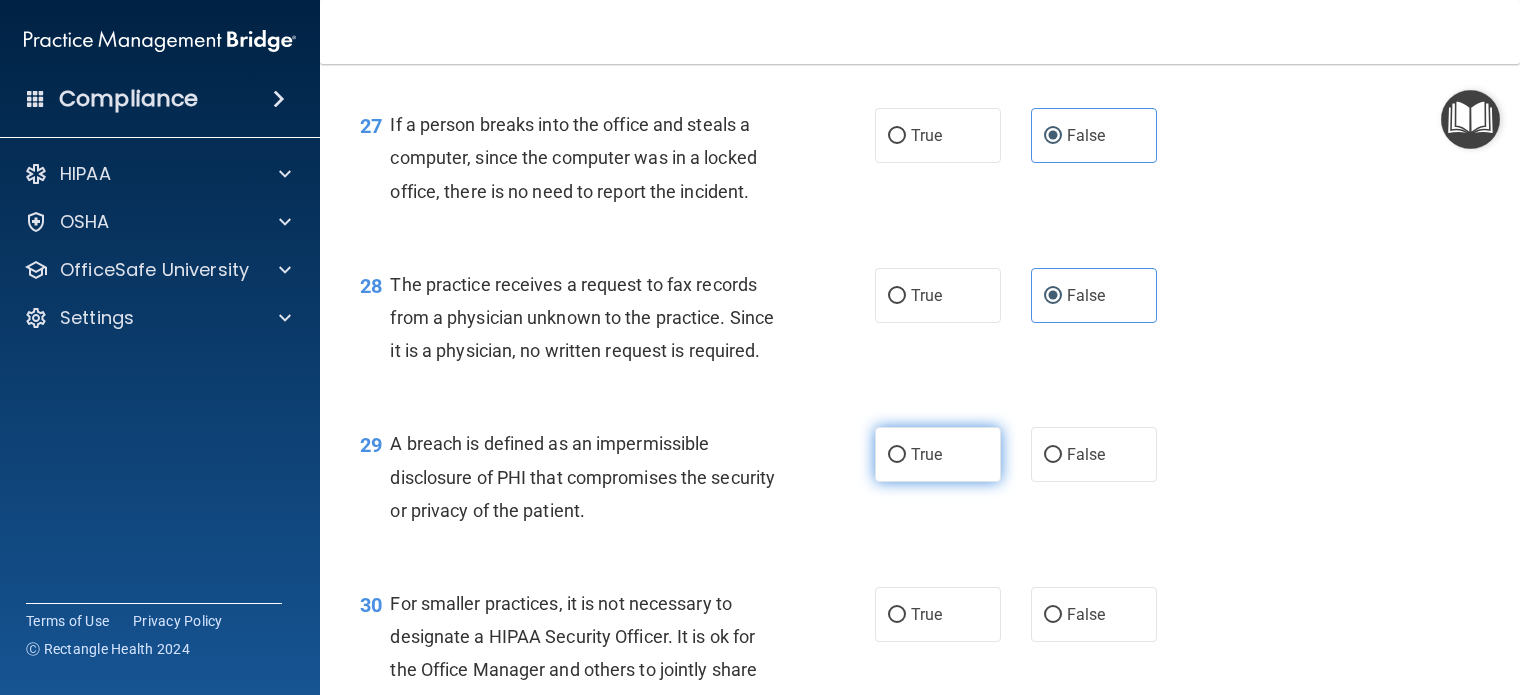 click on "True" at bounding box center (938, 454) 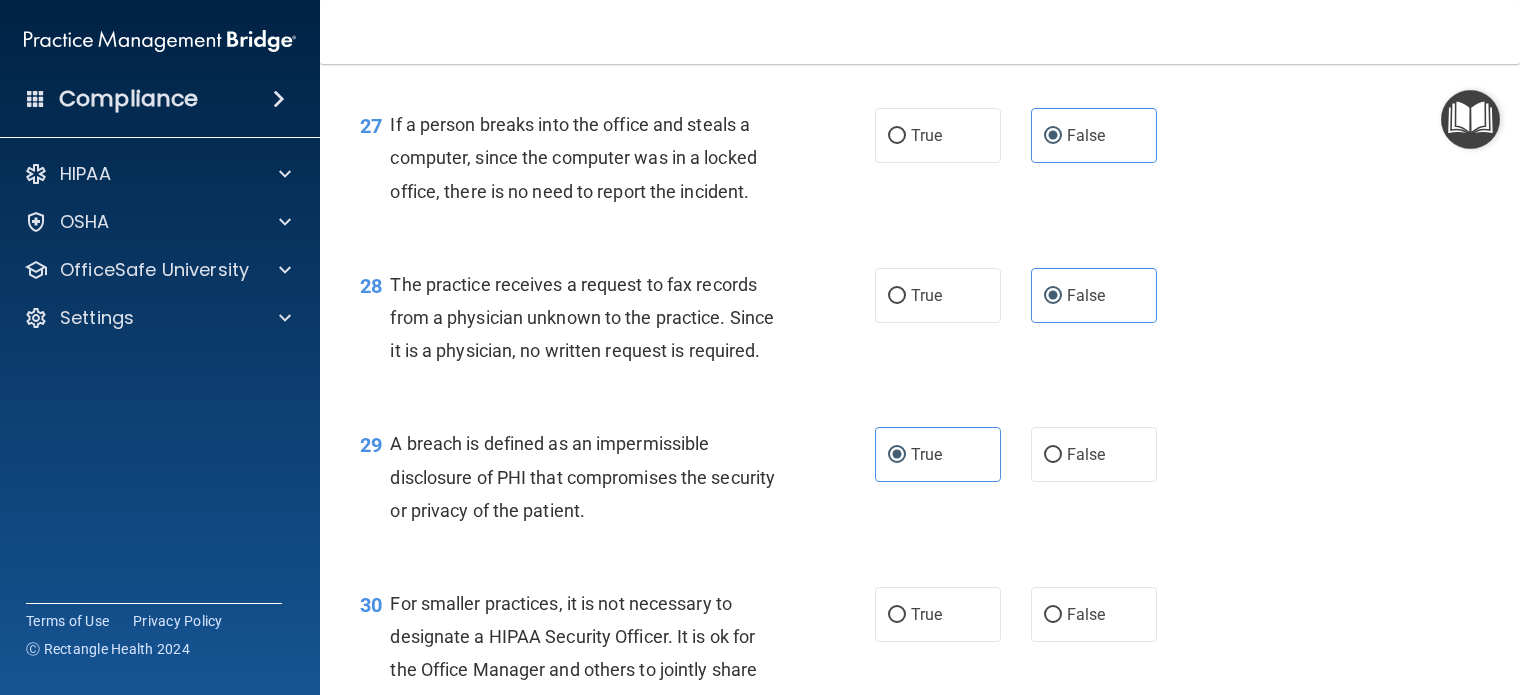 scroll, scrollTop: 4800, scrollLeft: 0, axis: vertical 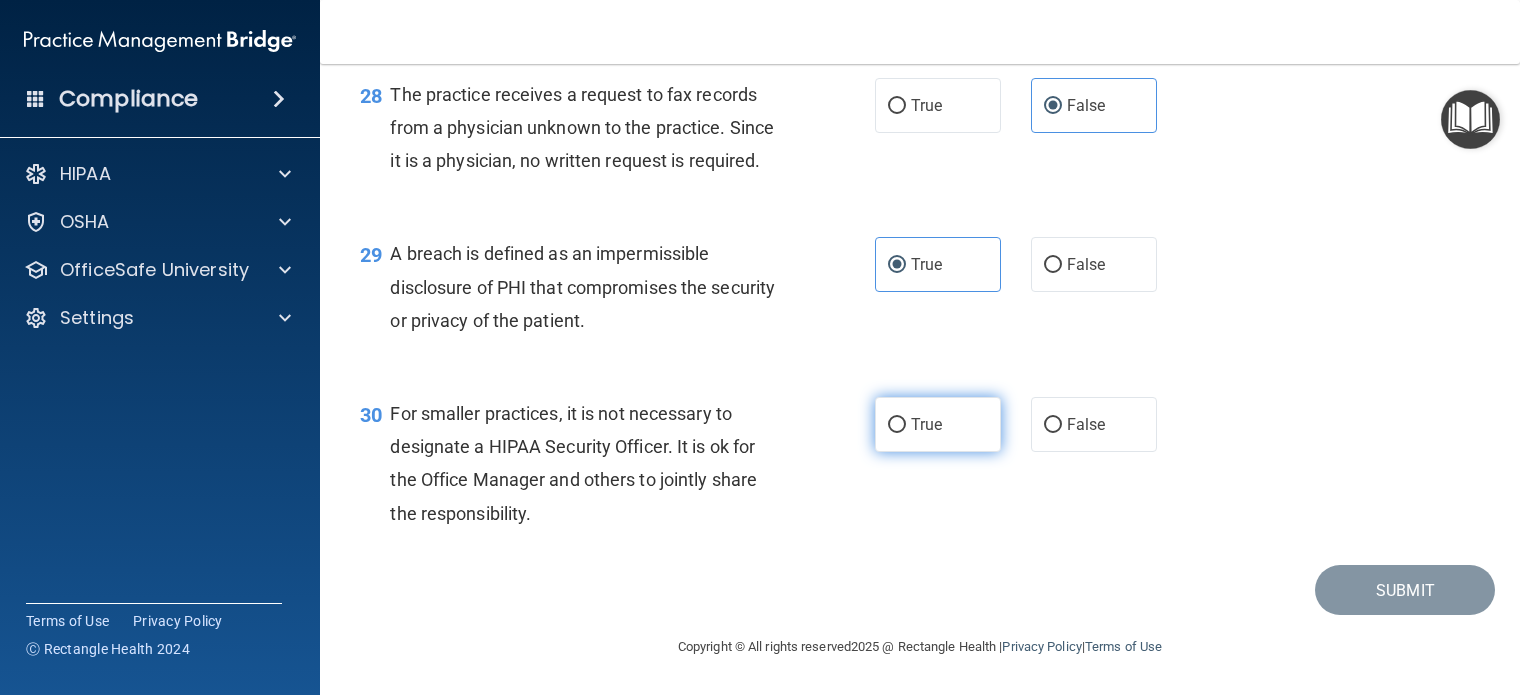 click on "True" at bounding box center [938, 424] 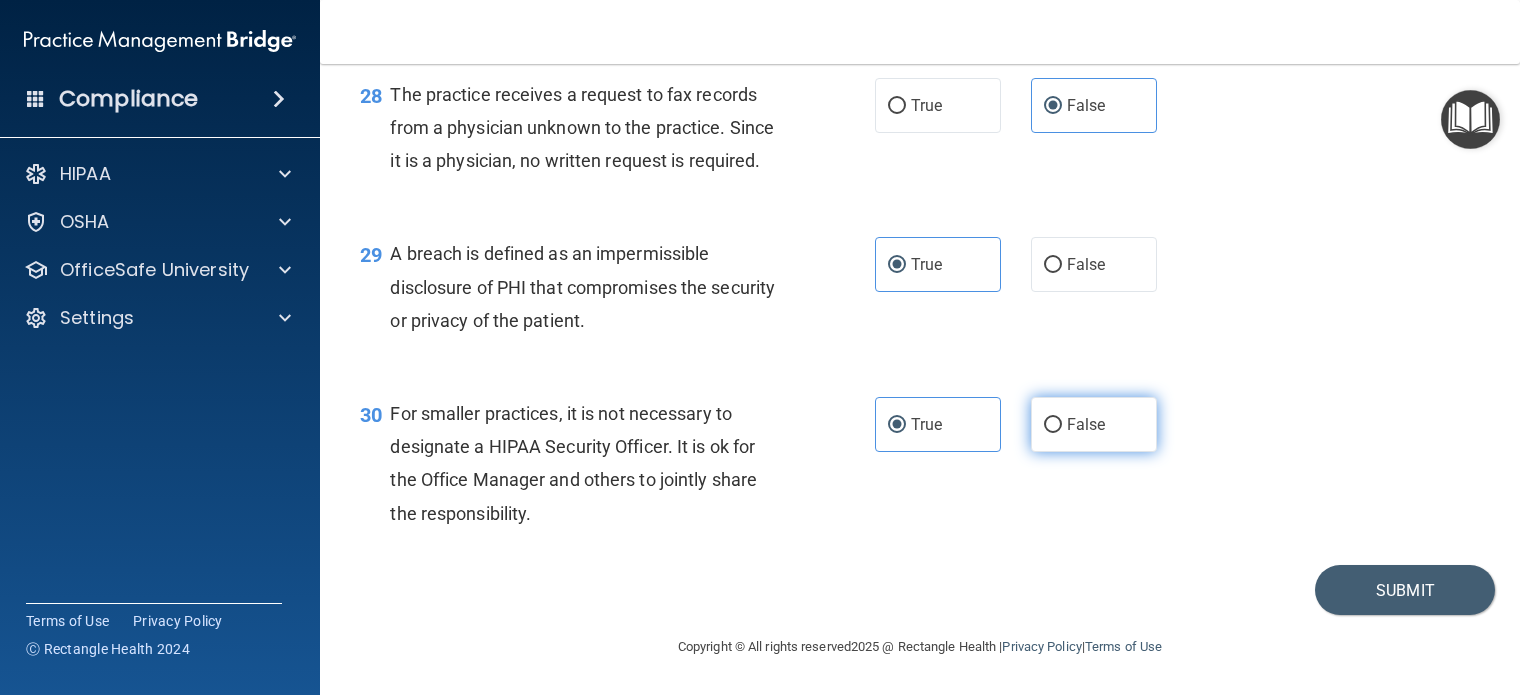 click on "False" at bounding box center (1053, 425) 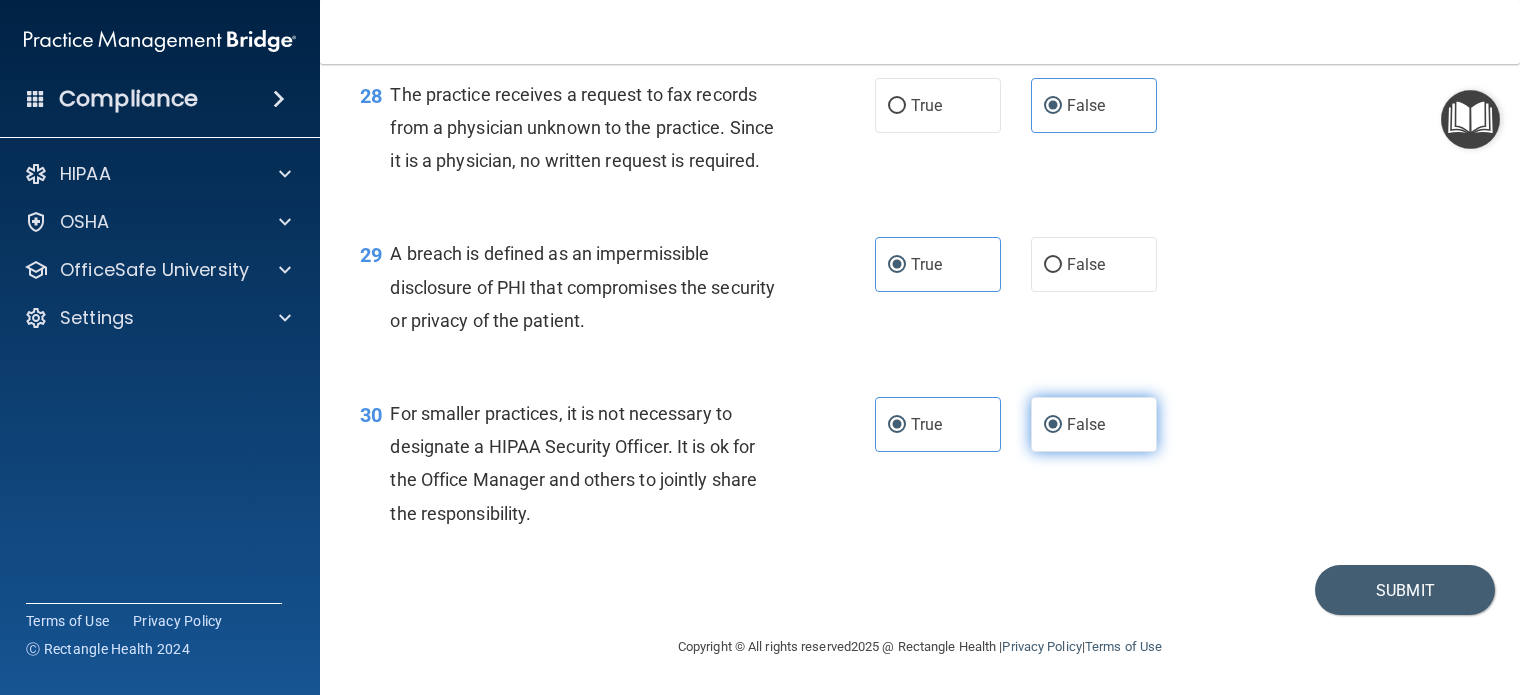 radio on "false" 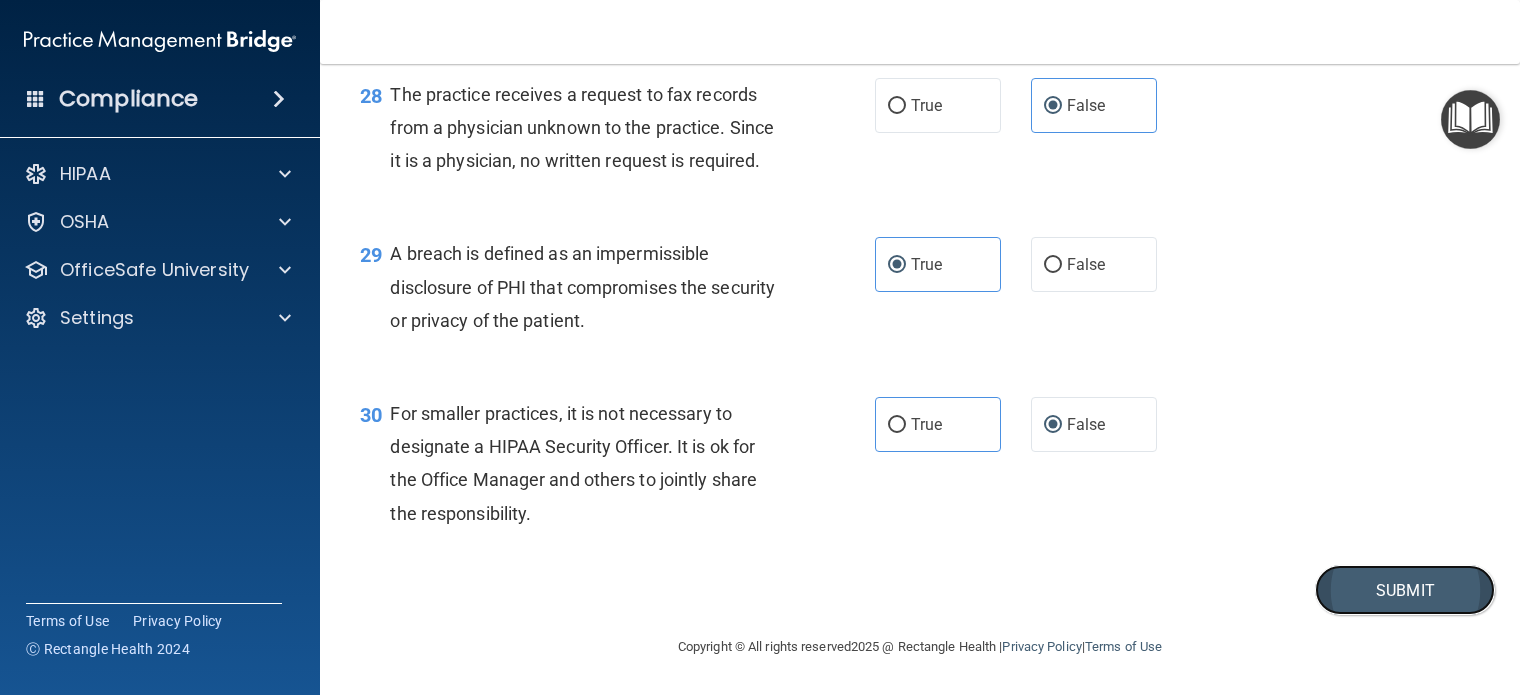 click on "Submit" at bounding box center (1405, 590) 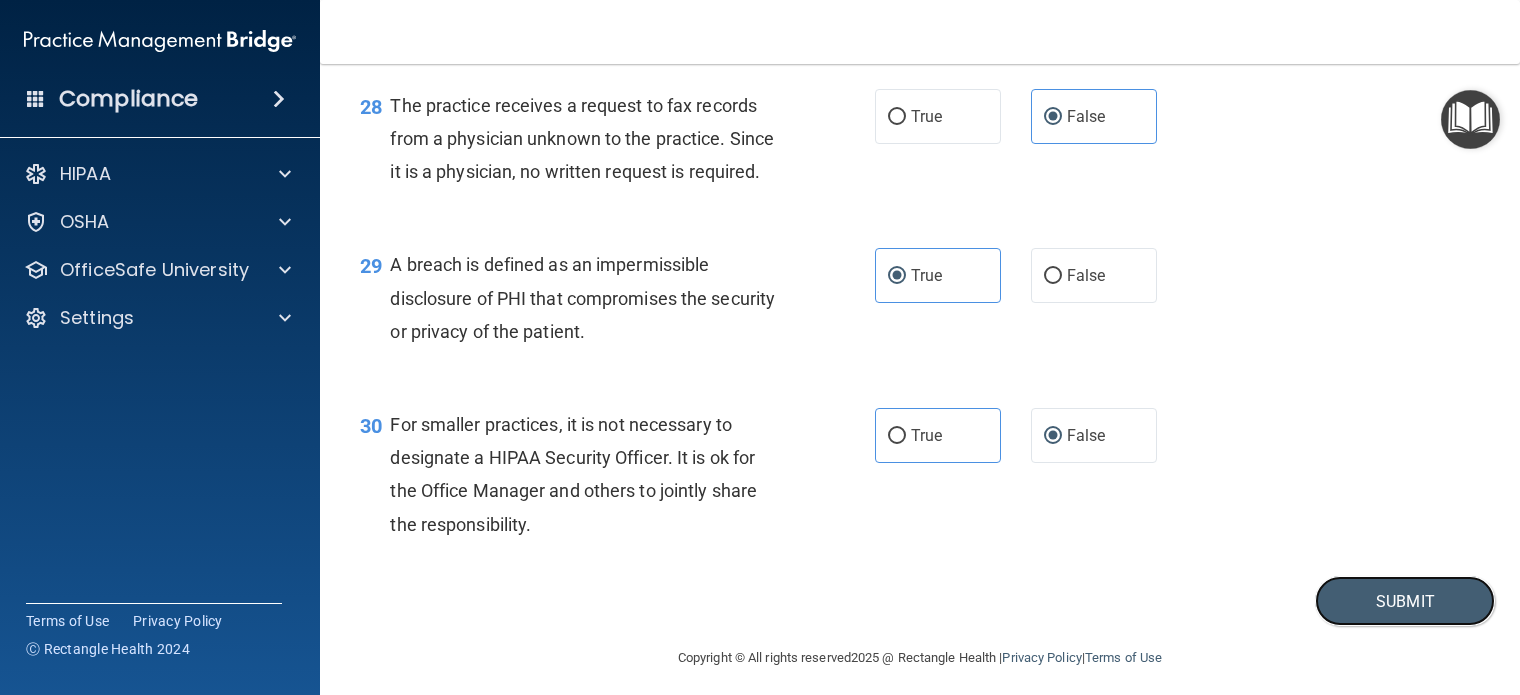 scroll, scrollTop: 4824, scrollLeft: 0, axis: vertical 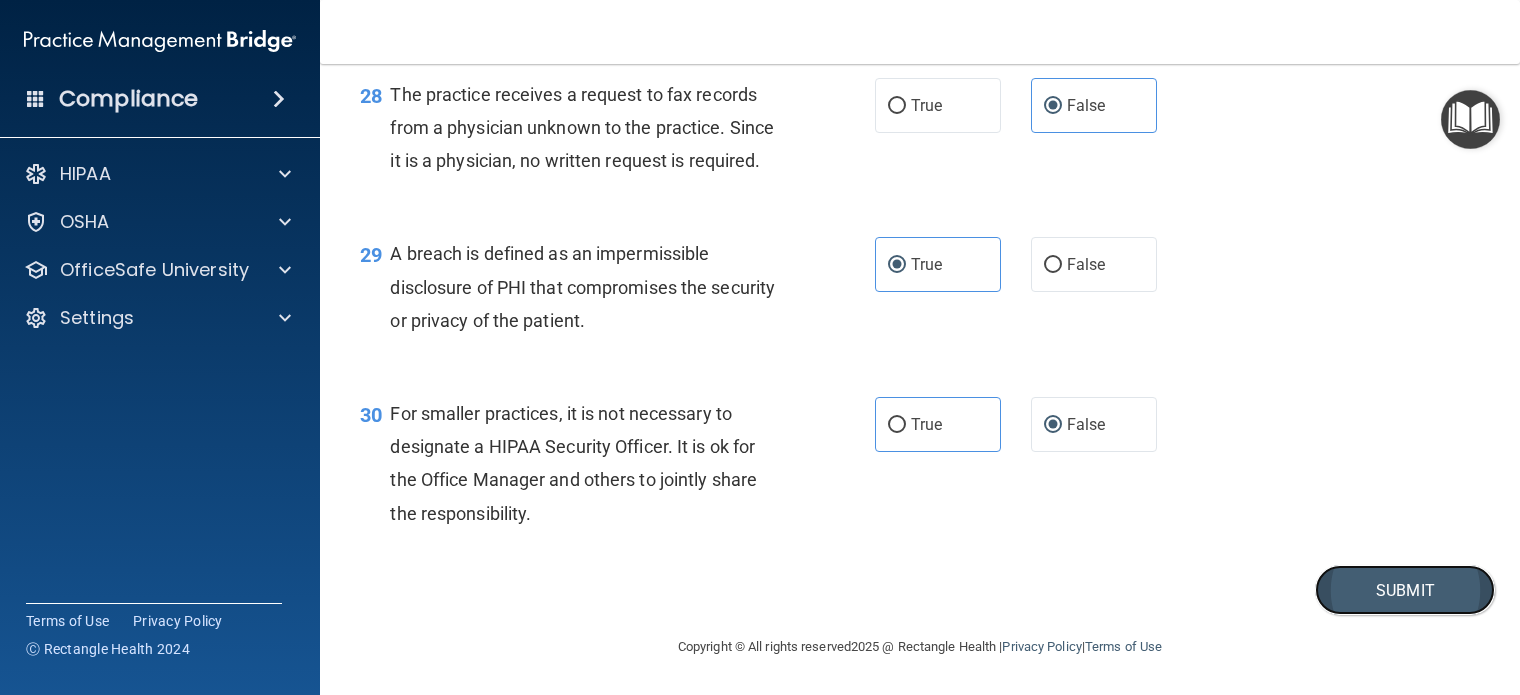 click on "Submit" at bounding box center (1405, 590) 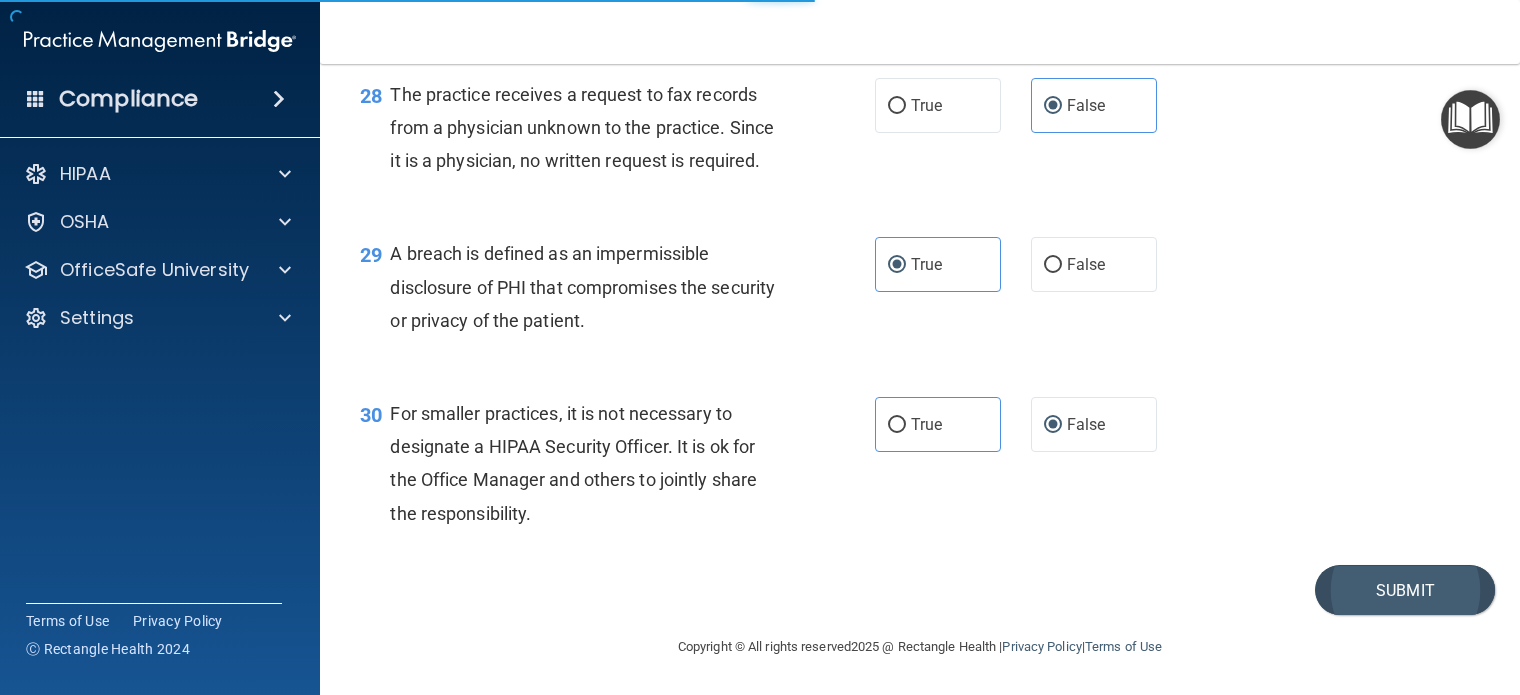 scroll, scrollTop: 0, scrollLeft: 0, axis: both 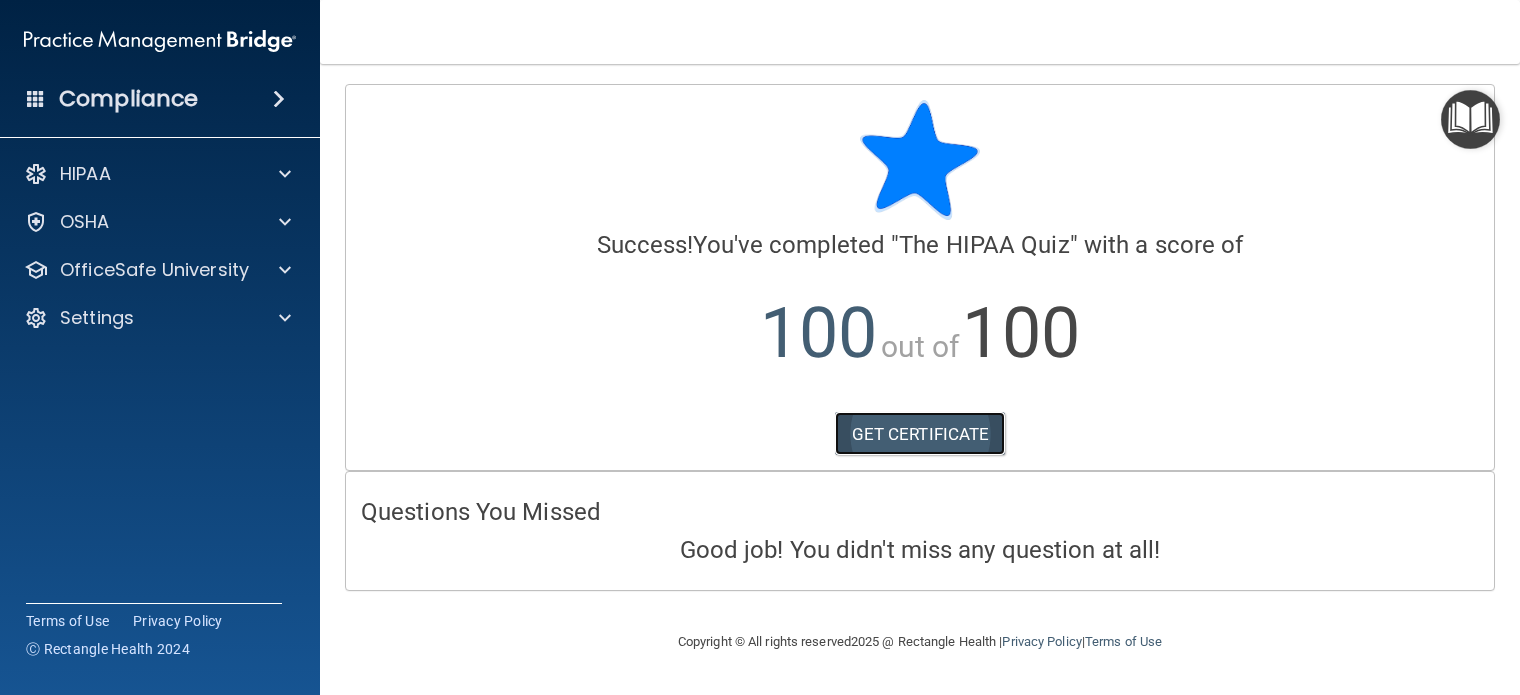 click on "GET CERTIFICATE" at bounding box center (920, 434) 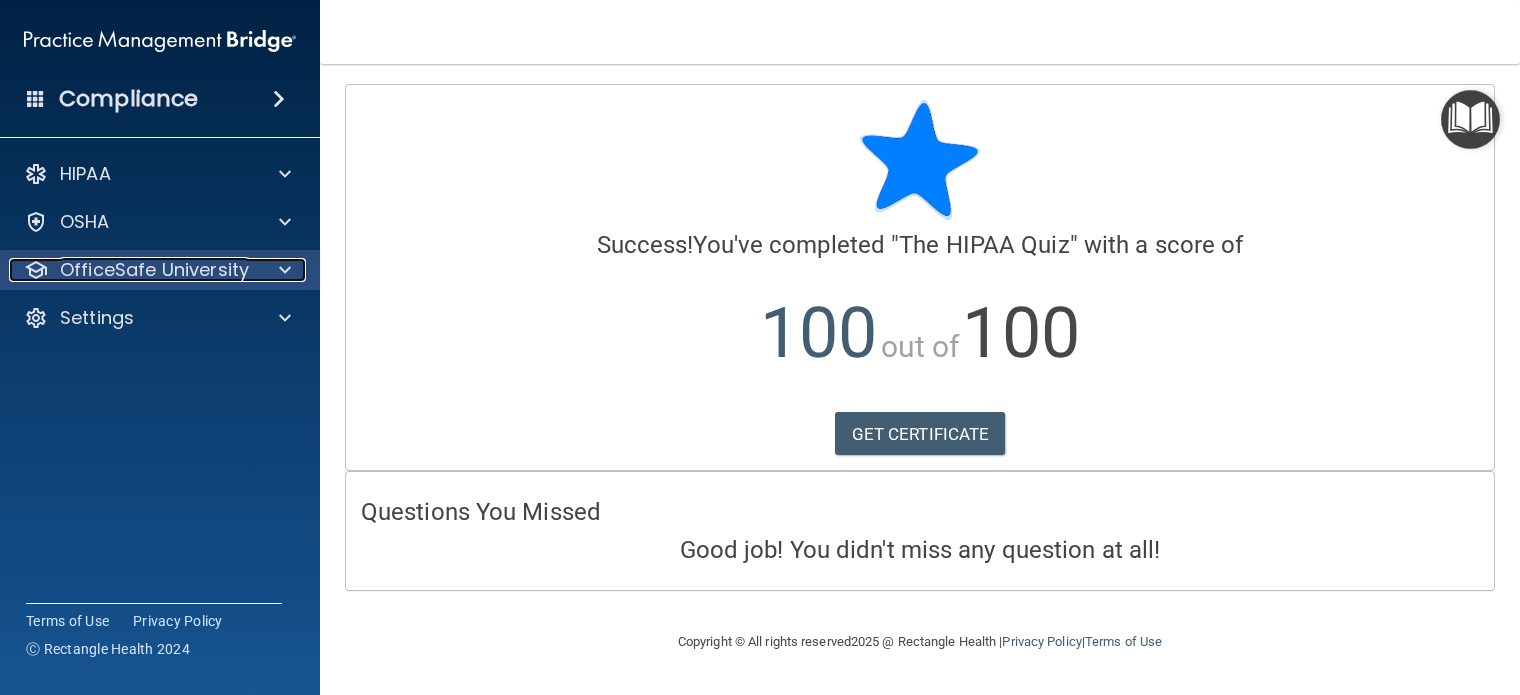 click on "OfficeSafe University" at bounding box center [154, 270] 